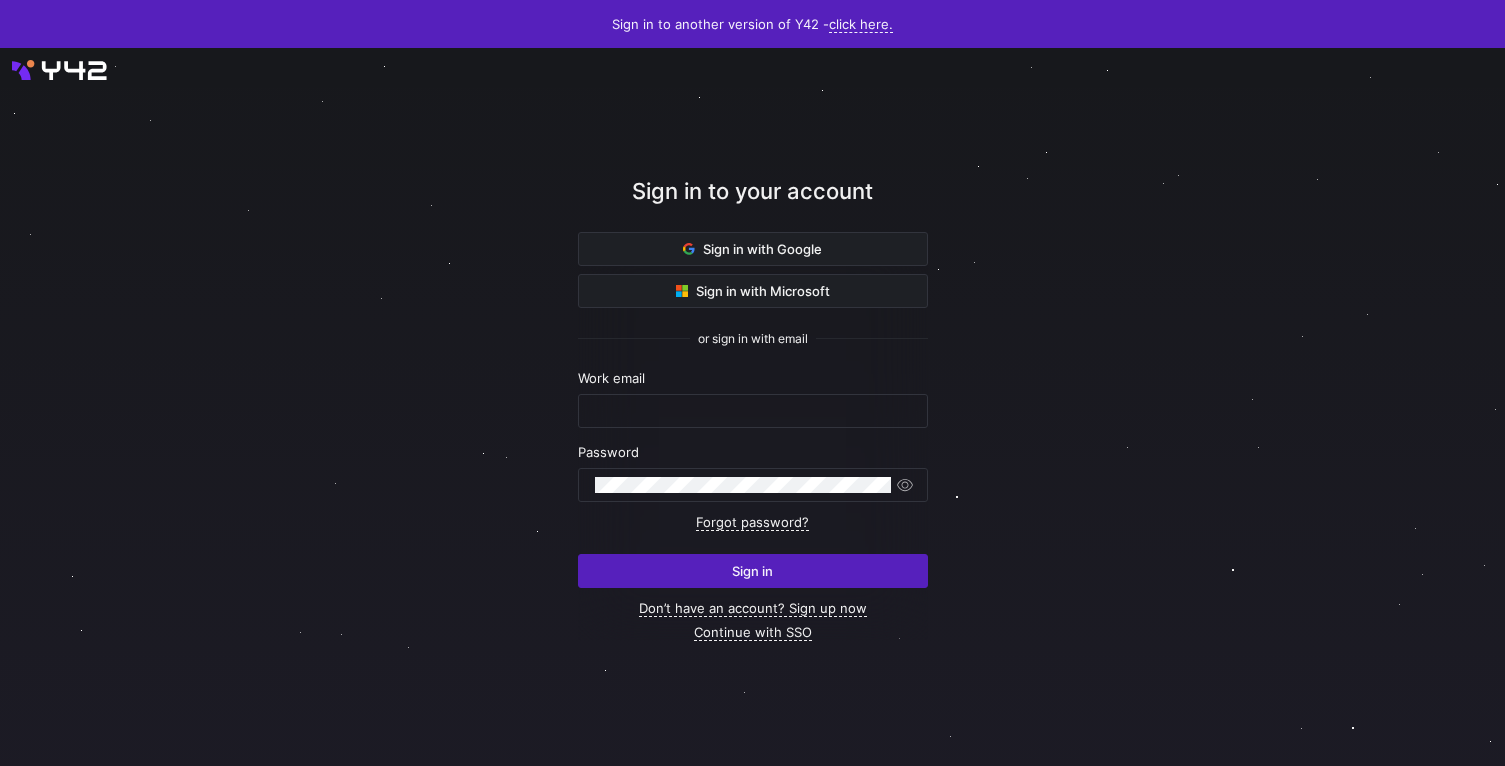 scroll, scrollTop: 0, scrollLeft: 0, axis: both 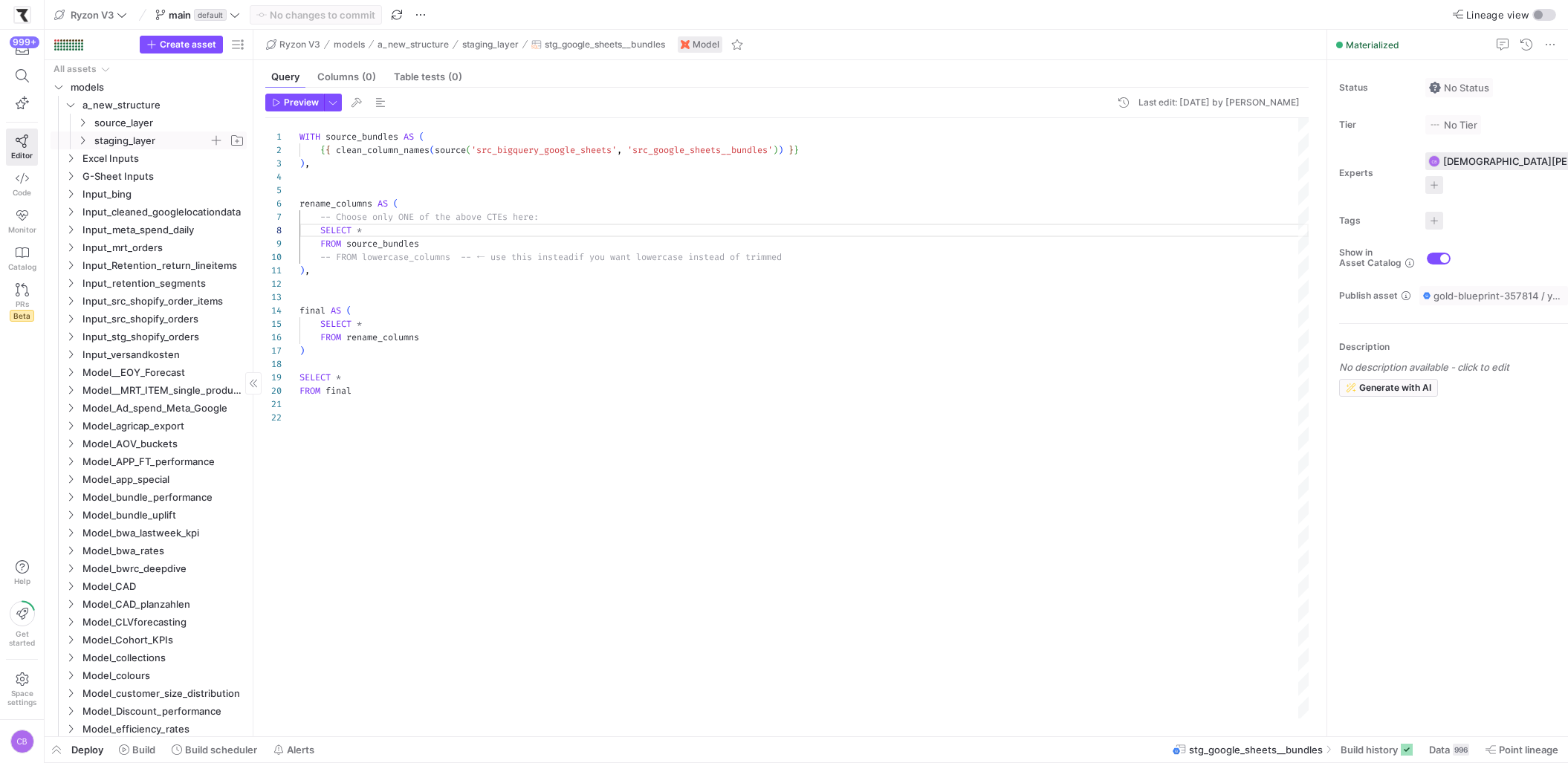 click on "staging_layer" 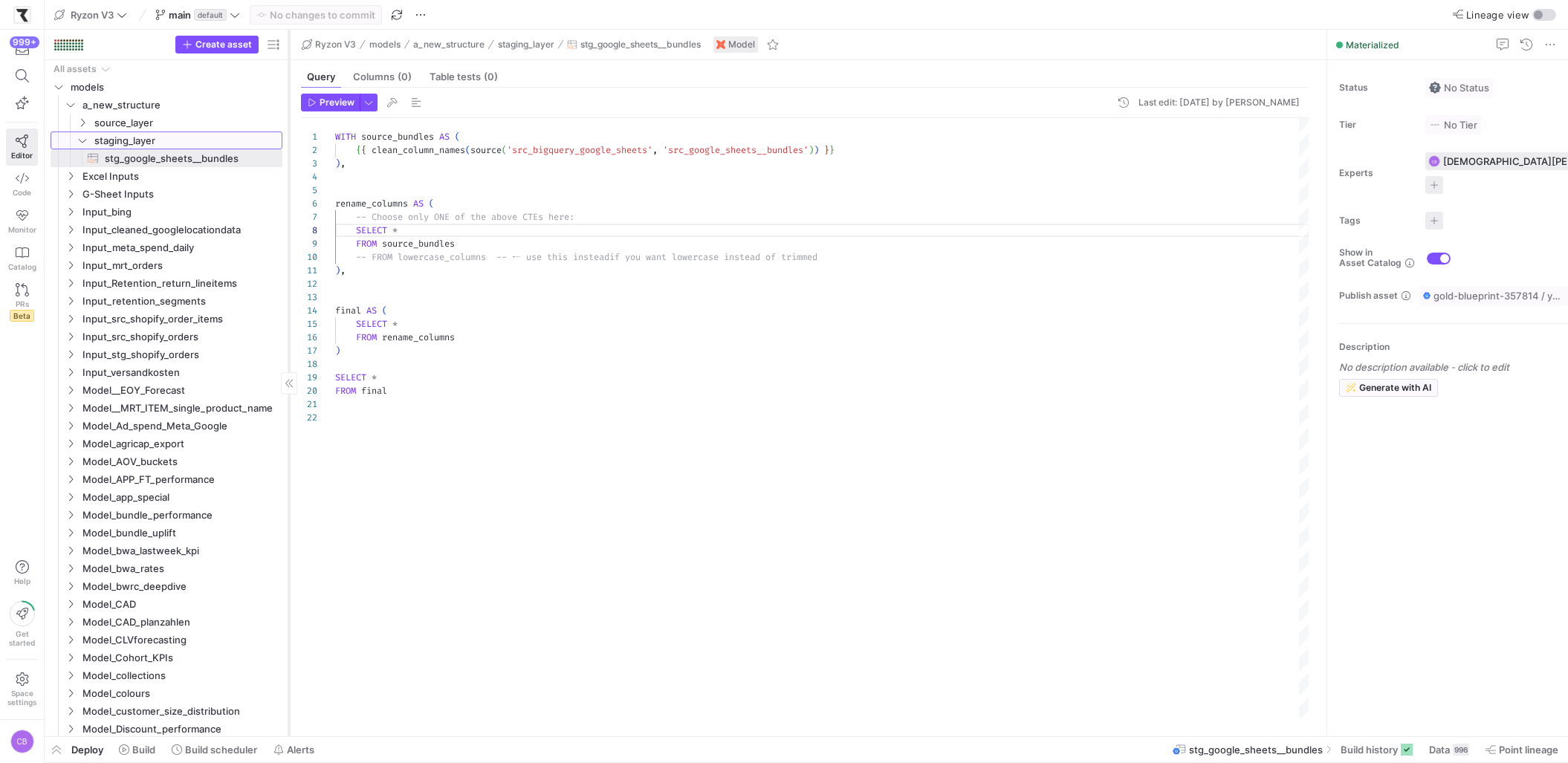 drag, startPoint x: 252, startPoint y: 166, endPoint x: 288, endPoint y: 169, distance: 36.124784 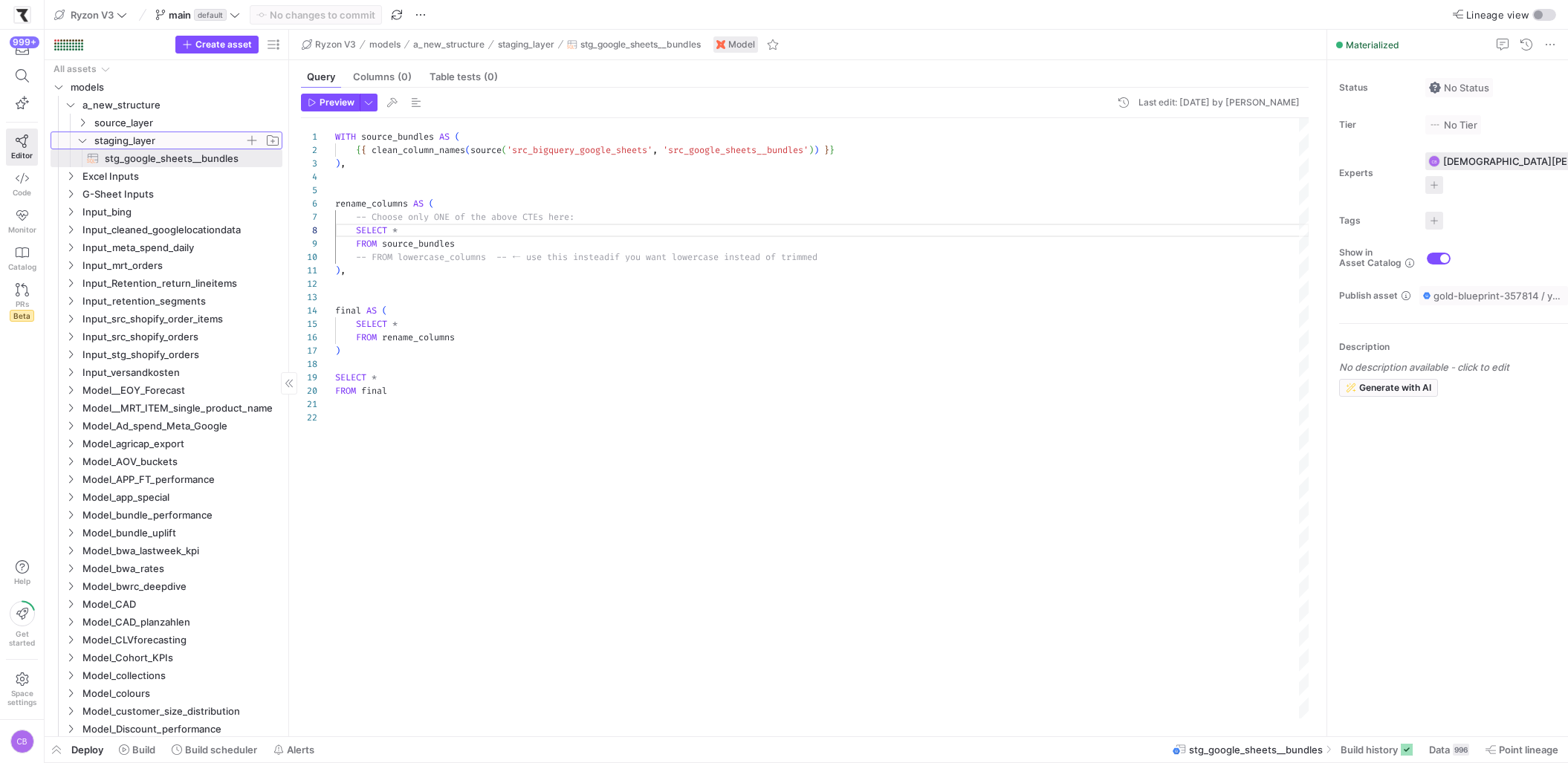 click 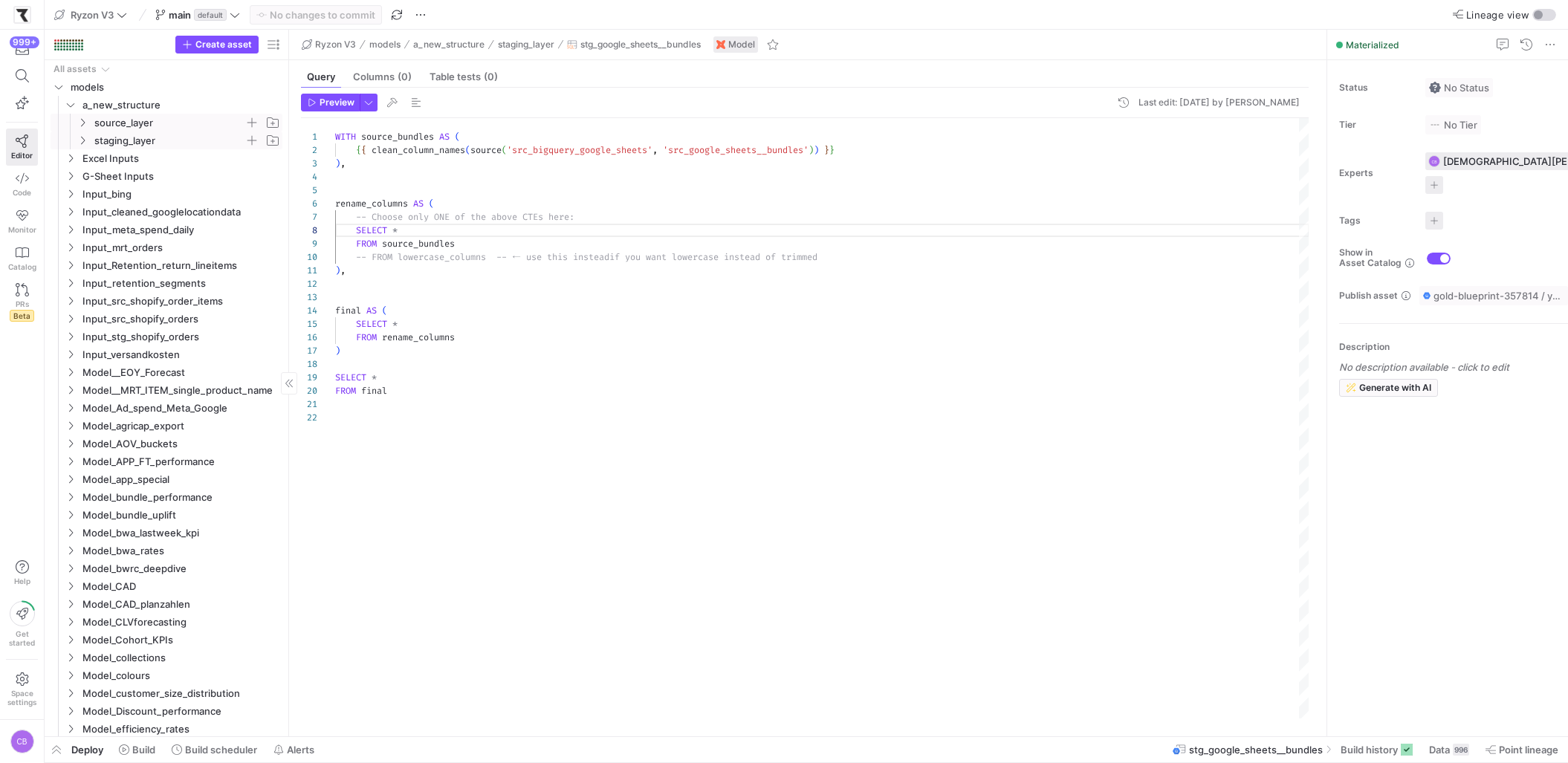 click 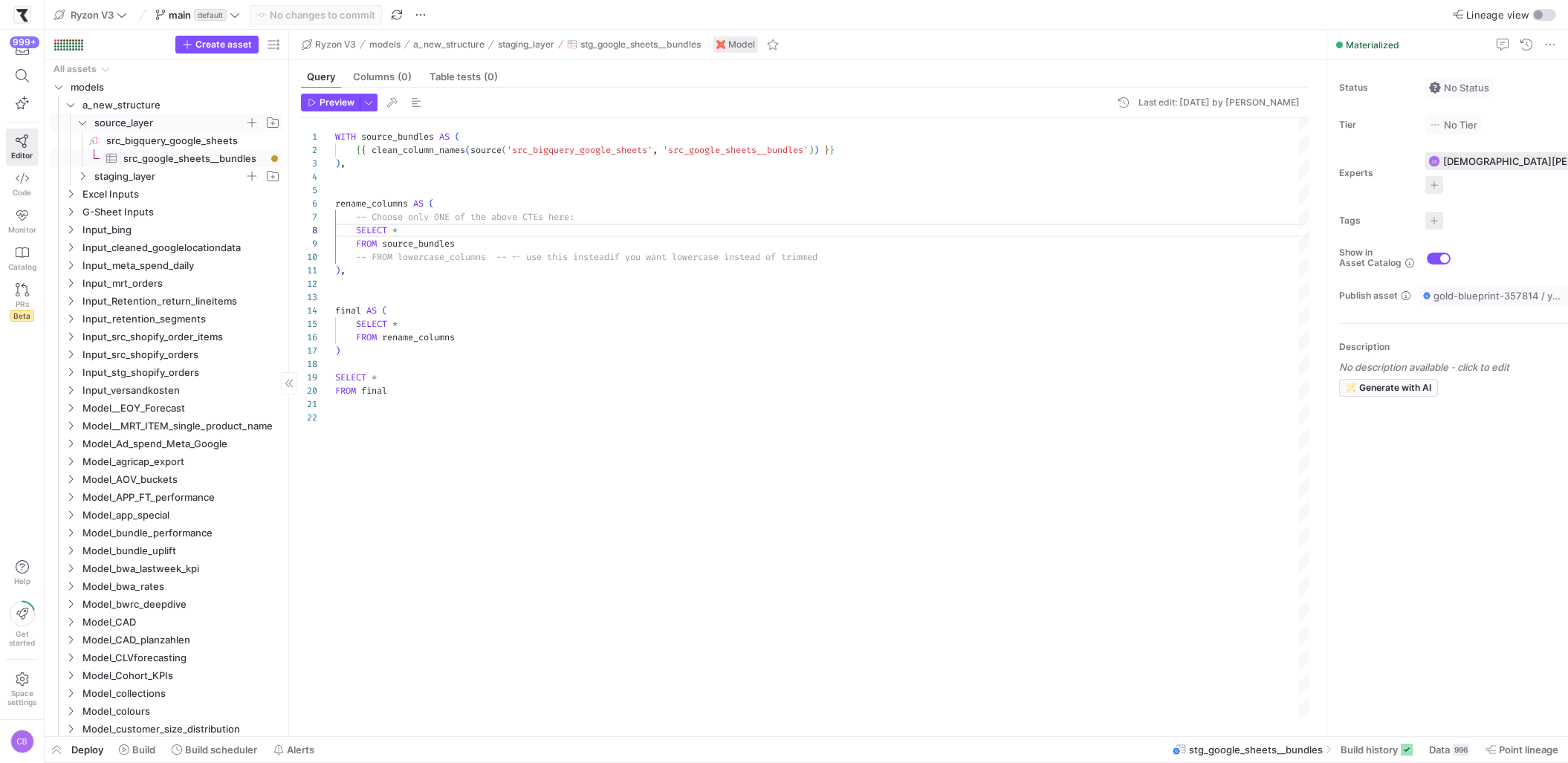 click on "src_google_sheets__bundles​​​​​​​​​" 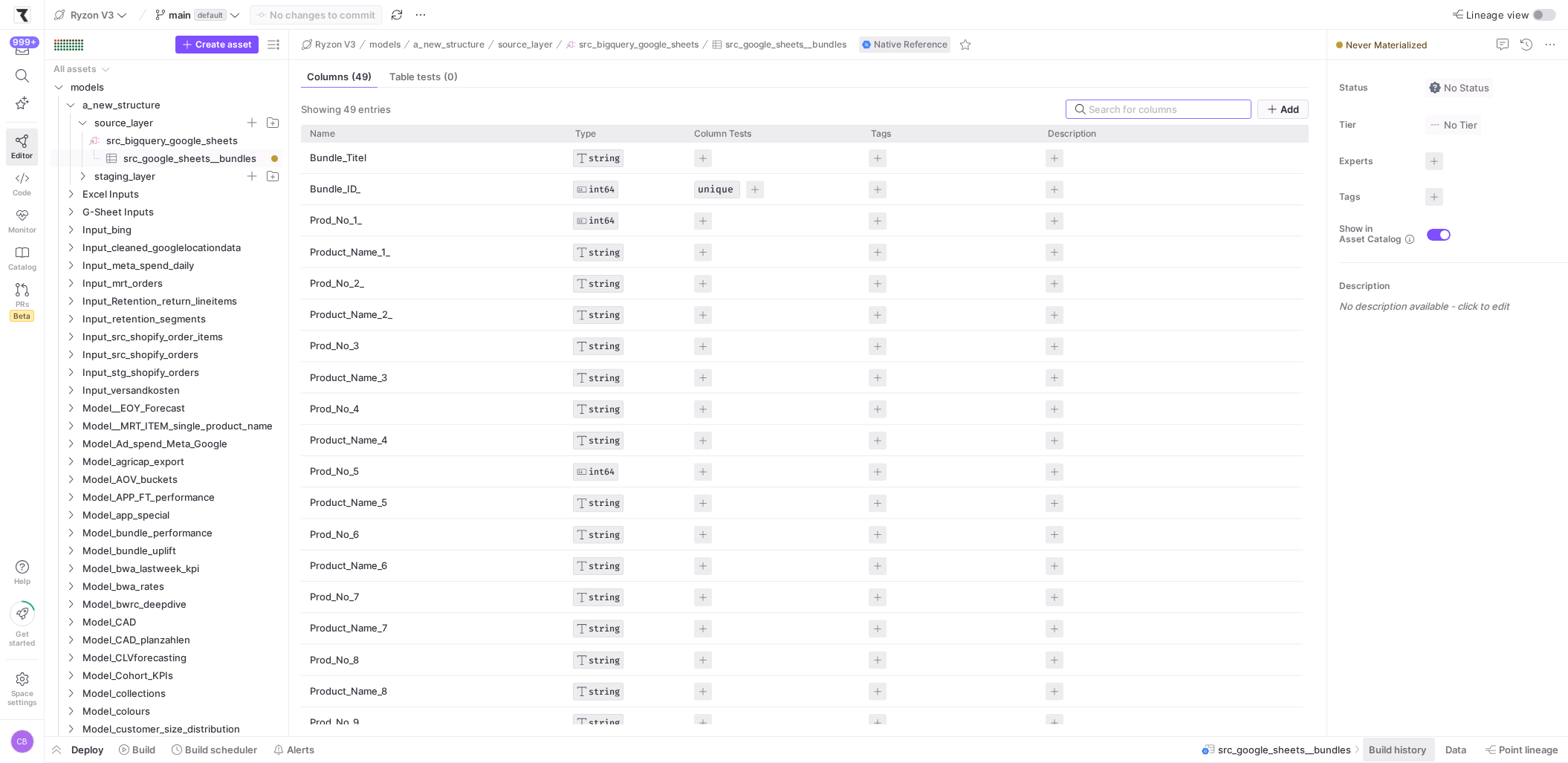 click on "Build history" 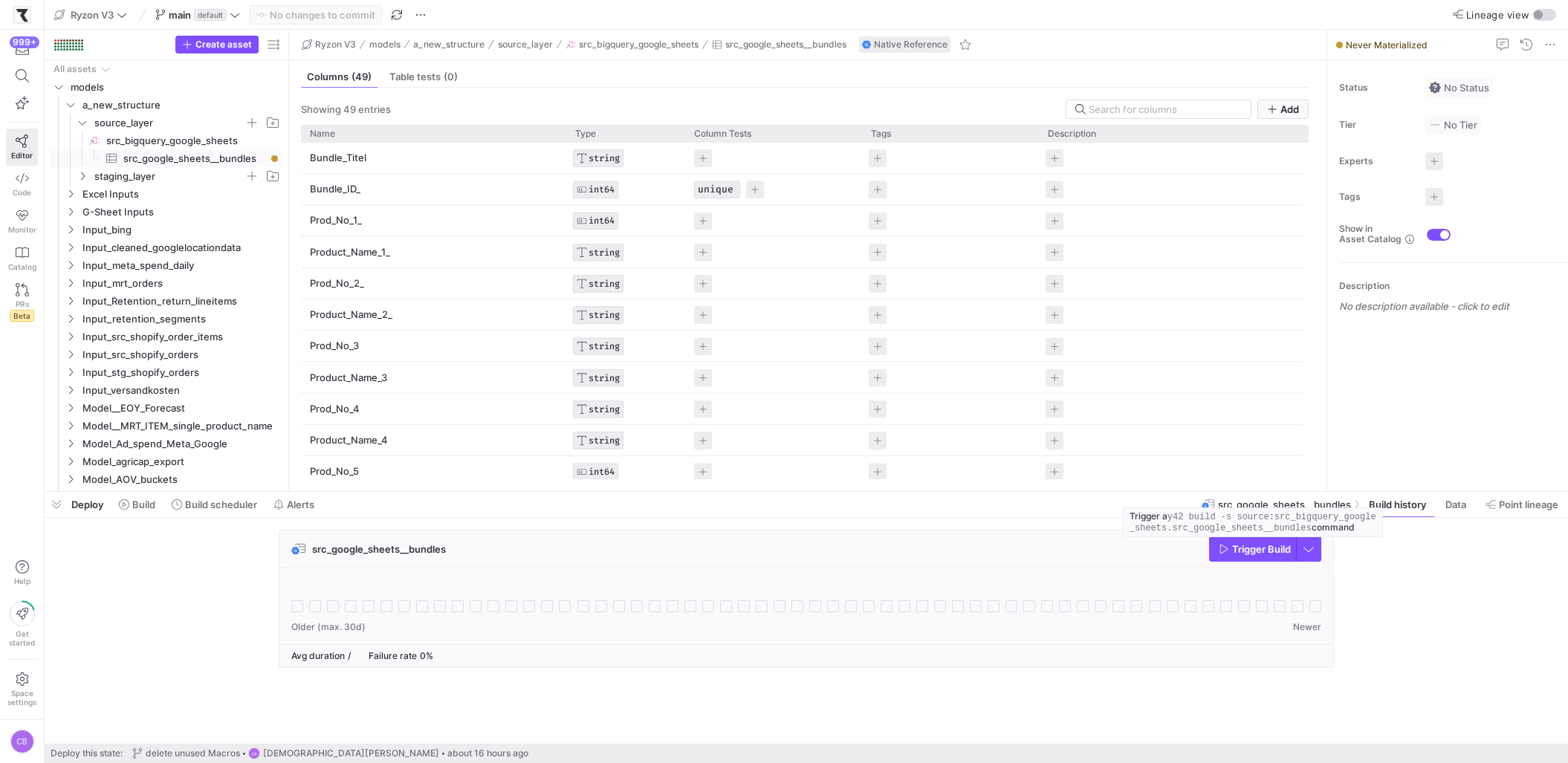 click at bounding box center [1252, 549] 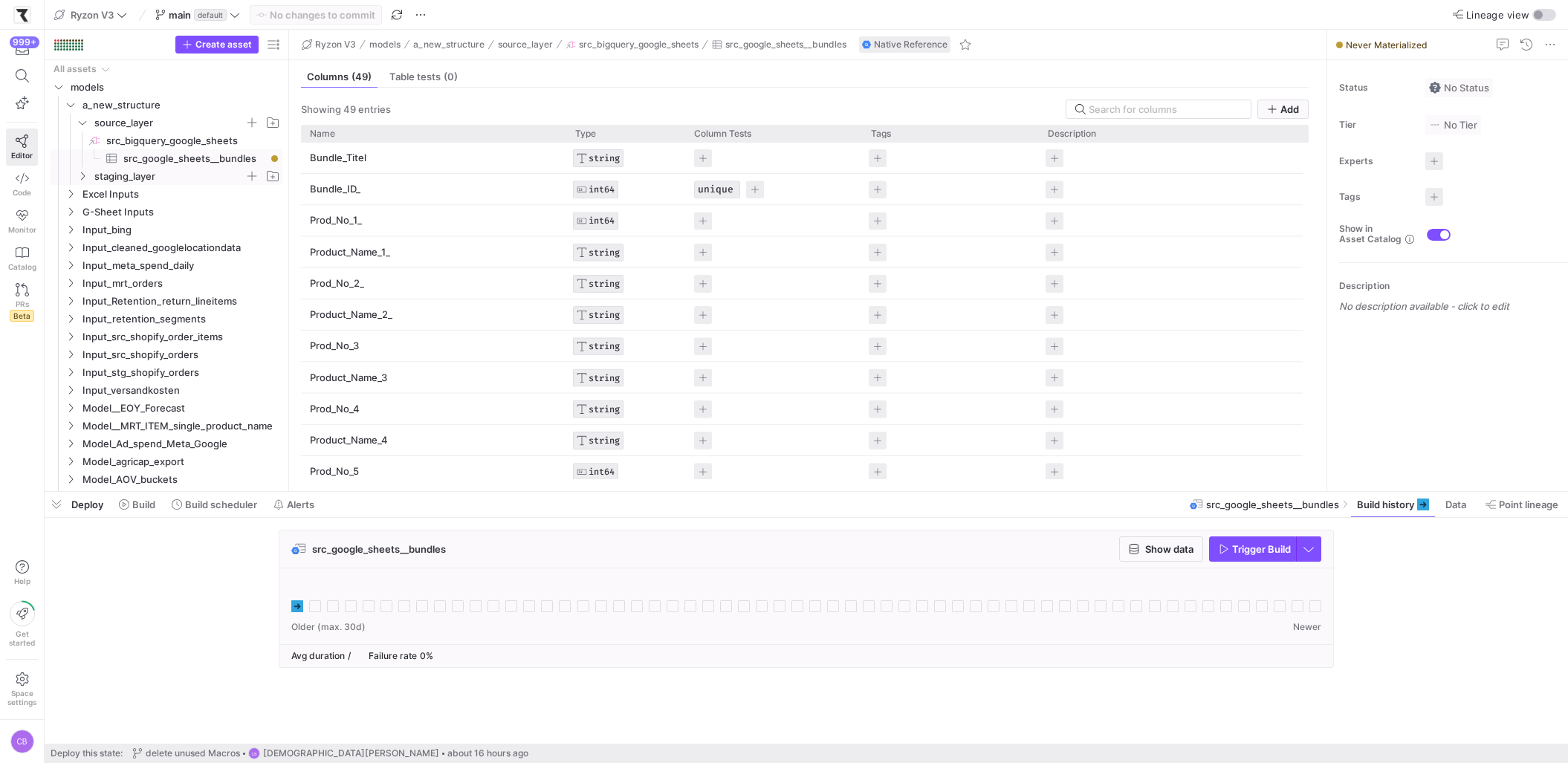 click on "staging_layer" 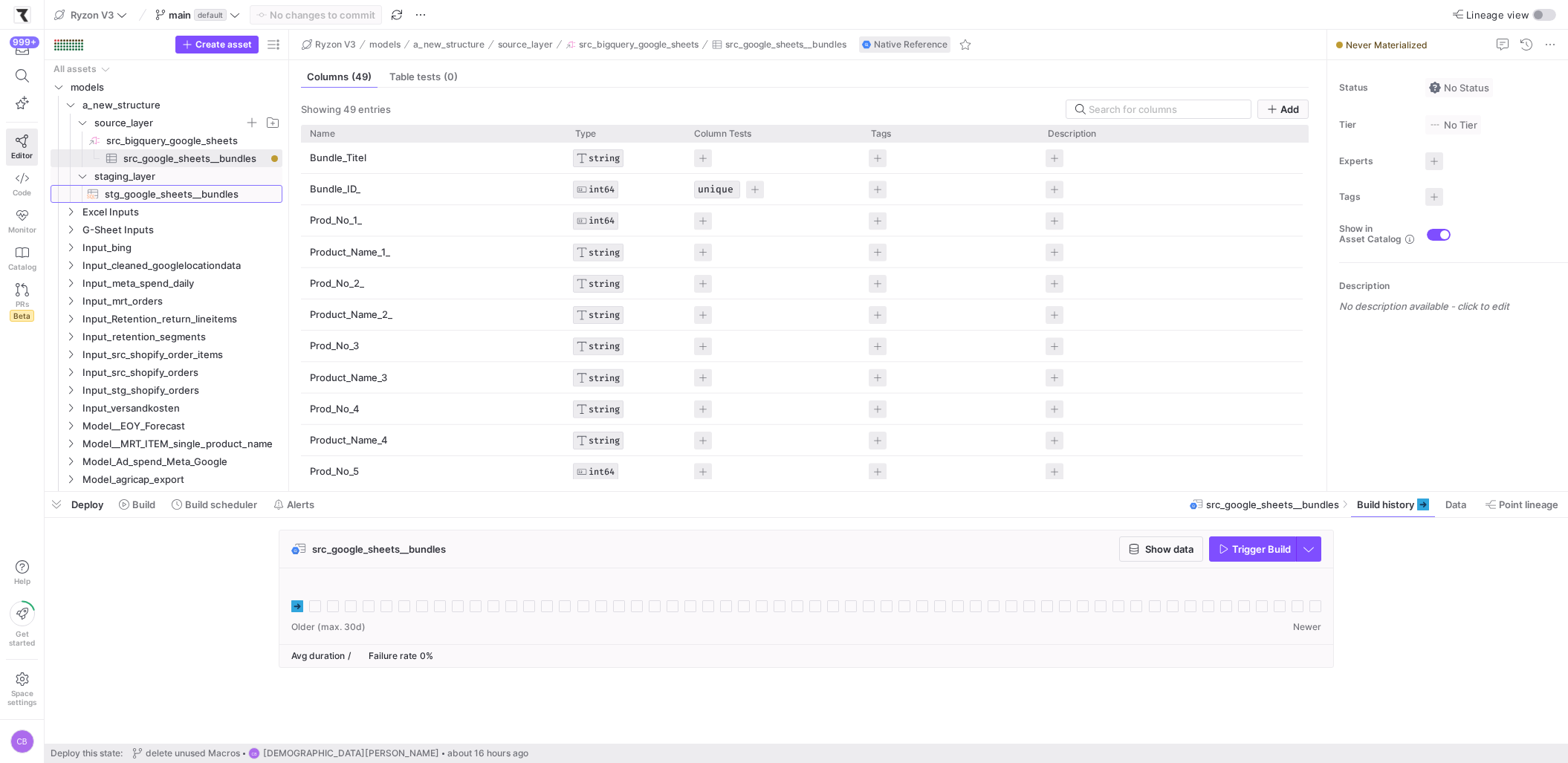 click on "stg_google_sheets__bundles​​​​​​​​​​" 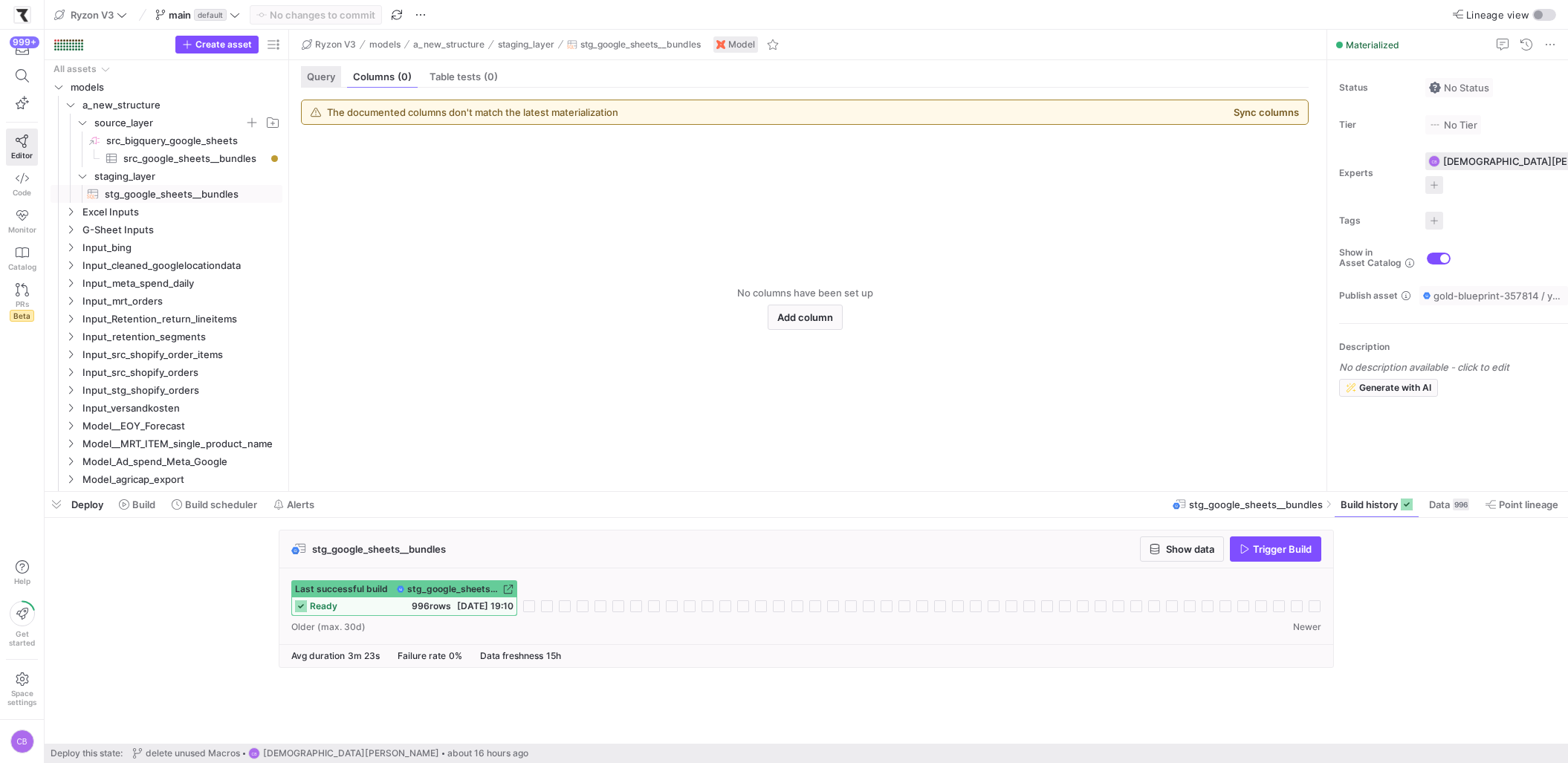 click on "Query" at bounding box center [321, 77] 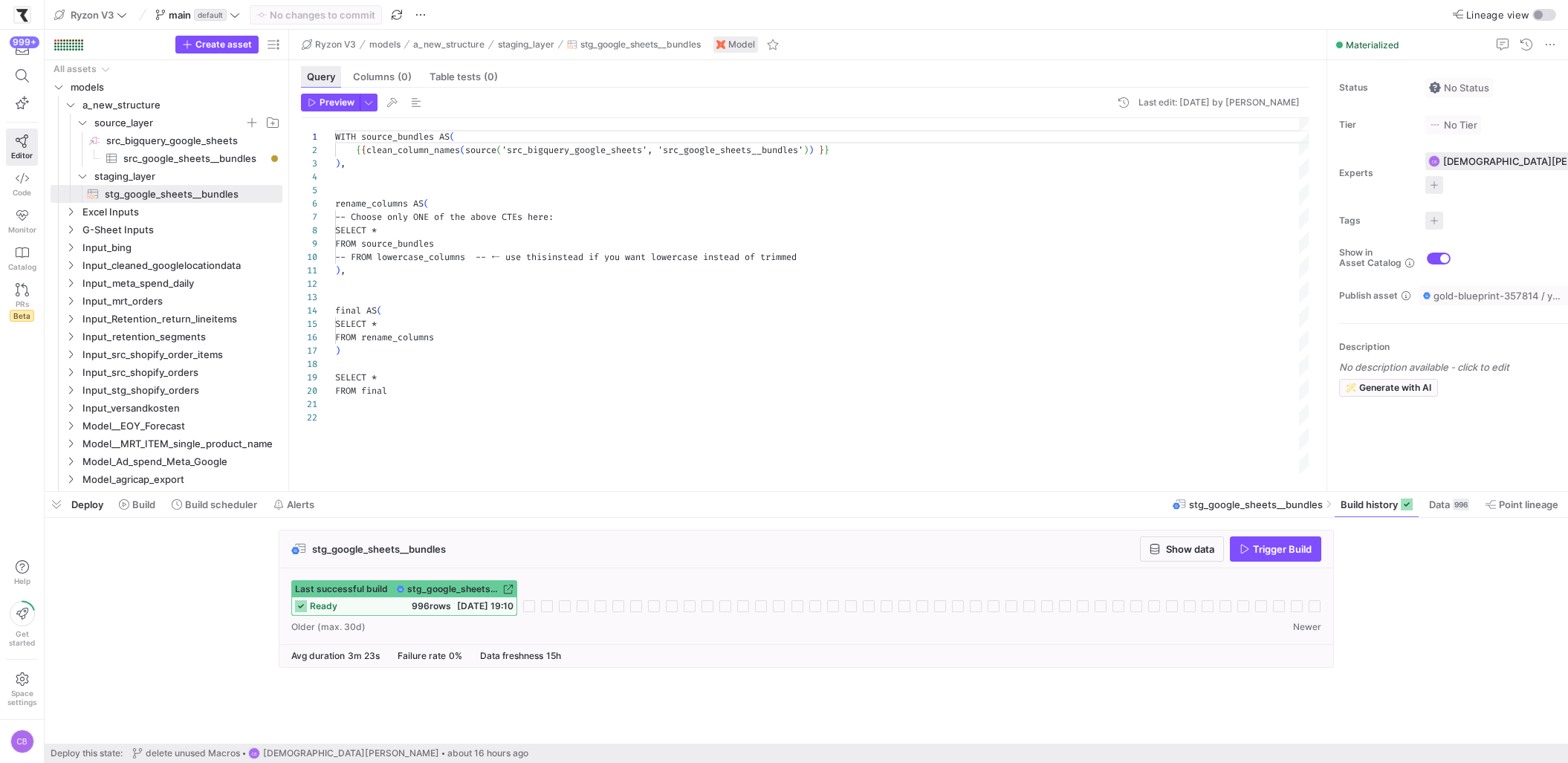 scroll, scrollTop: 134, scrollLeft: 0, axis: vertical 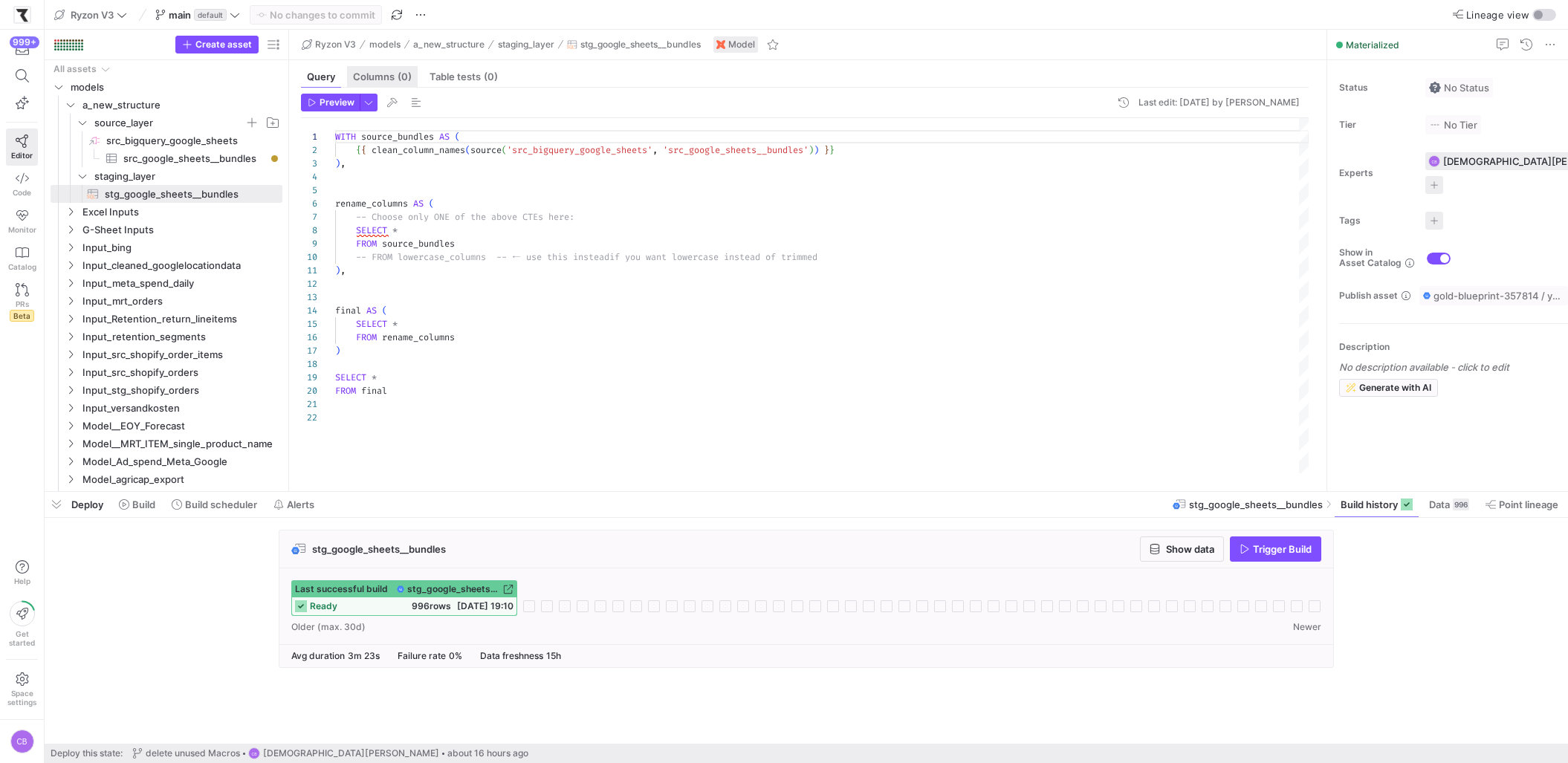 click on "Columns  (0)" at bounding box center [382, 77] 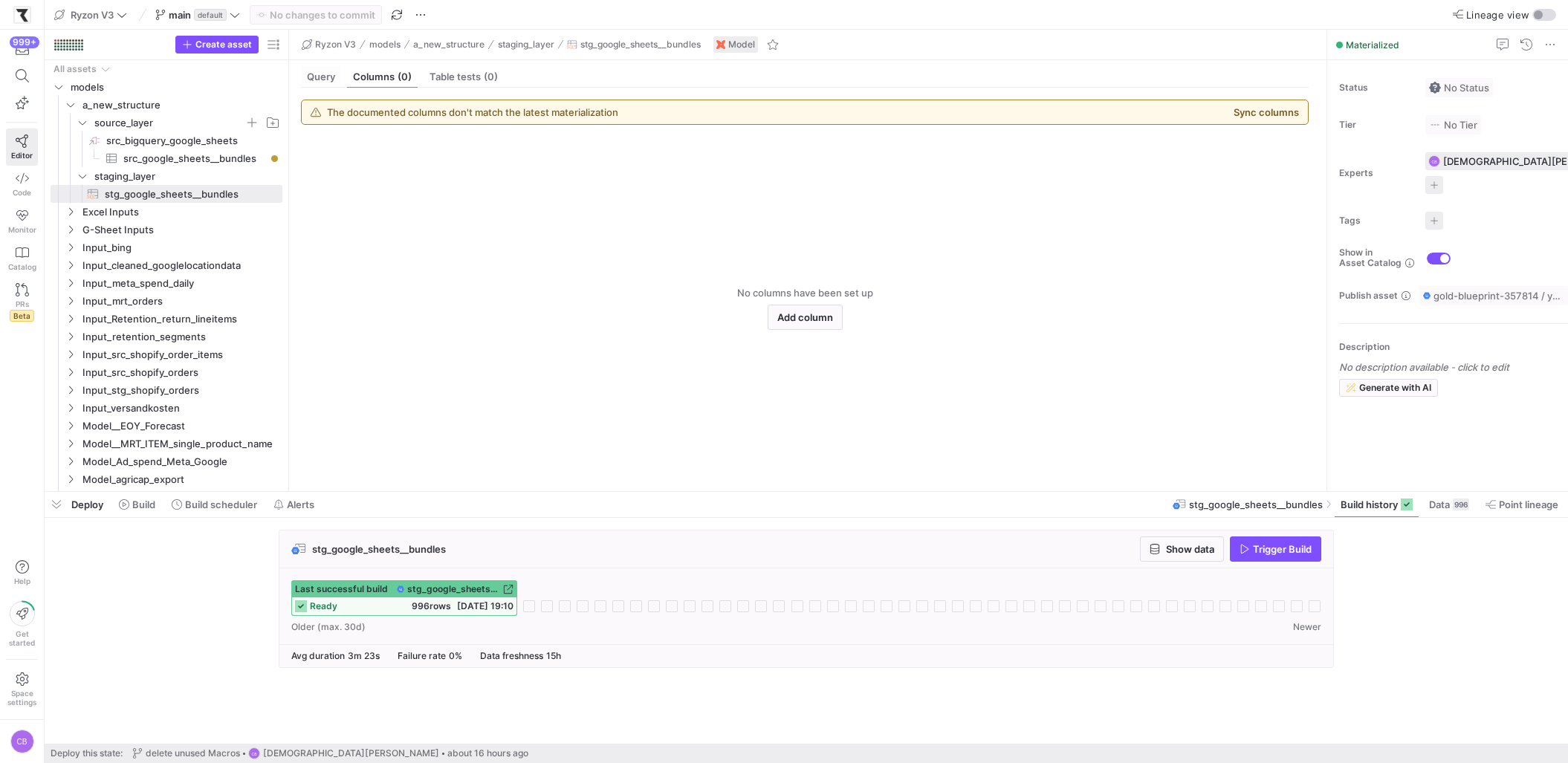 click on "The documented columns don't match the latest materialization  Sync columns" 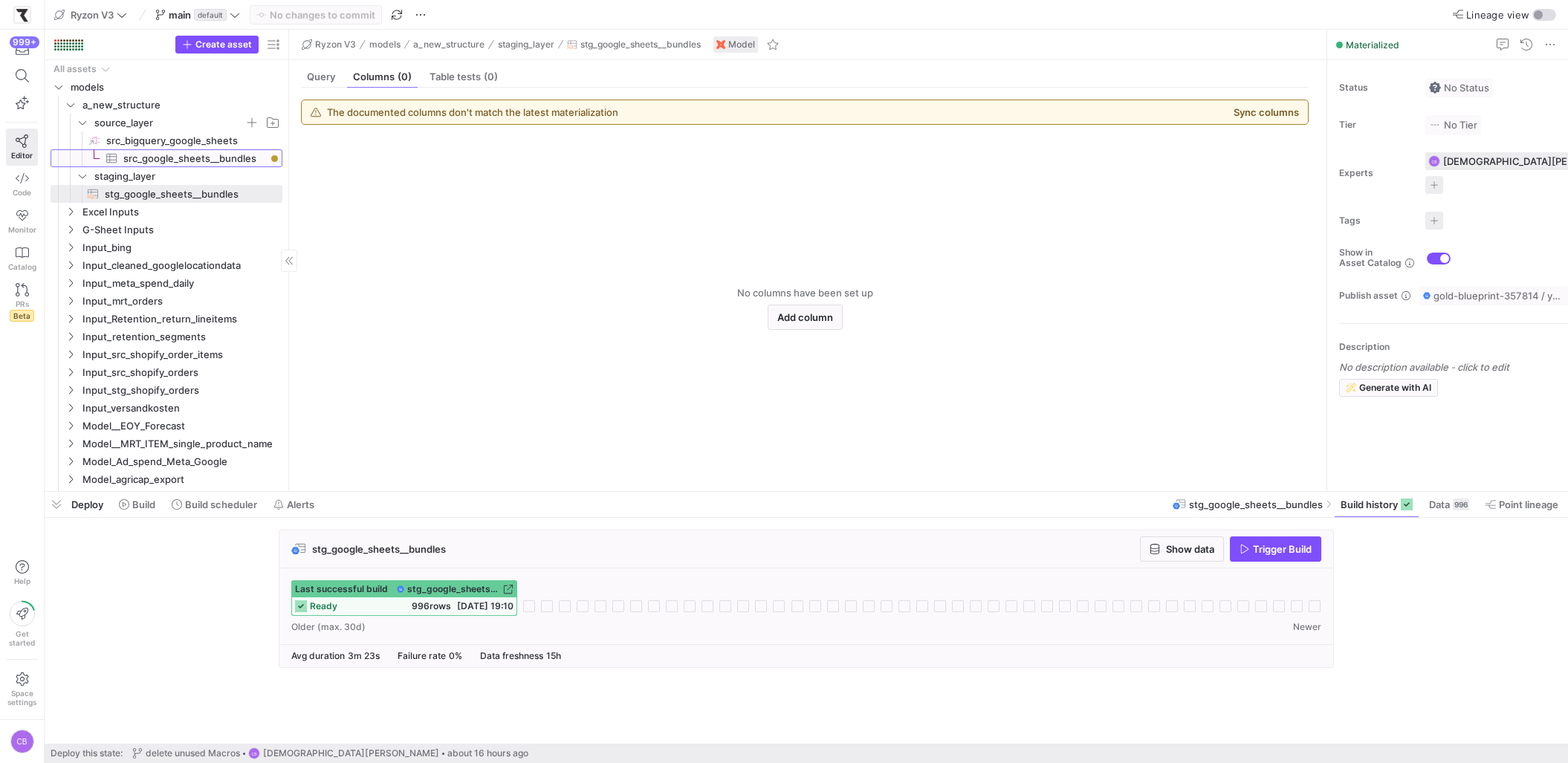 click on "src_google_sheets__bundles​​​​​​​​​" 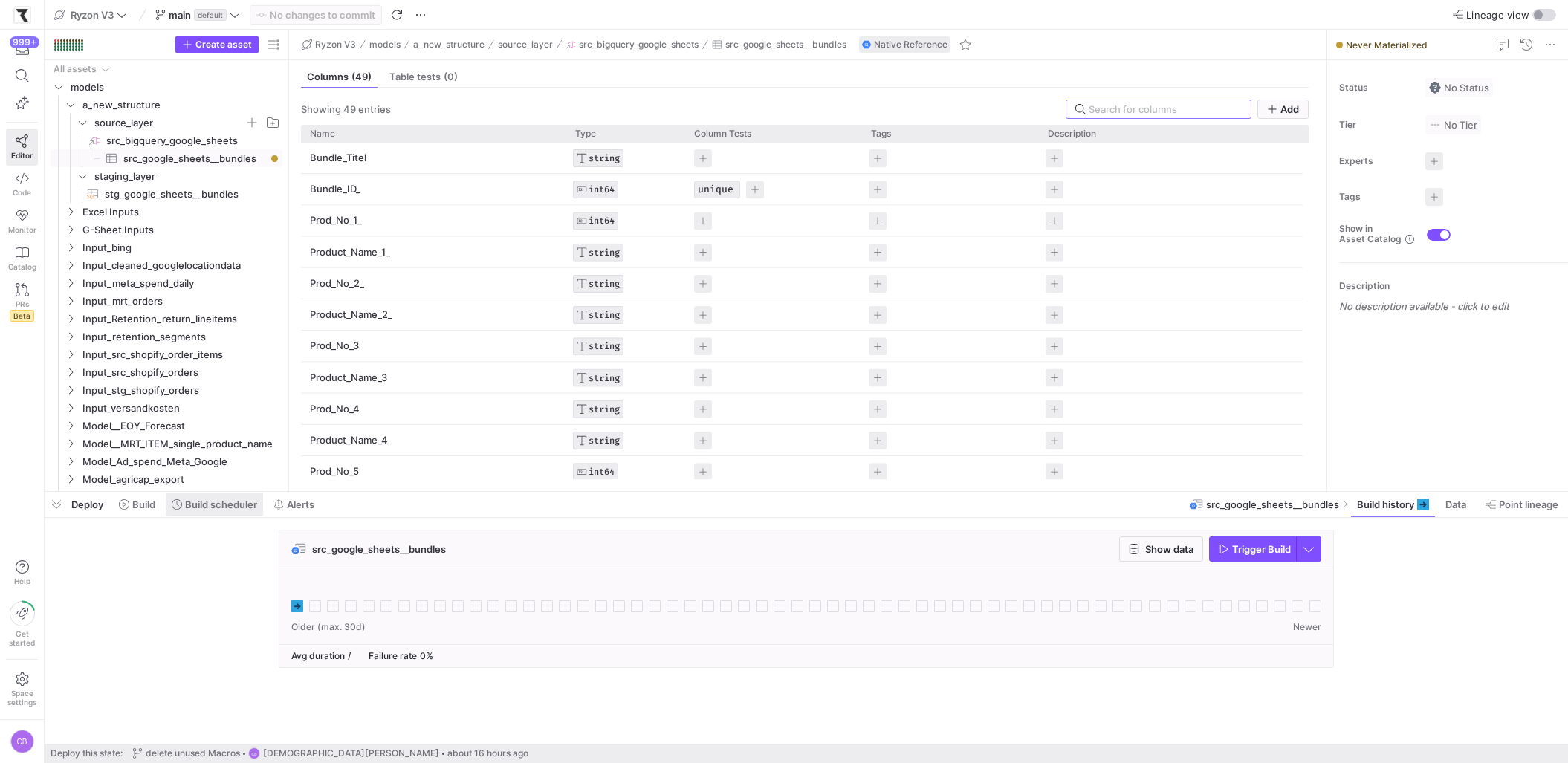 click on "Build scheduler" 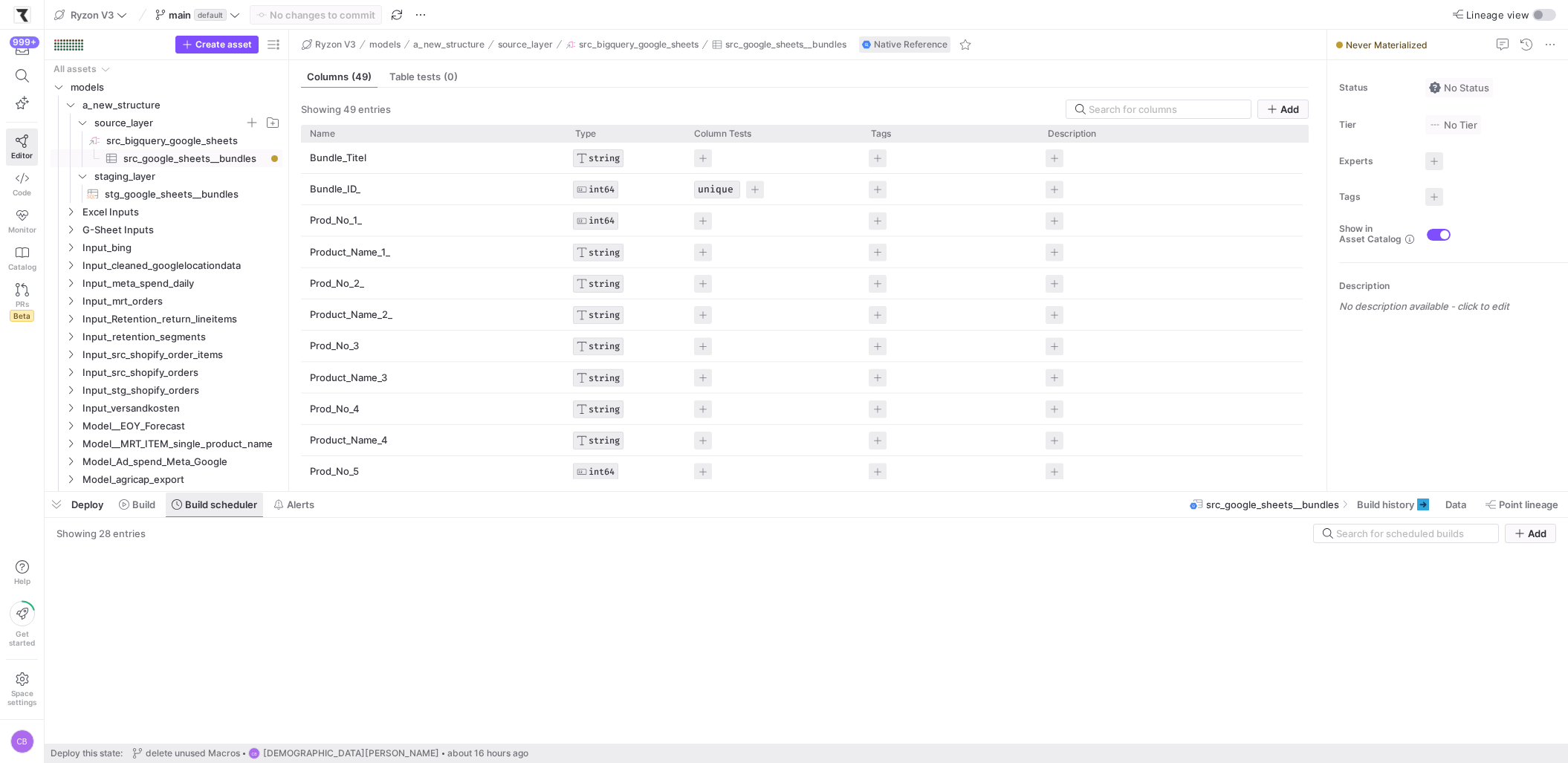 click on "Build scheduler" 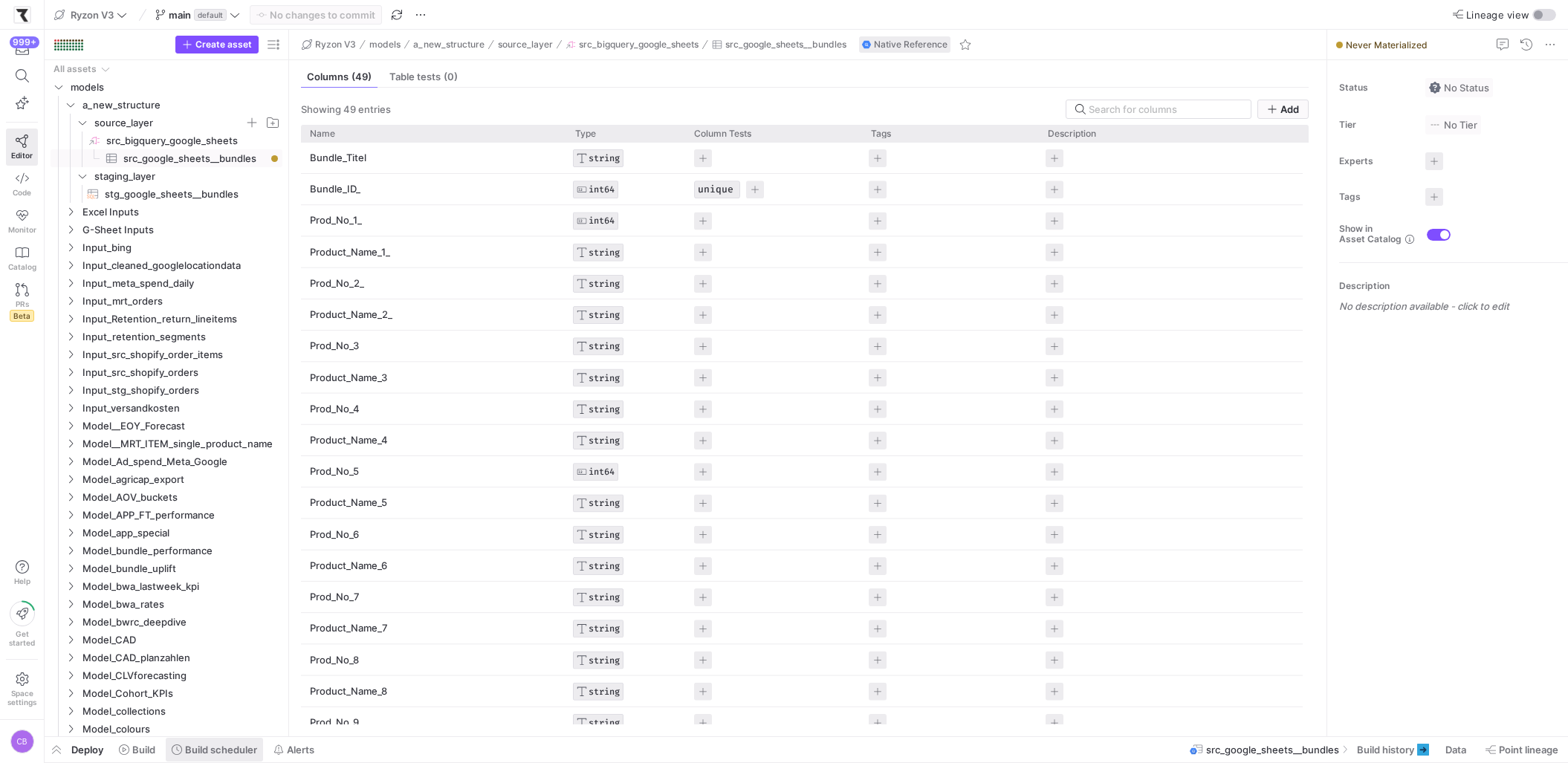 click on "Build scheduler" 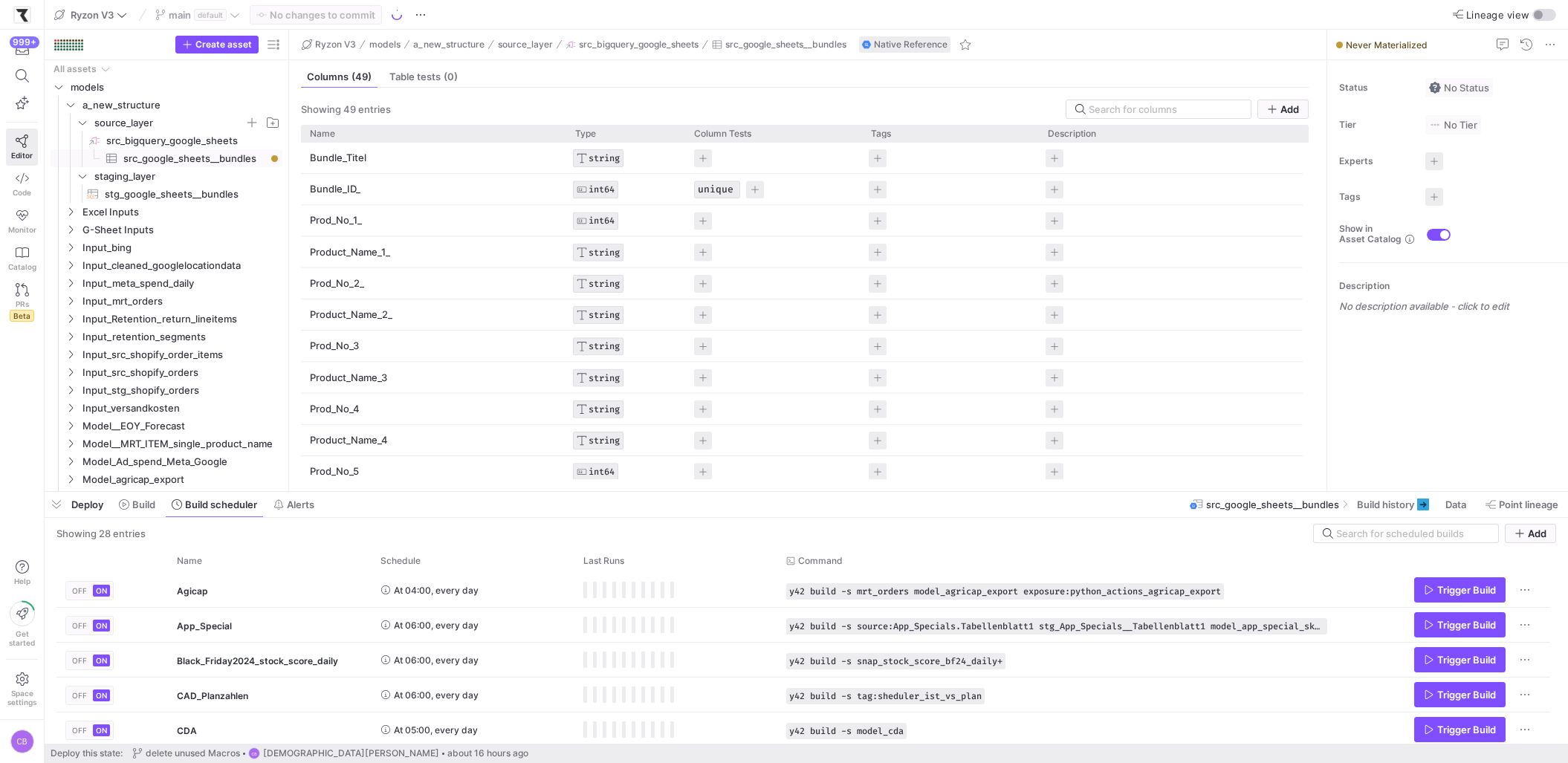drag, startPoint x: 455, startPoint y: 491, endPoint x: 473, endPoint y: 321, distance: 170.95029 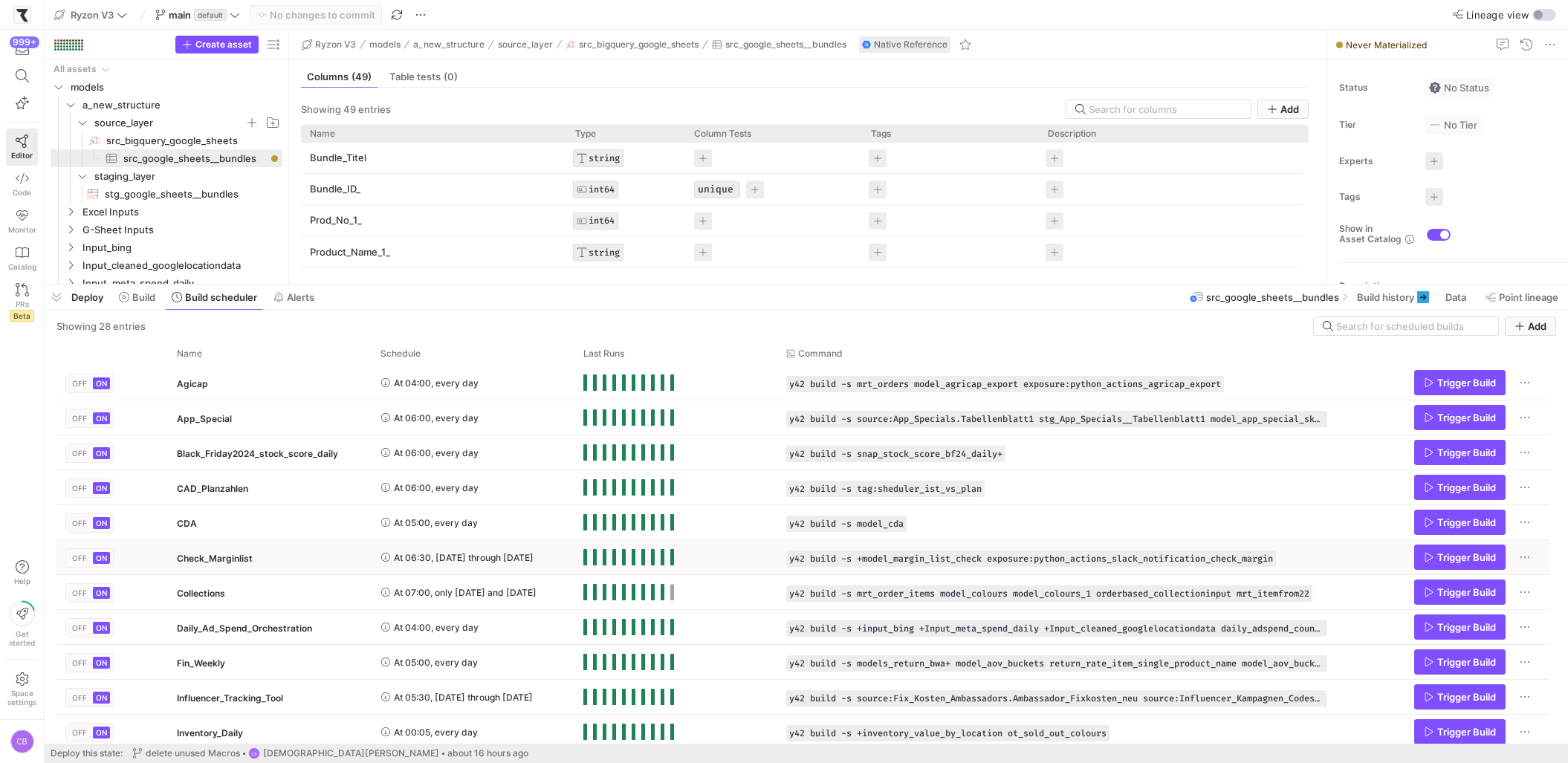 scroll, scrollTop: 536, scrollLeft: 0, axis: vertical 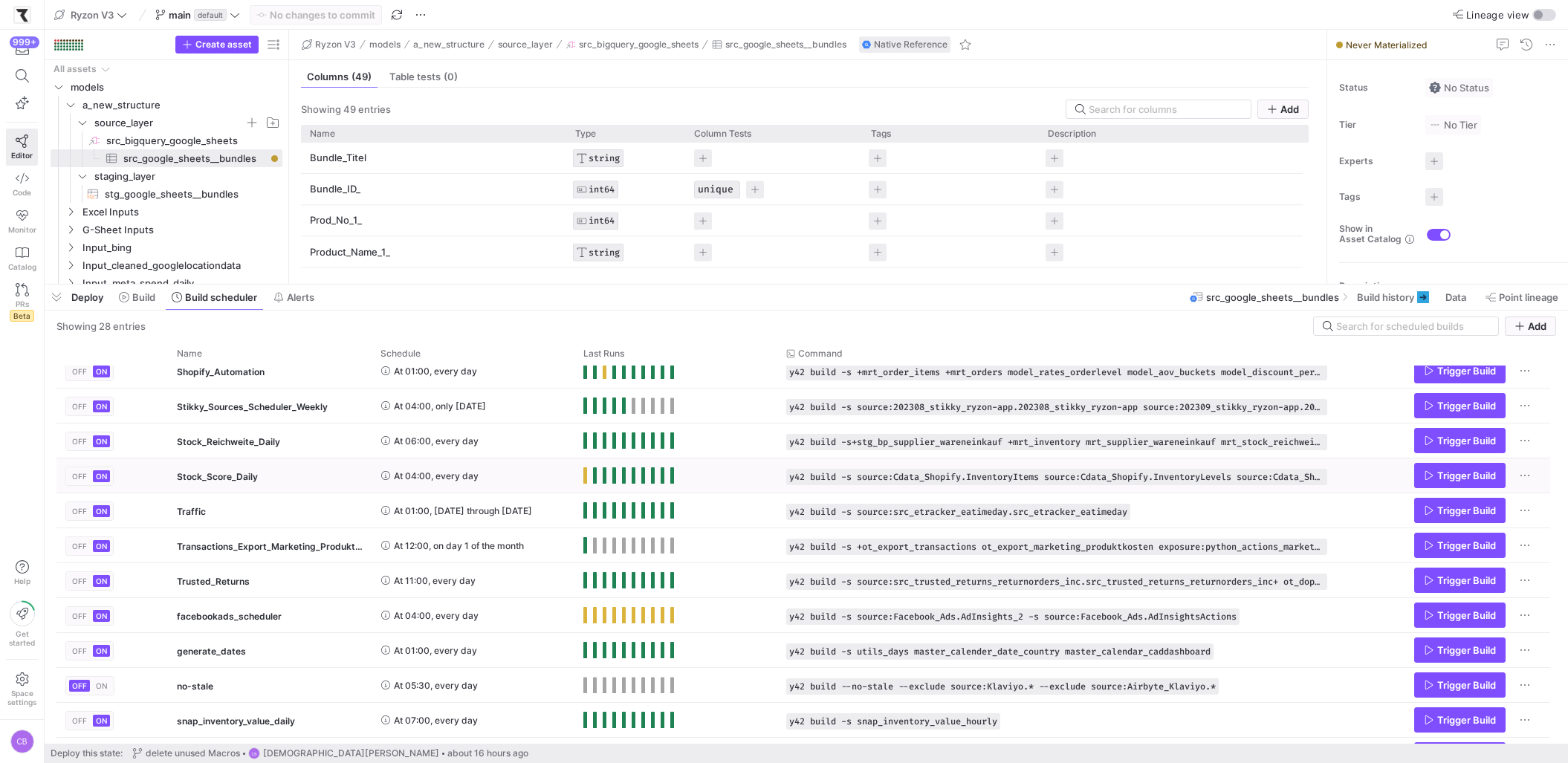 click 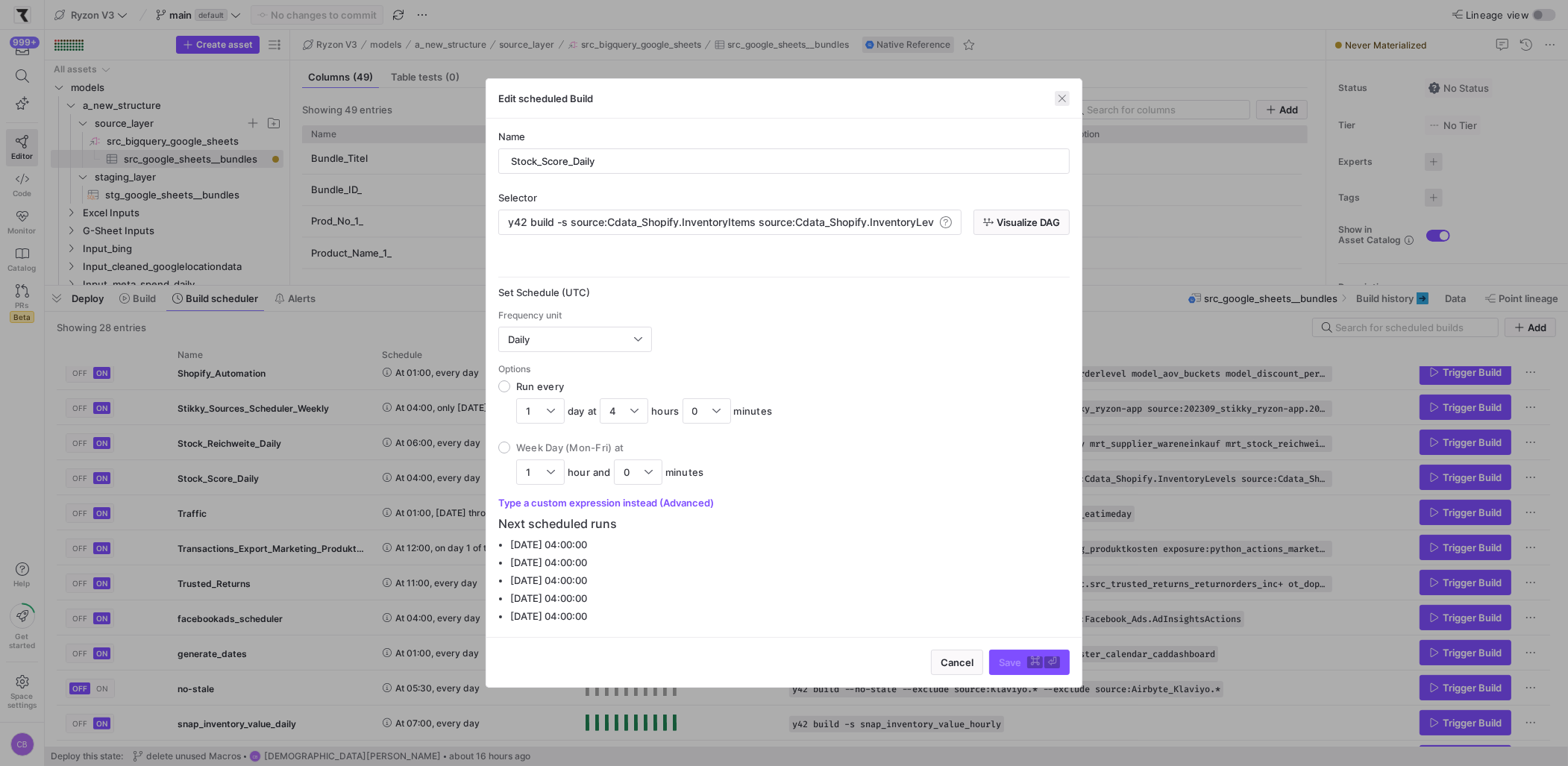 click at bounding box center [1062, 98] 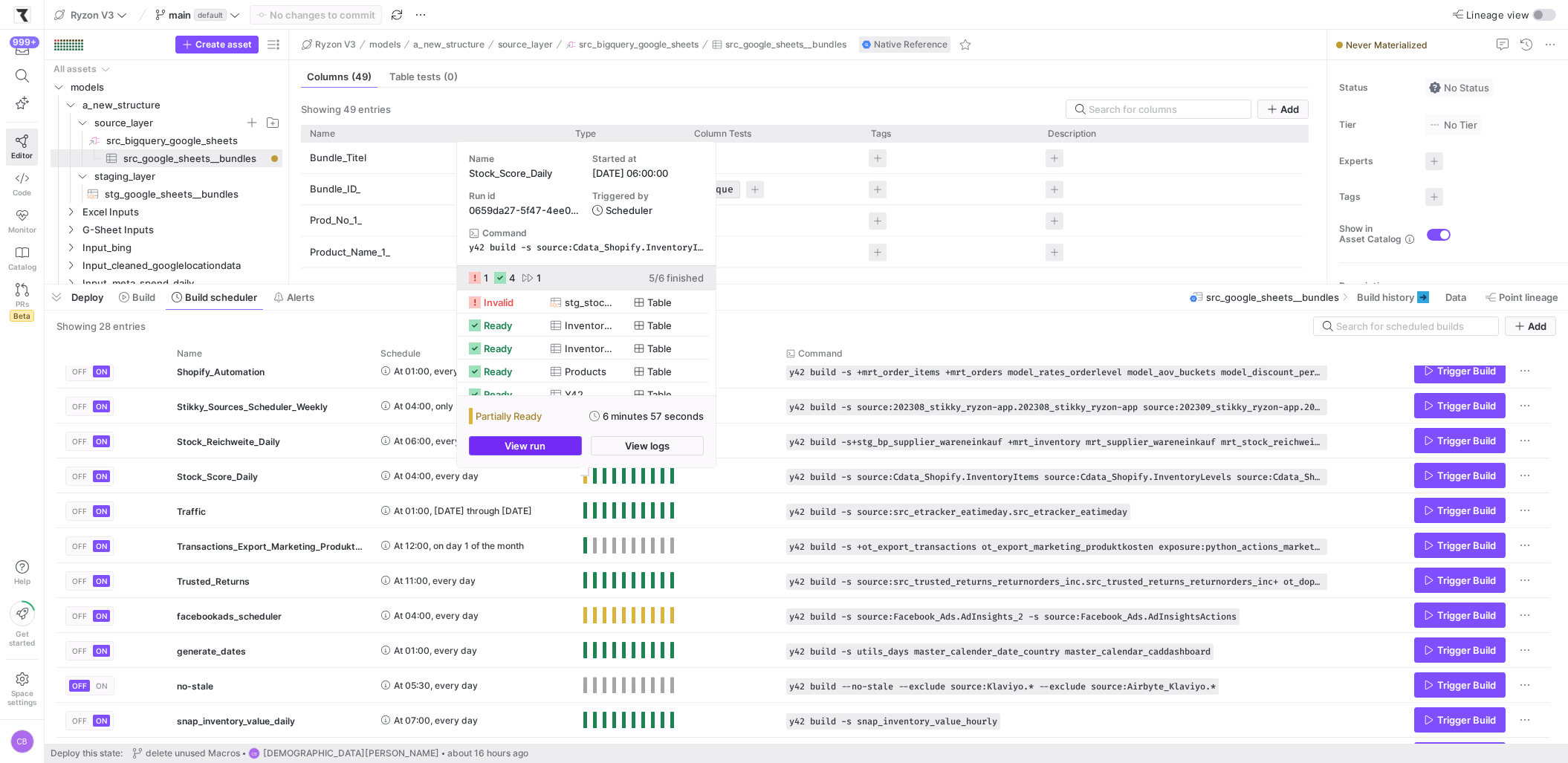 click at bounding box center [525, 446] 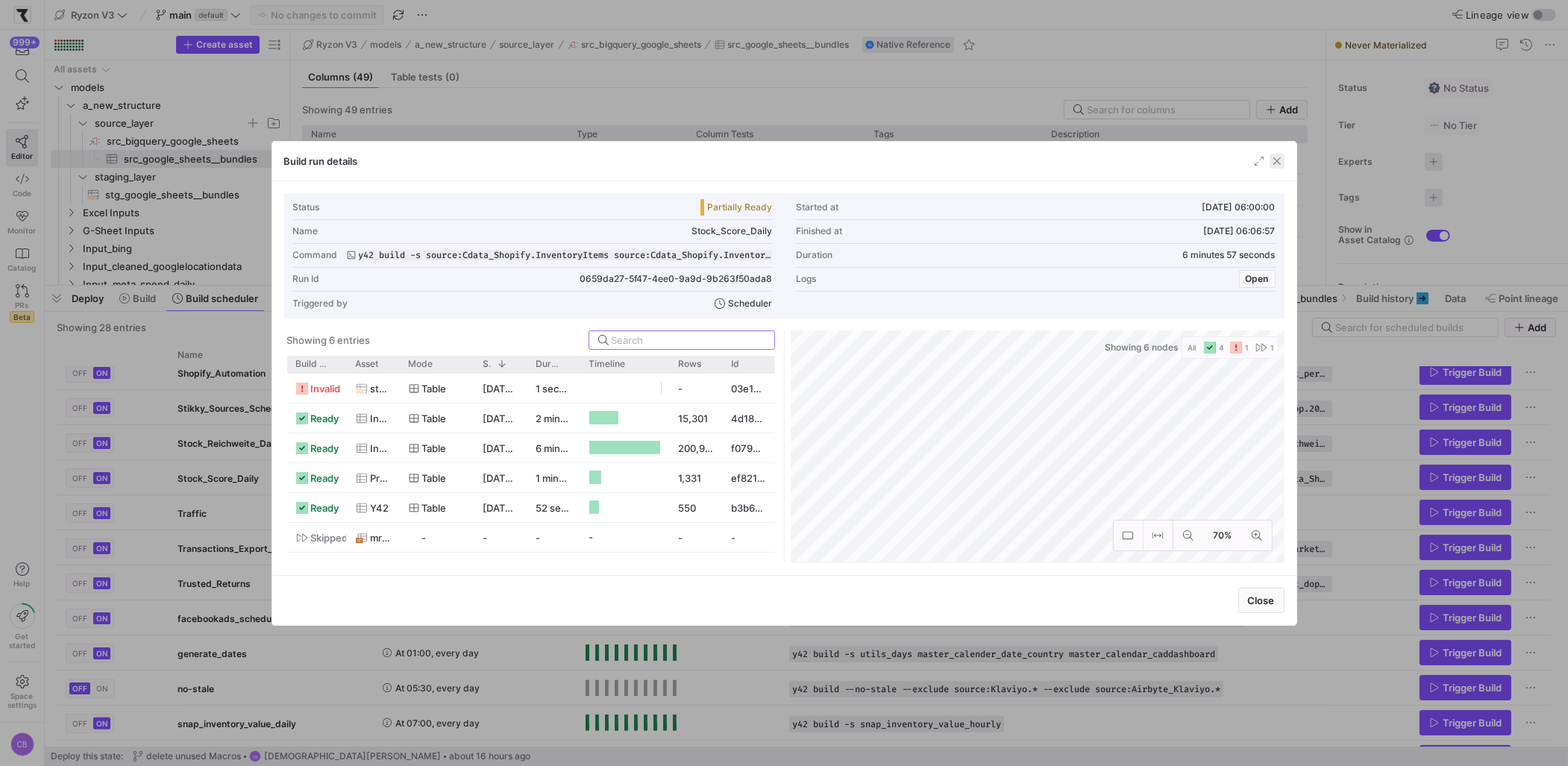 click 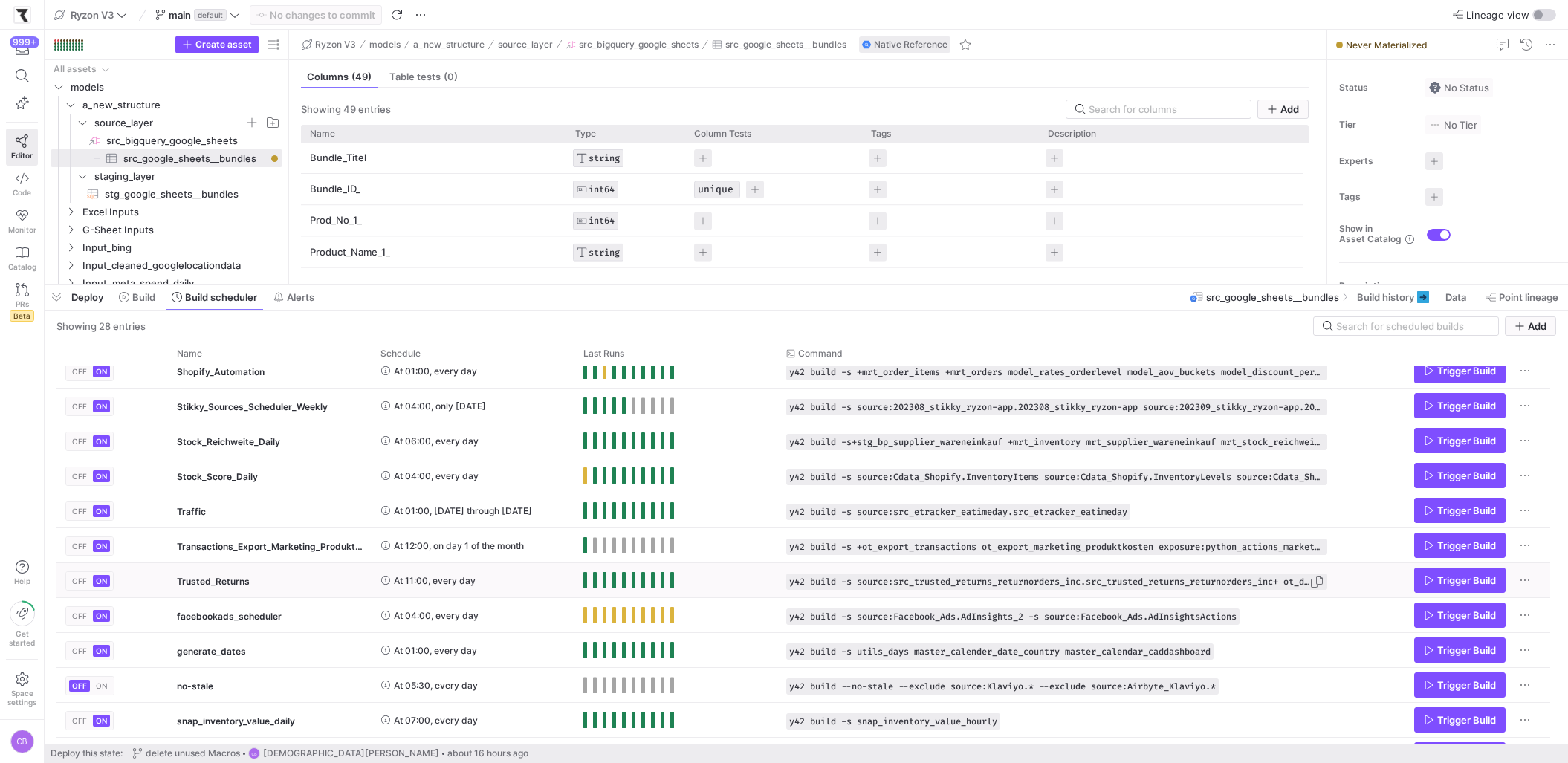 scroll, scrollTop: 557, scrollLeft: 0, axis: vertical 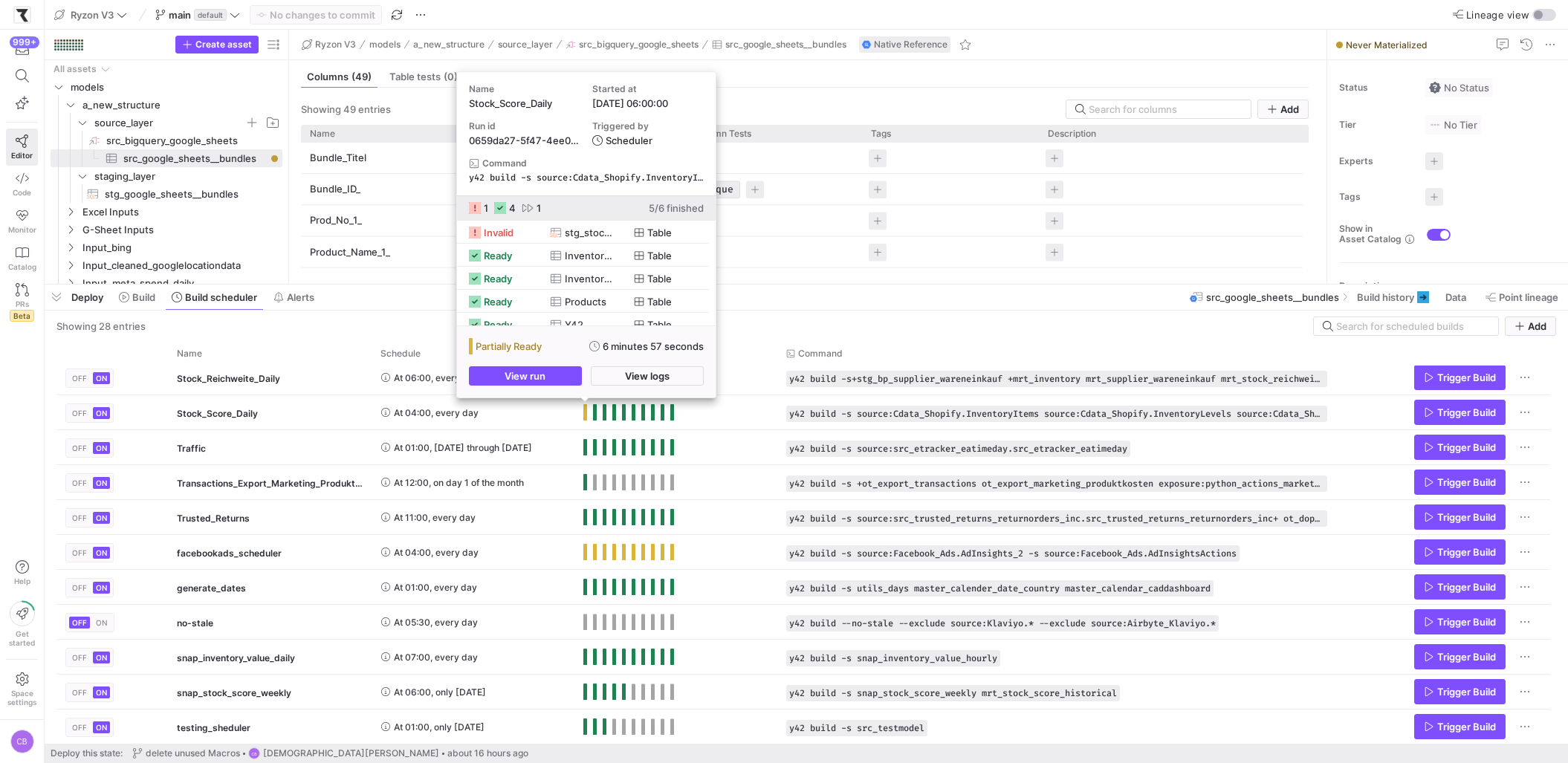 click on "Partially Ready  6 minutes 57 seconds View run View logs" at bounding box center [586, 362] 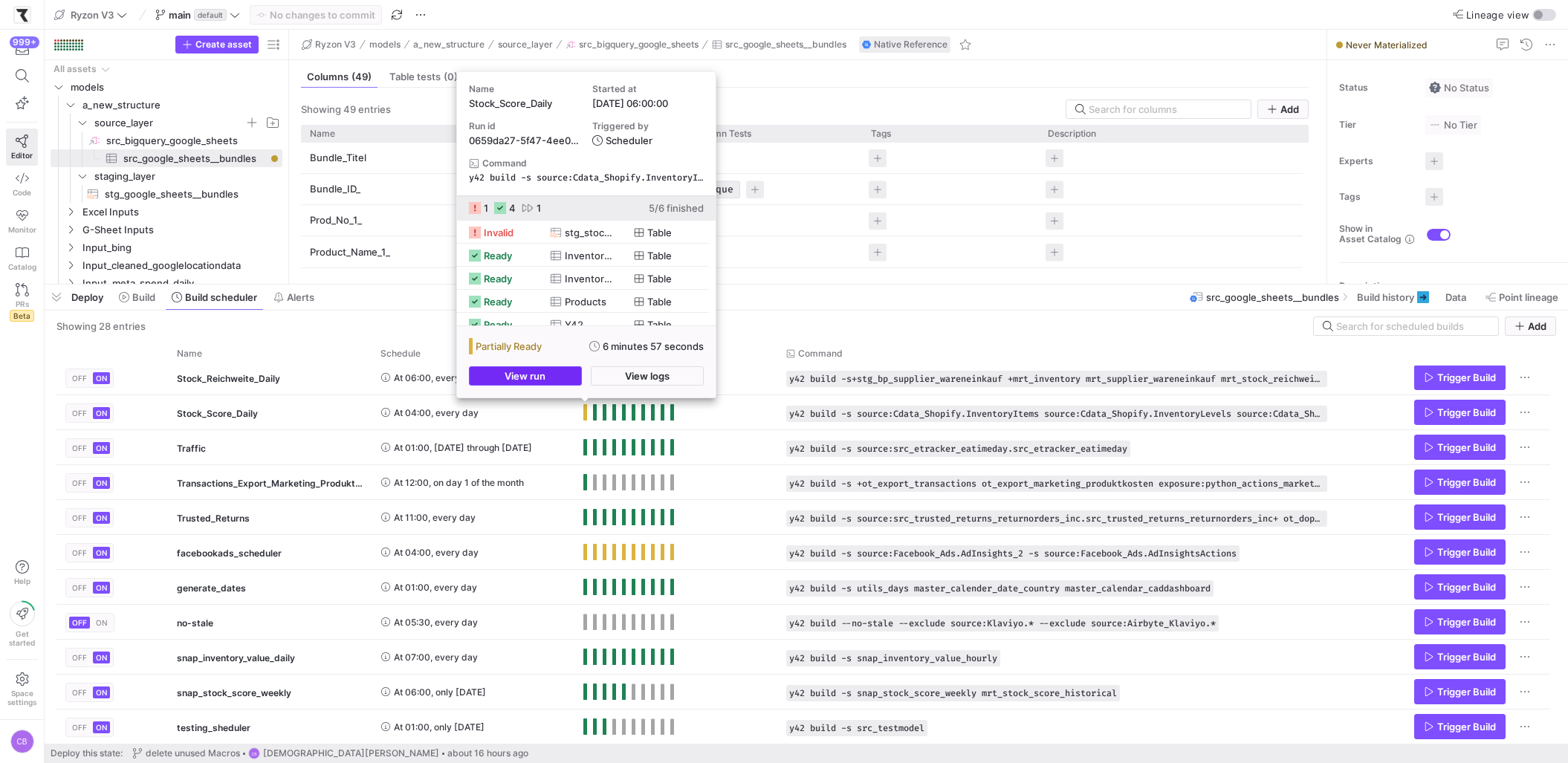 click at bounding box center [525, 376] 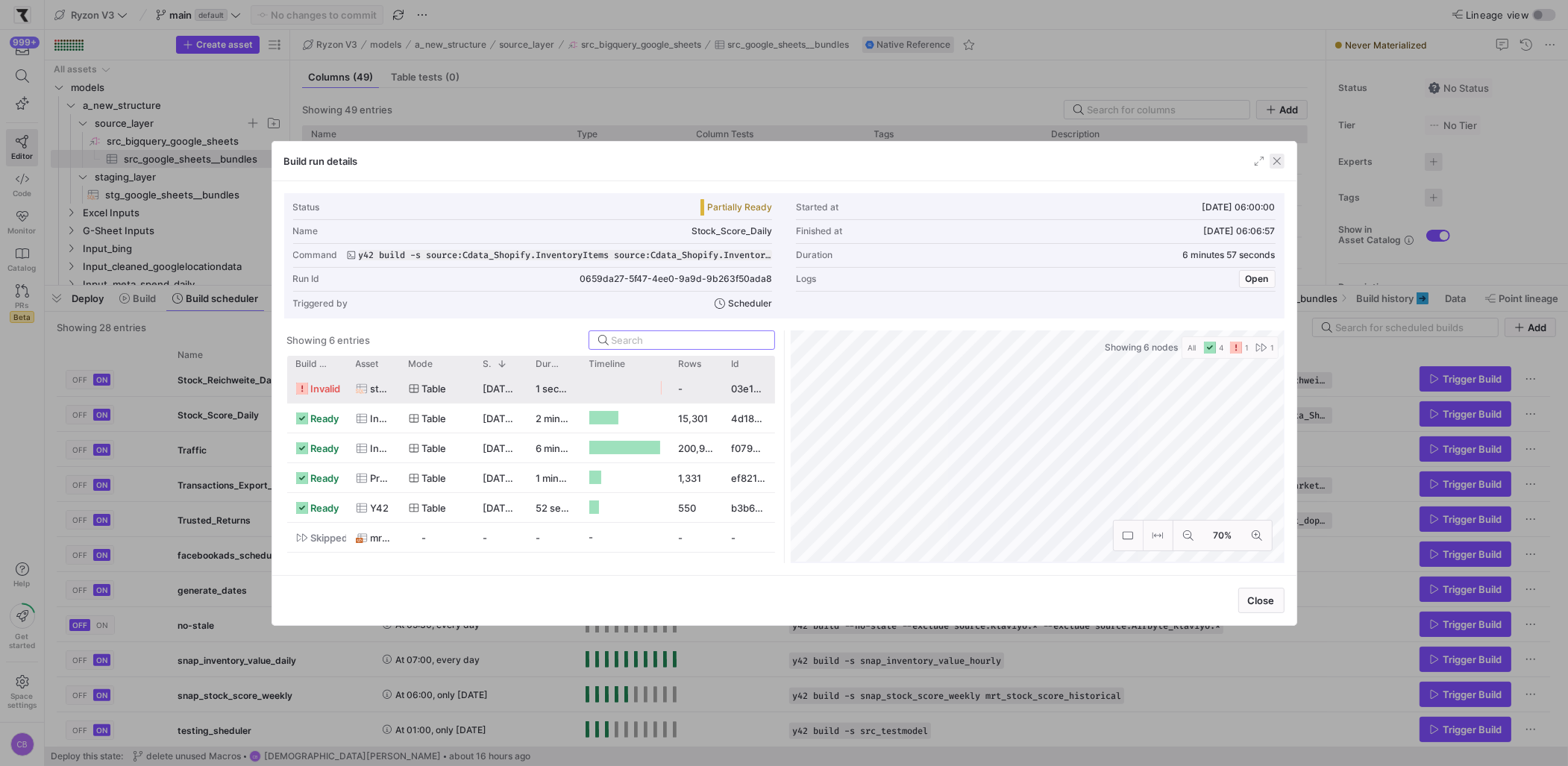 click 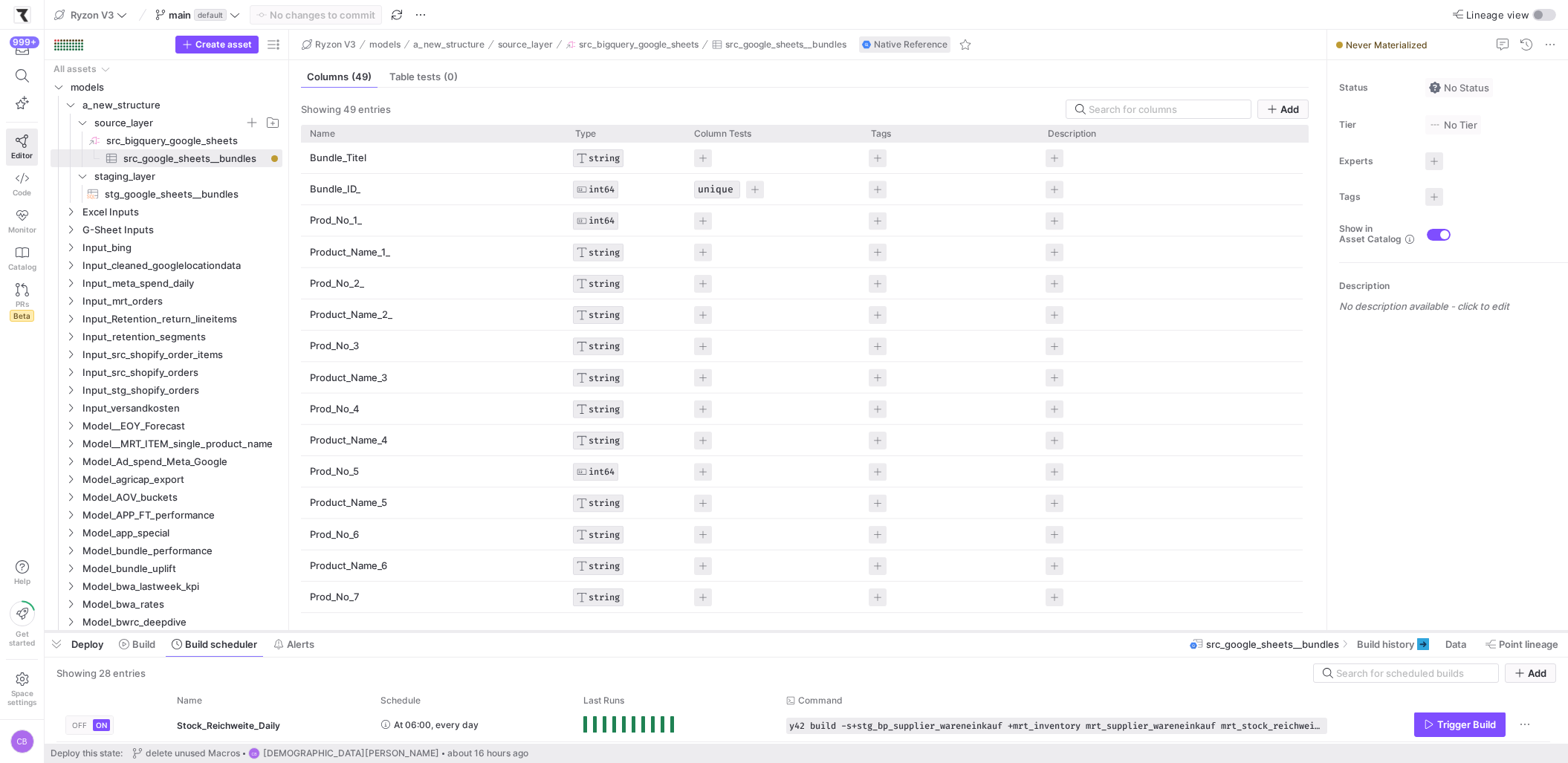 drag, startPoint x: 1145, startPoint y: 286, endPoint x: 1066, endPoint y: 633, distance: 355.87919 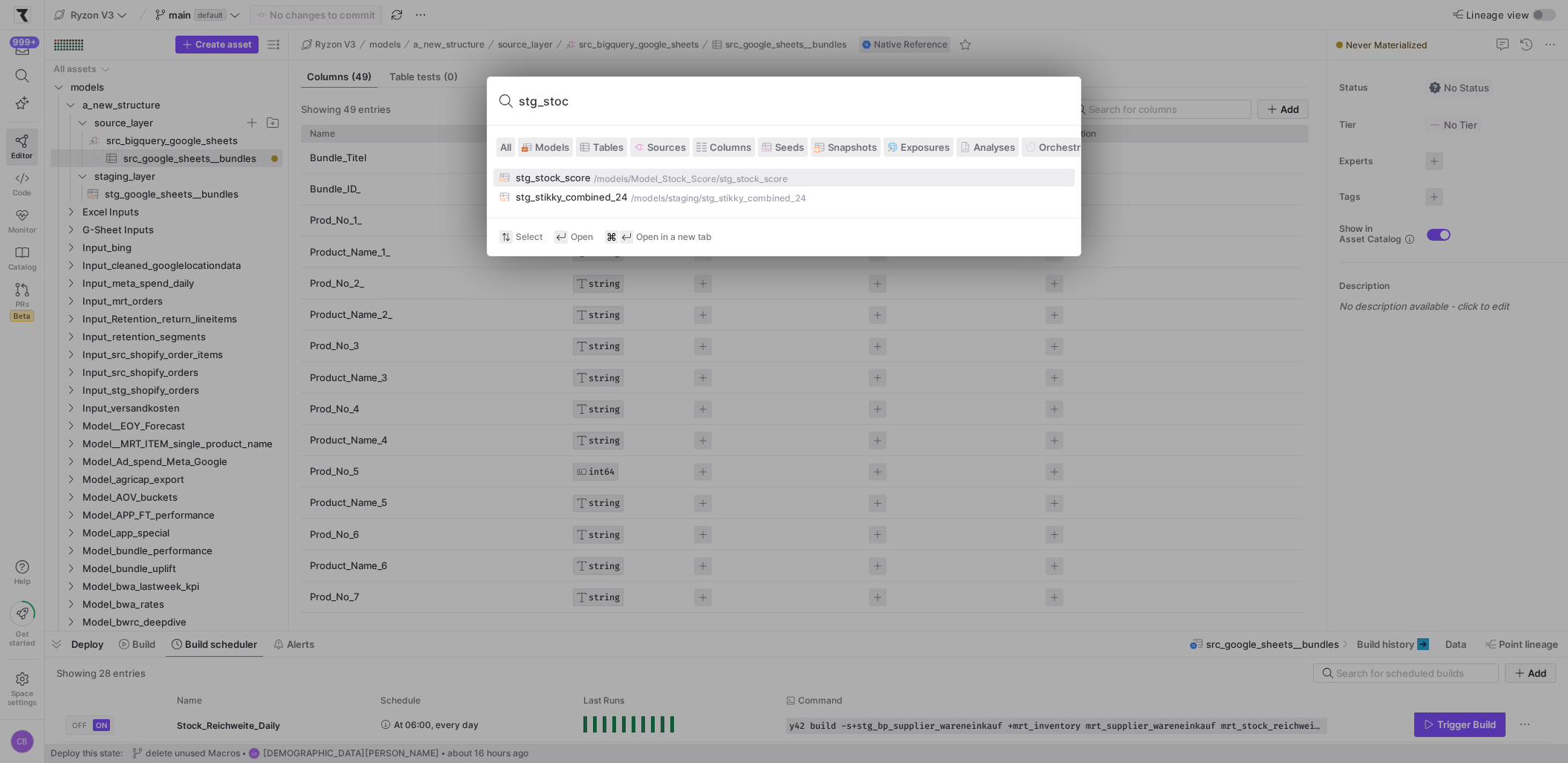 type on "stg_stock" 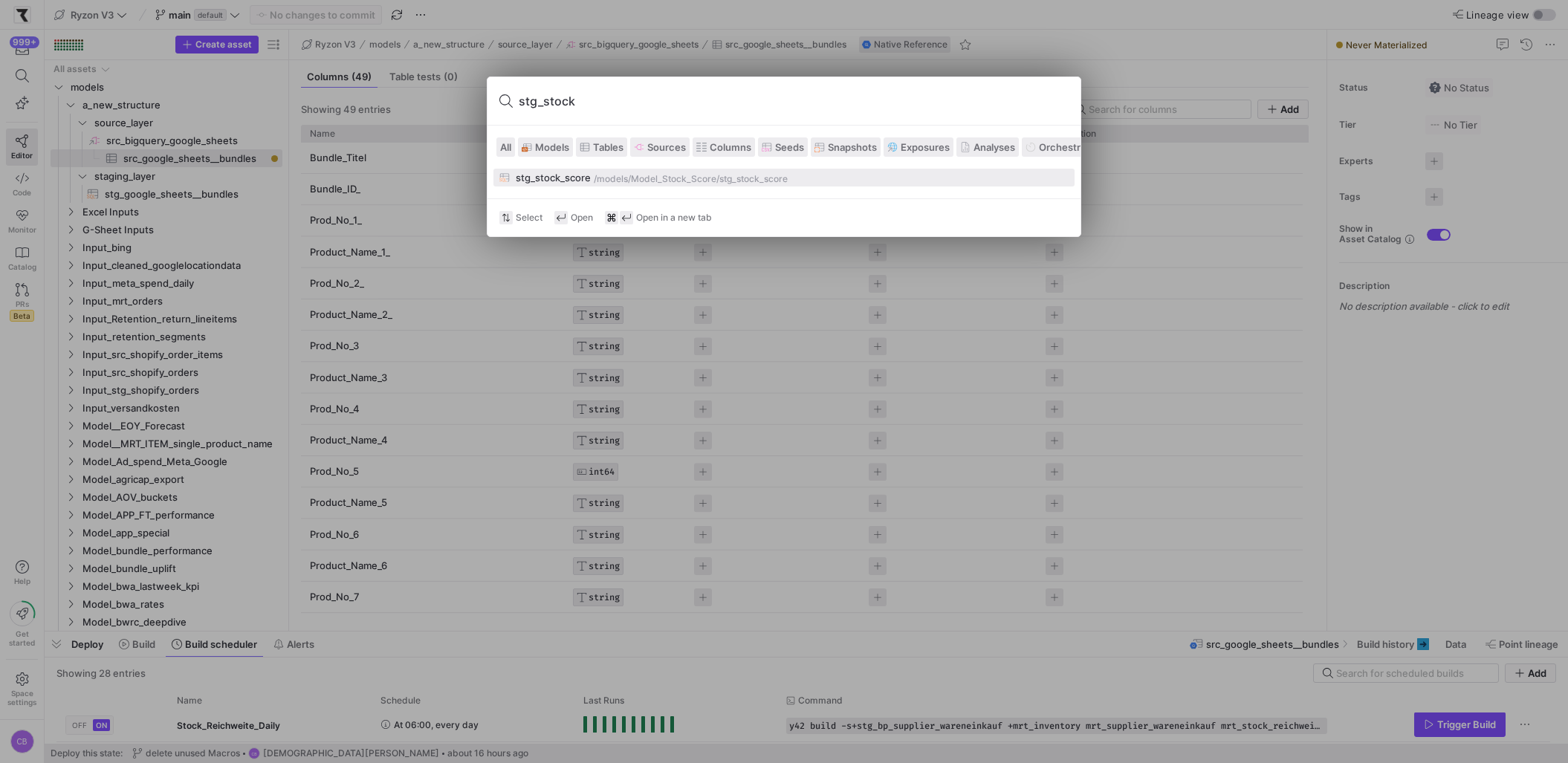 click on "stg_stock_score" at bounding box center [553, 178] 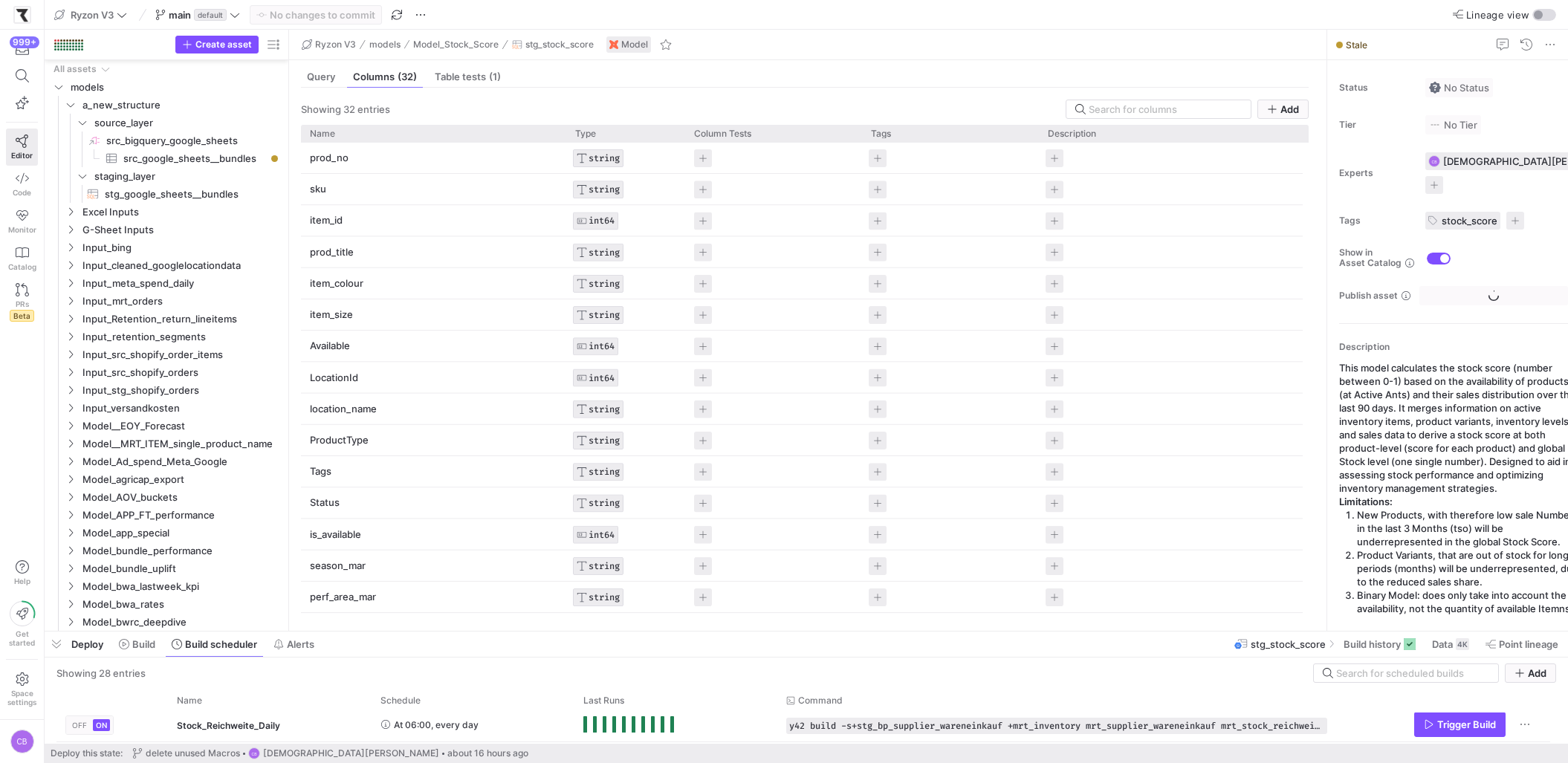 scroll, scrollTop: 588, scrollLeft: 0, axis: vertical 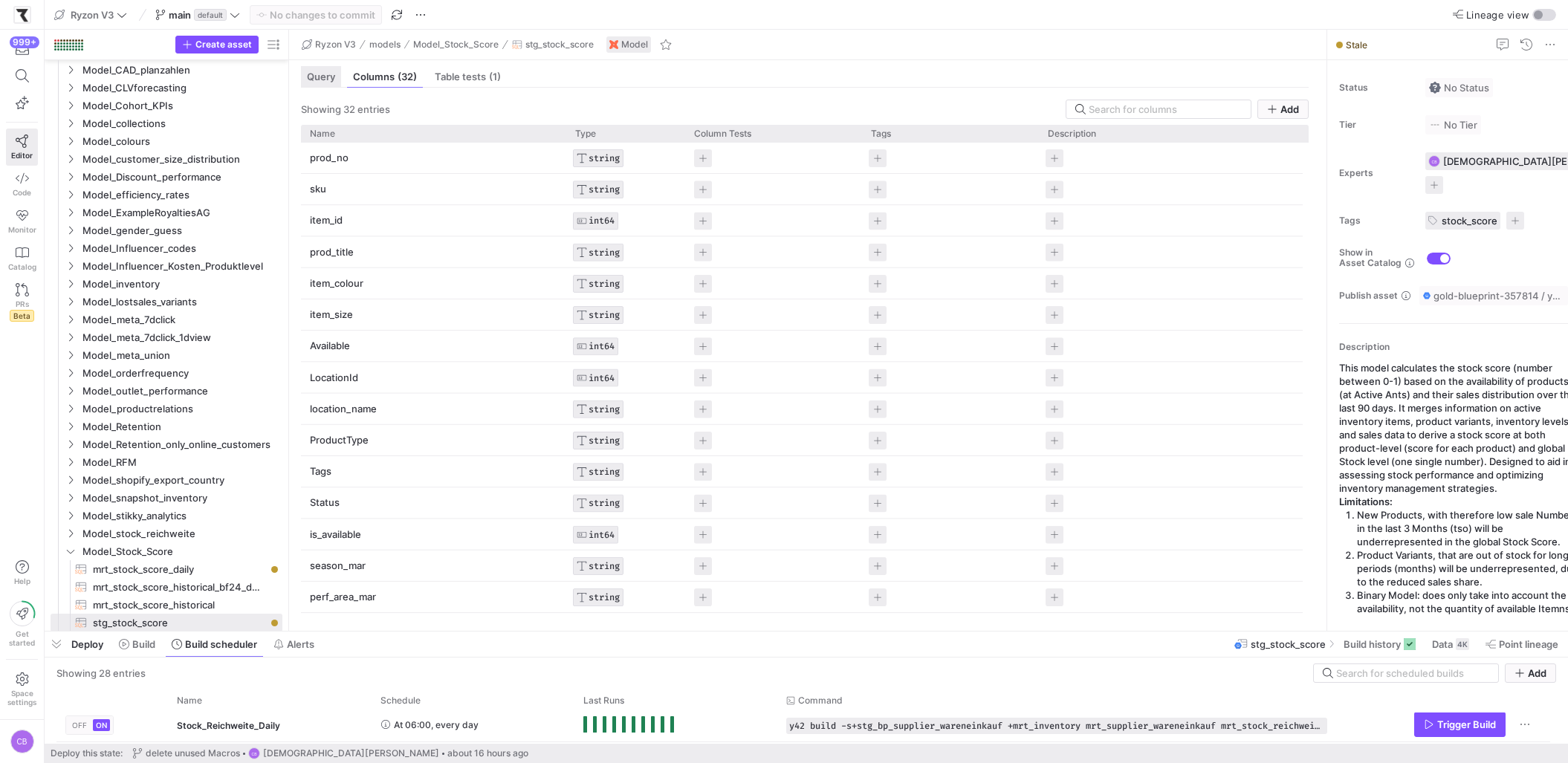 click on "Query" at bounding box center [321, 77] 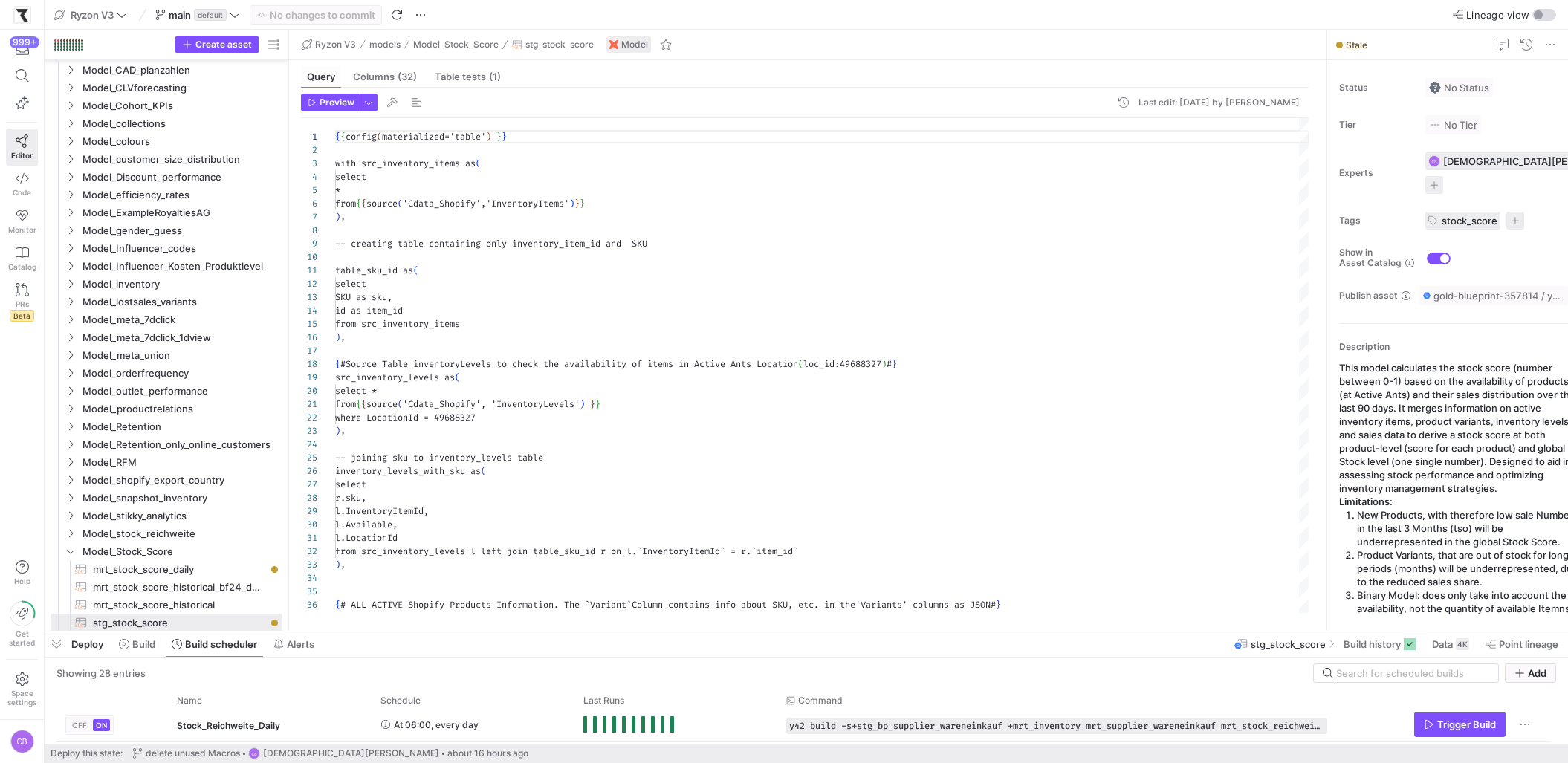 scroll, scrollTop: 134, scrollLeft: 0, axis: vertical 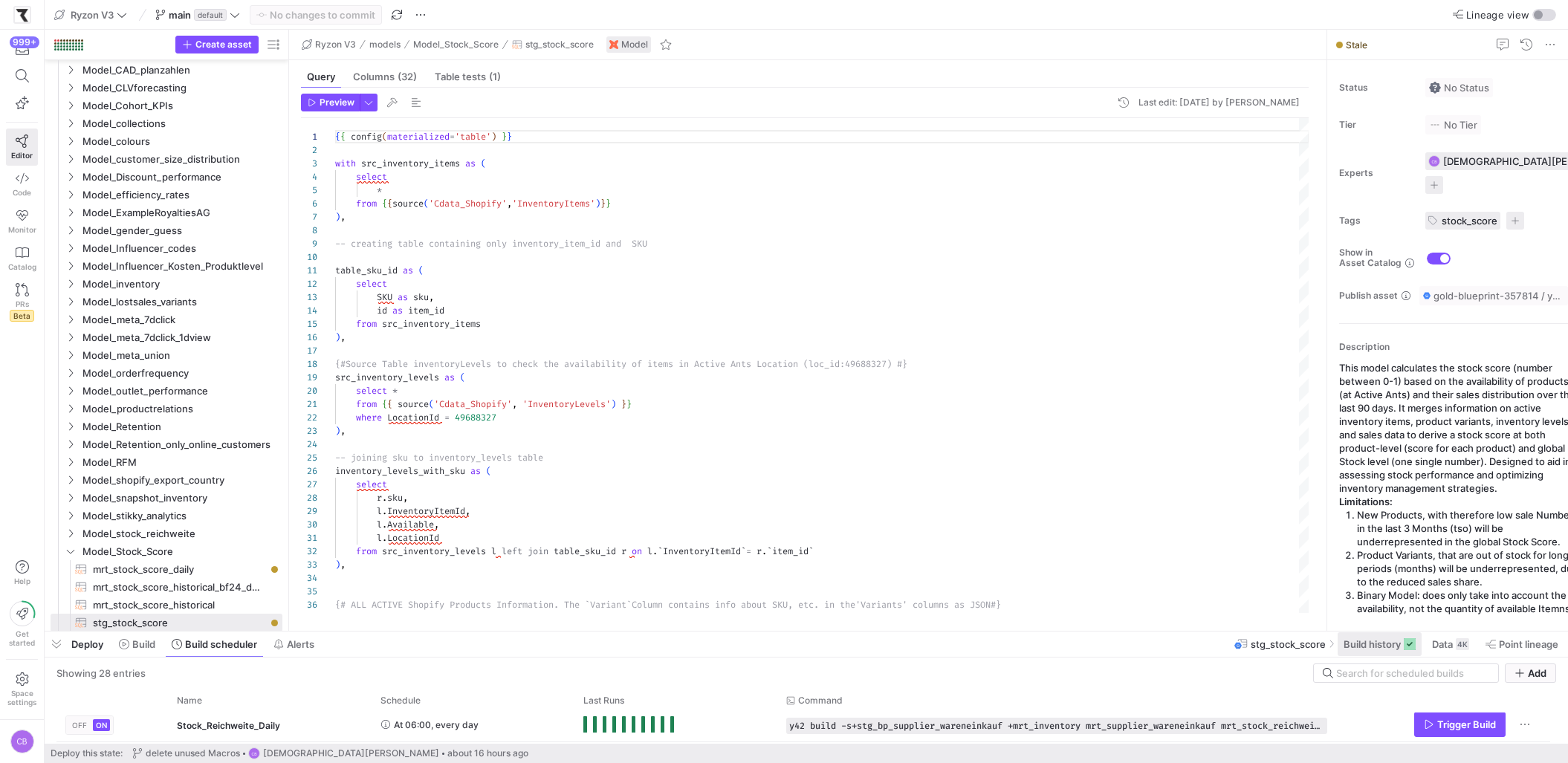 click on "Build history" 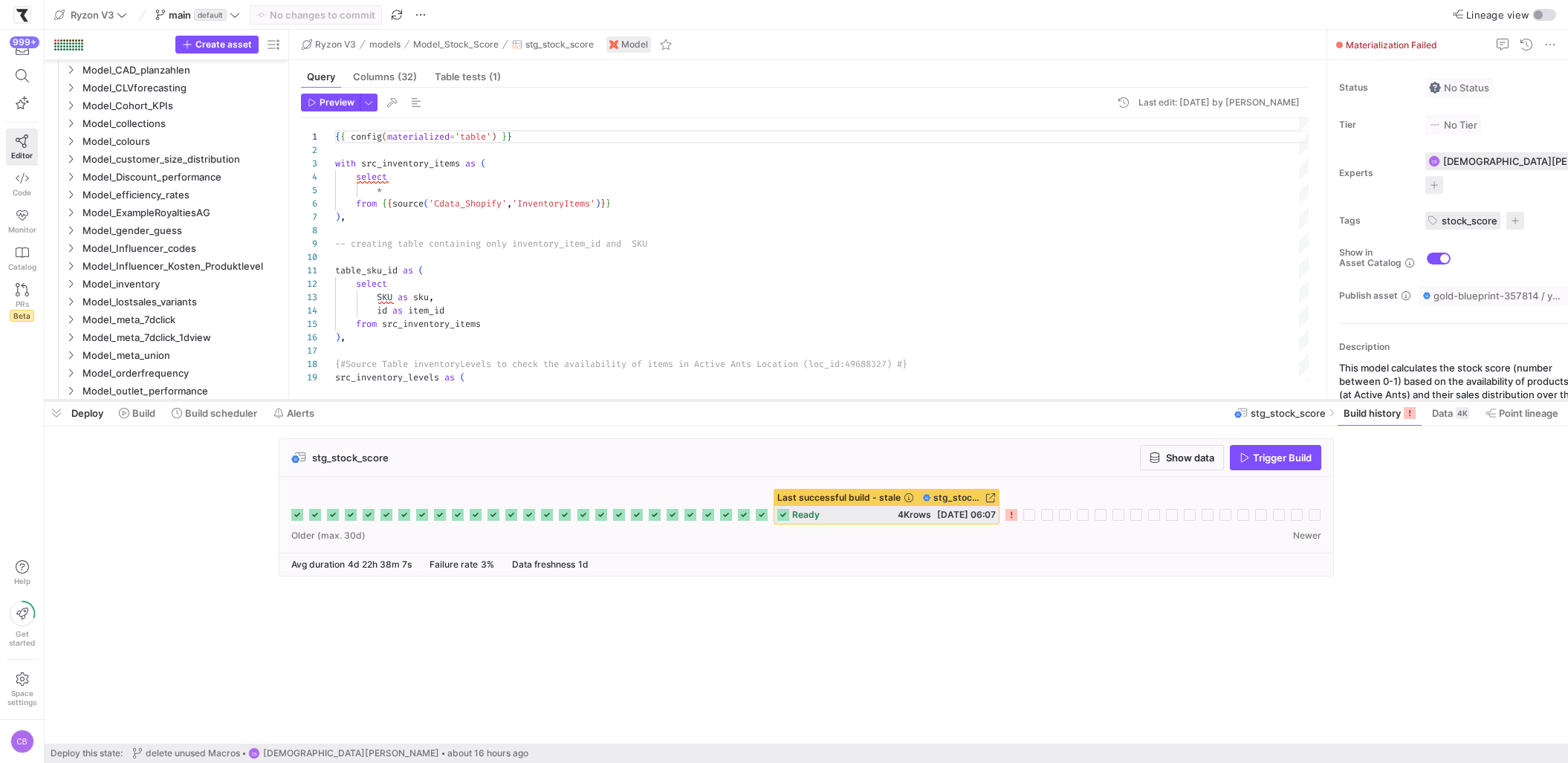drag, startPoint x: 1267, startPoint y: 631, endPoint x: 1297, endPoint y: 400, distance: 232.9399 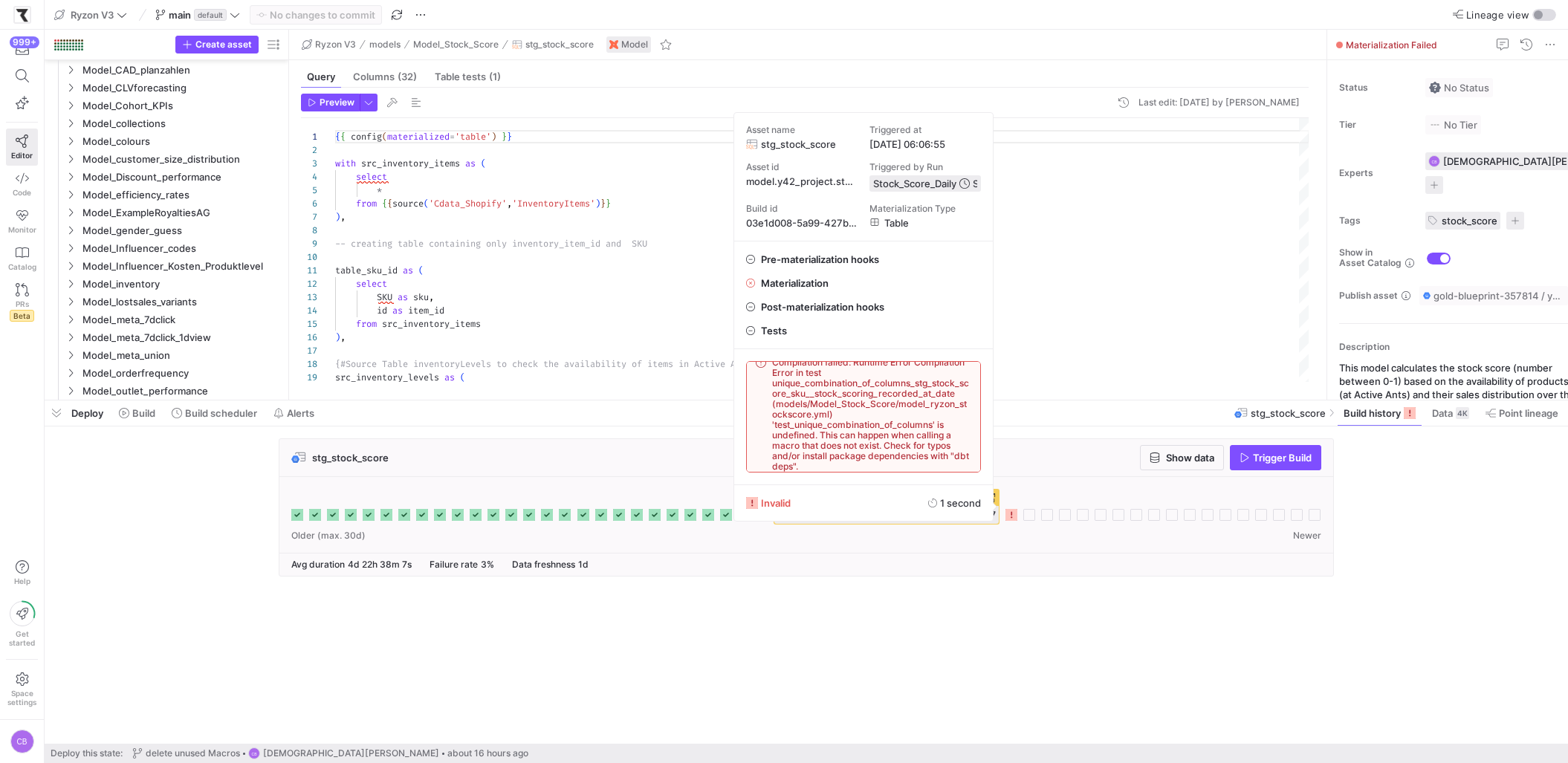 scroll, scrollTop: 16, scrollLeft: 0, axis: vertical 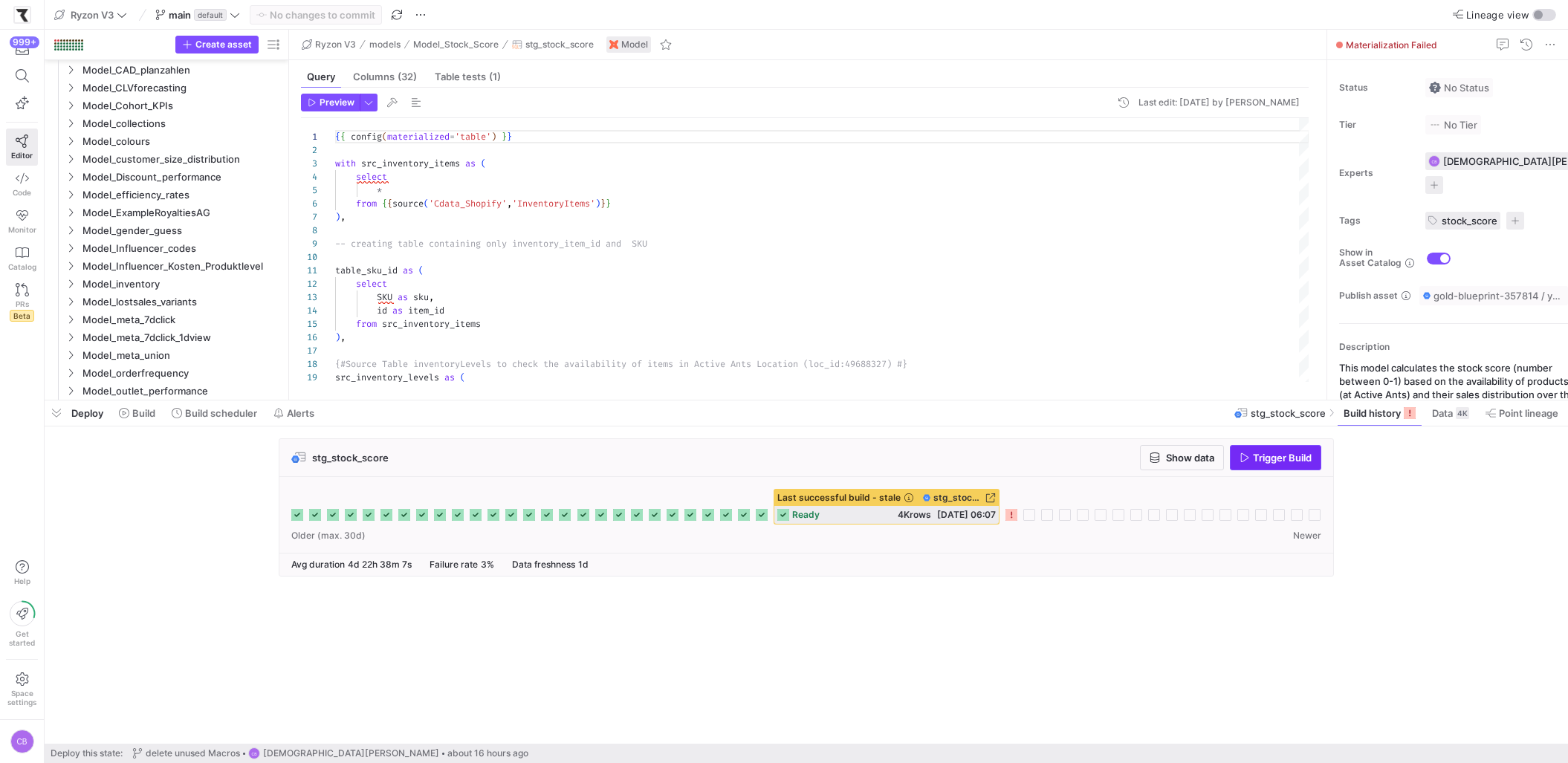 click on "Trigger Build" at bounding box center (1282, 458) 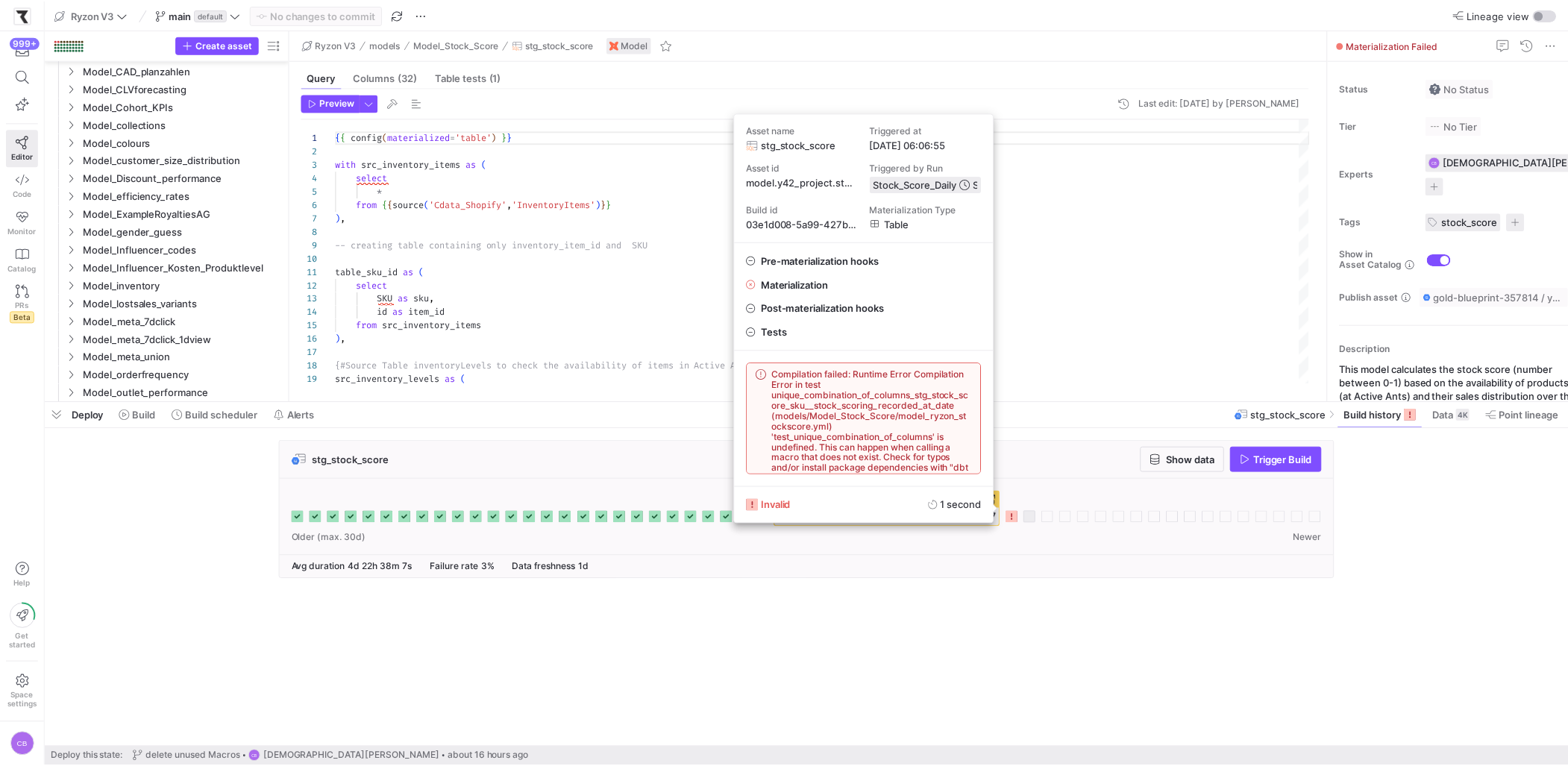 scroll, scrollTop: 16, scrollLeft: 0, axis: vertical 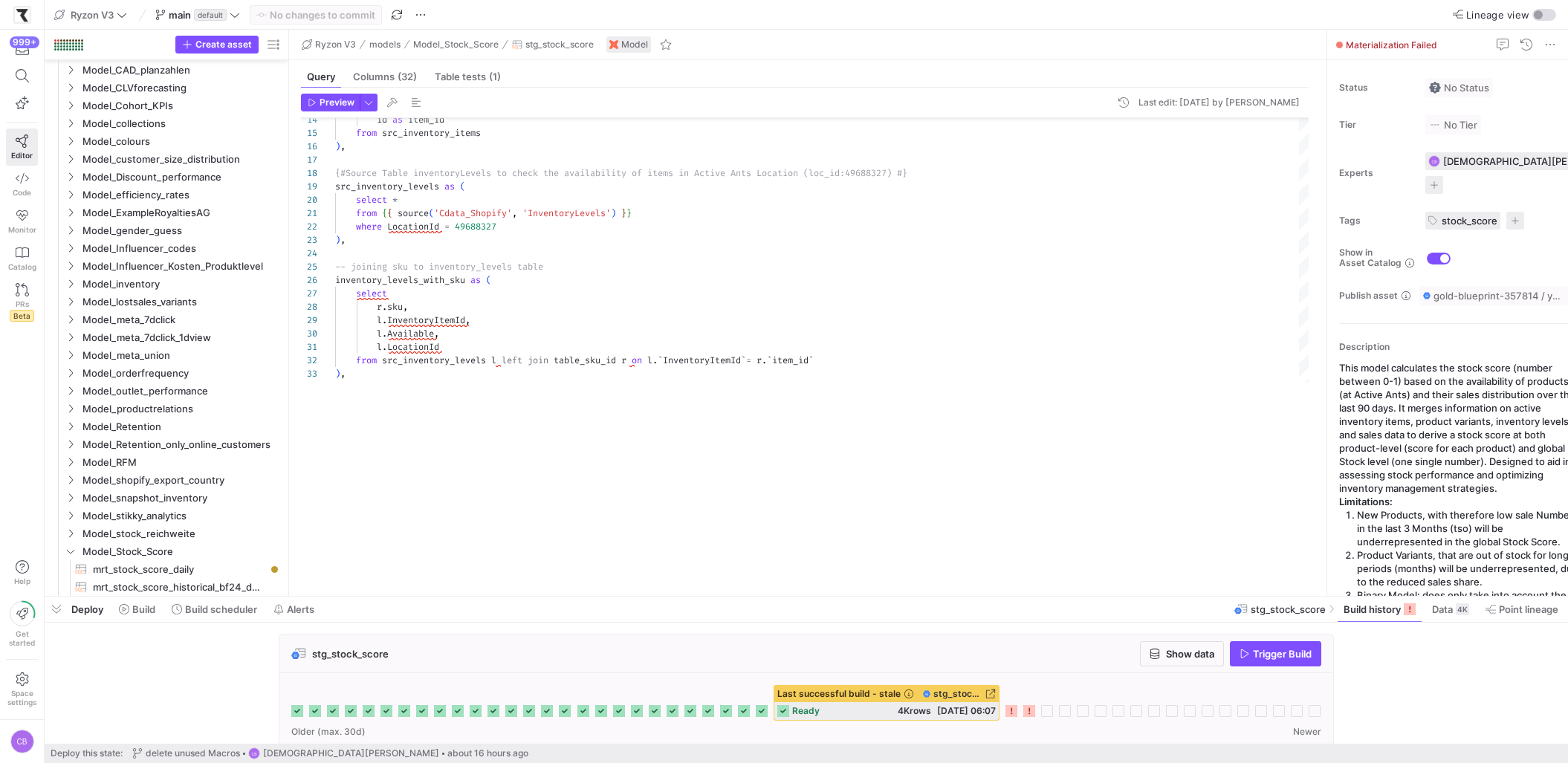 drag, startPoint x: 814, startPoint y: 402, endPoint x: 778, endPoint y: 560, distance: 162.04938 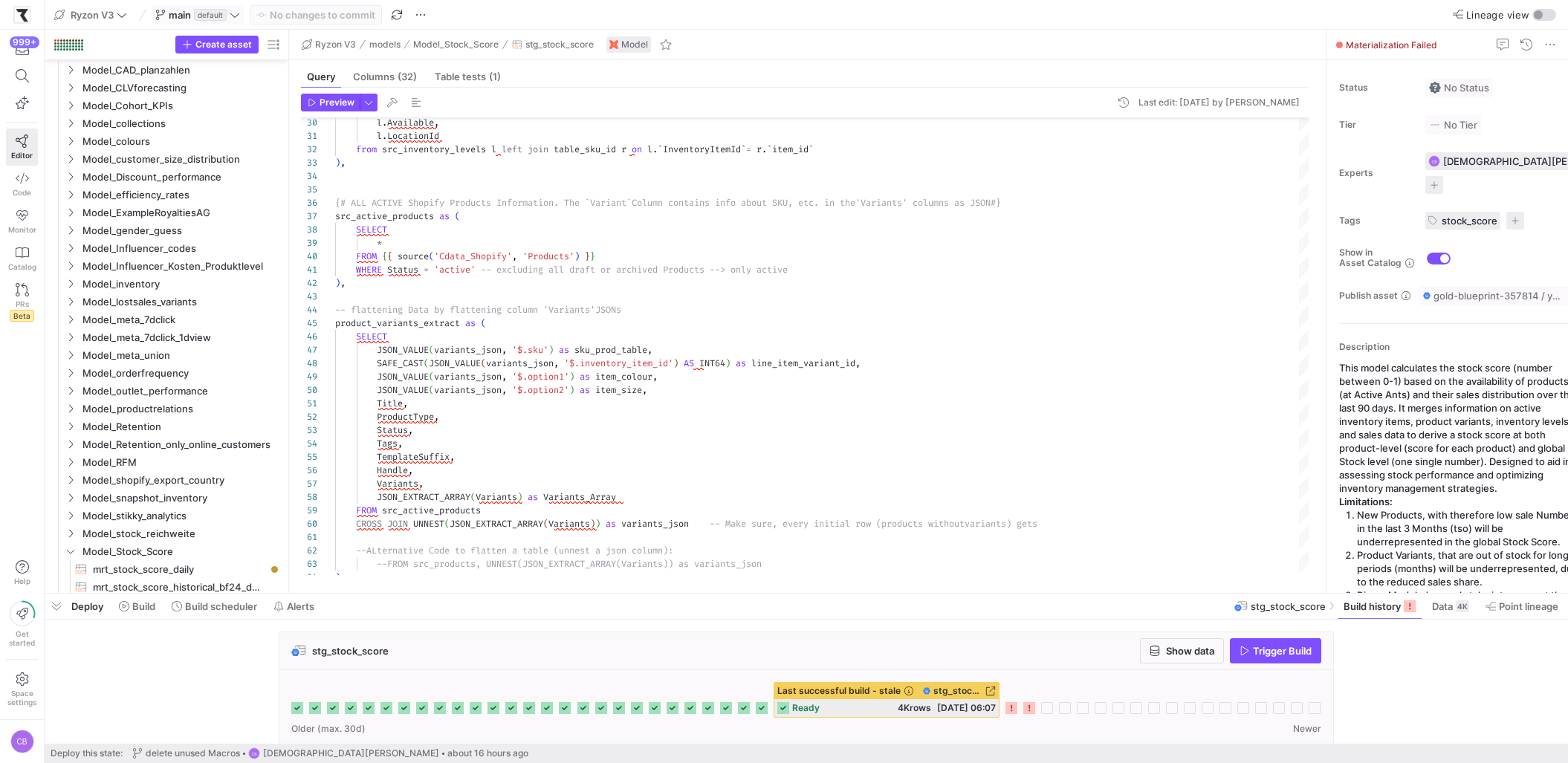 click 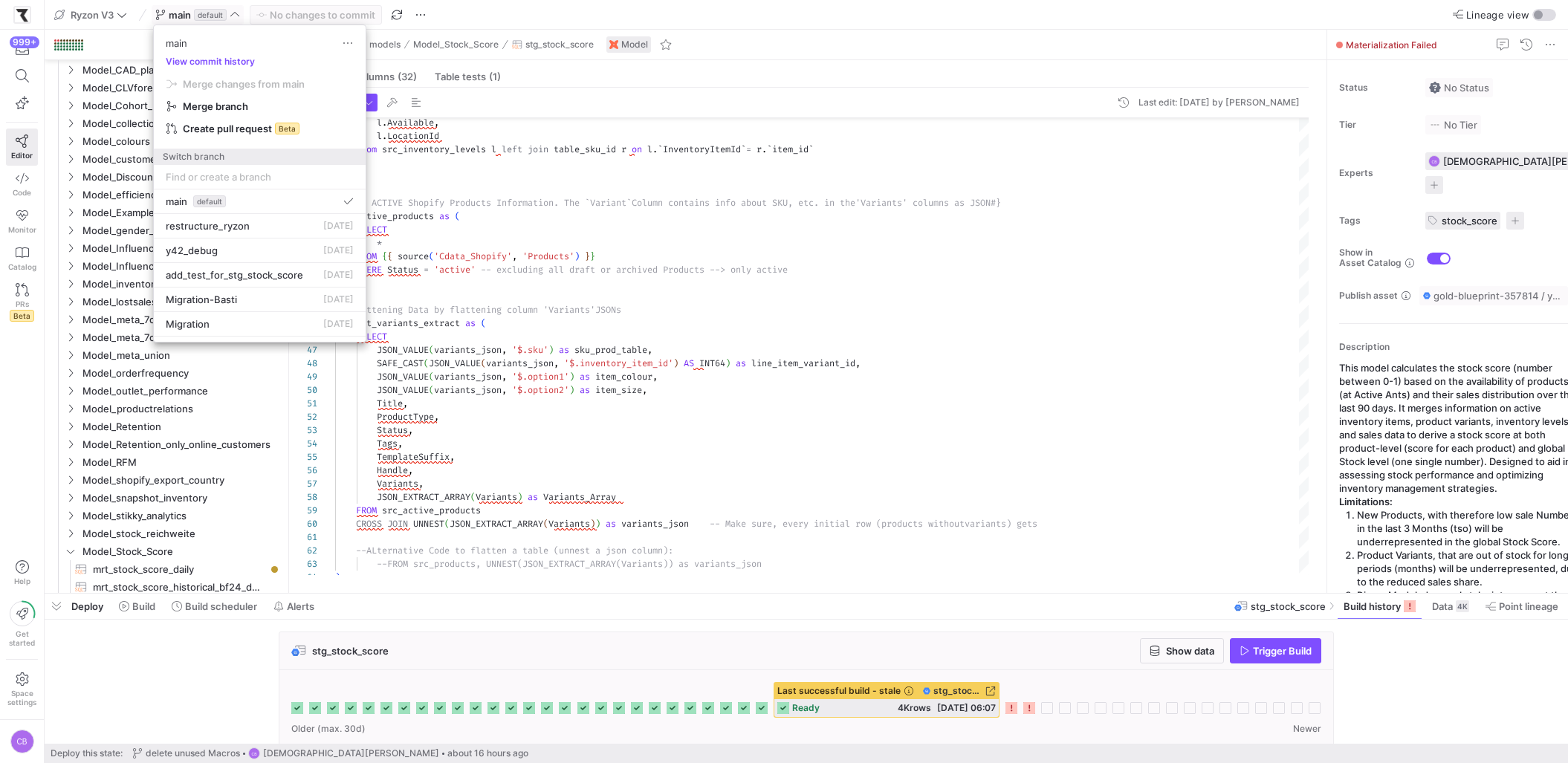 click at bounding box center (784, 381) 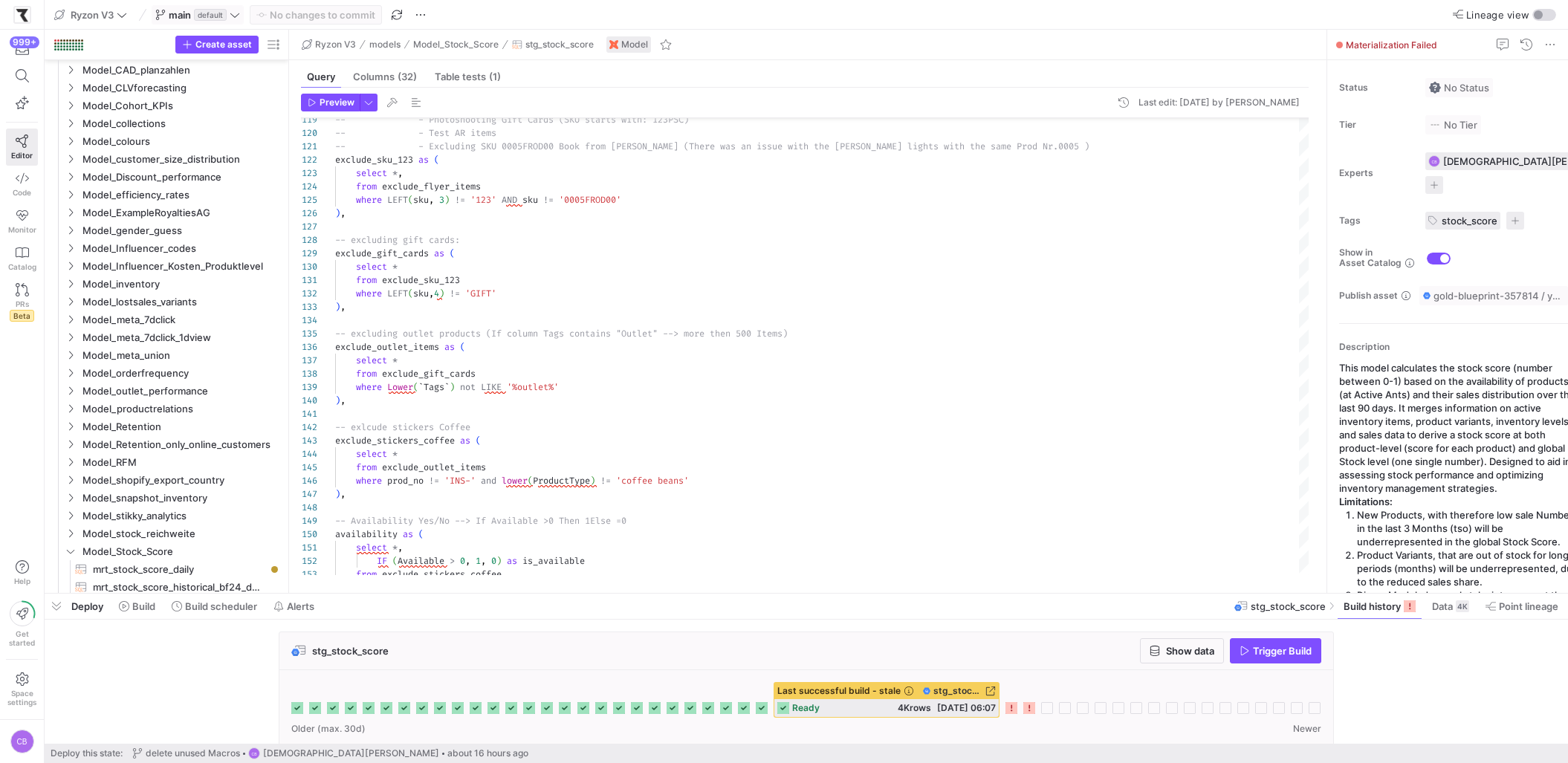 click 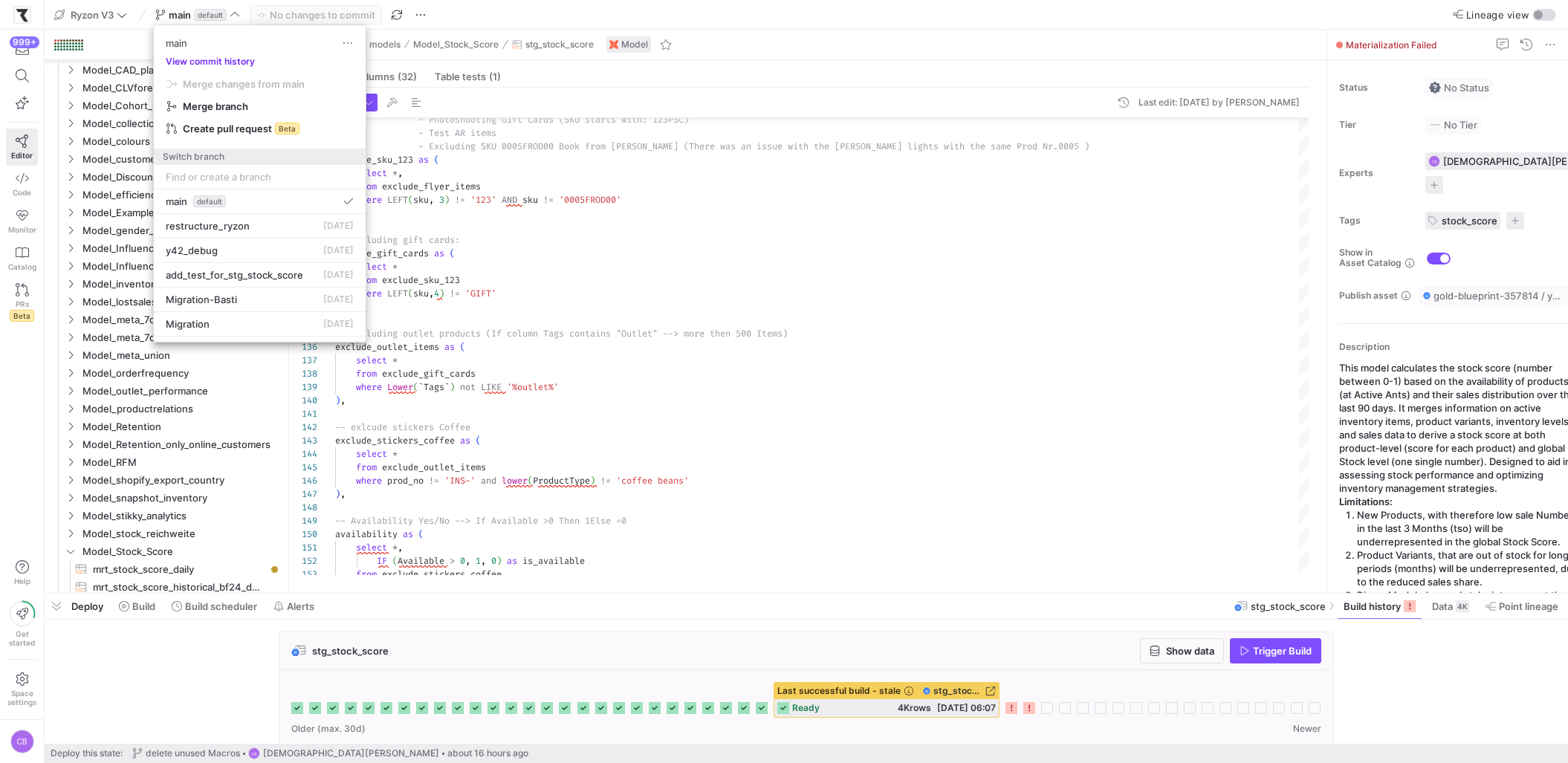 click on "View commit history" at bounding box center (210, 62) 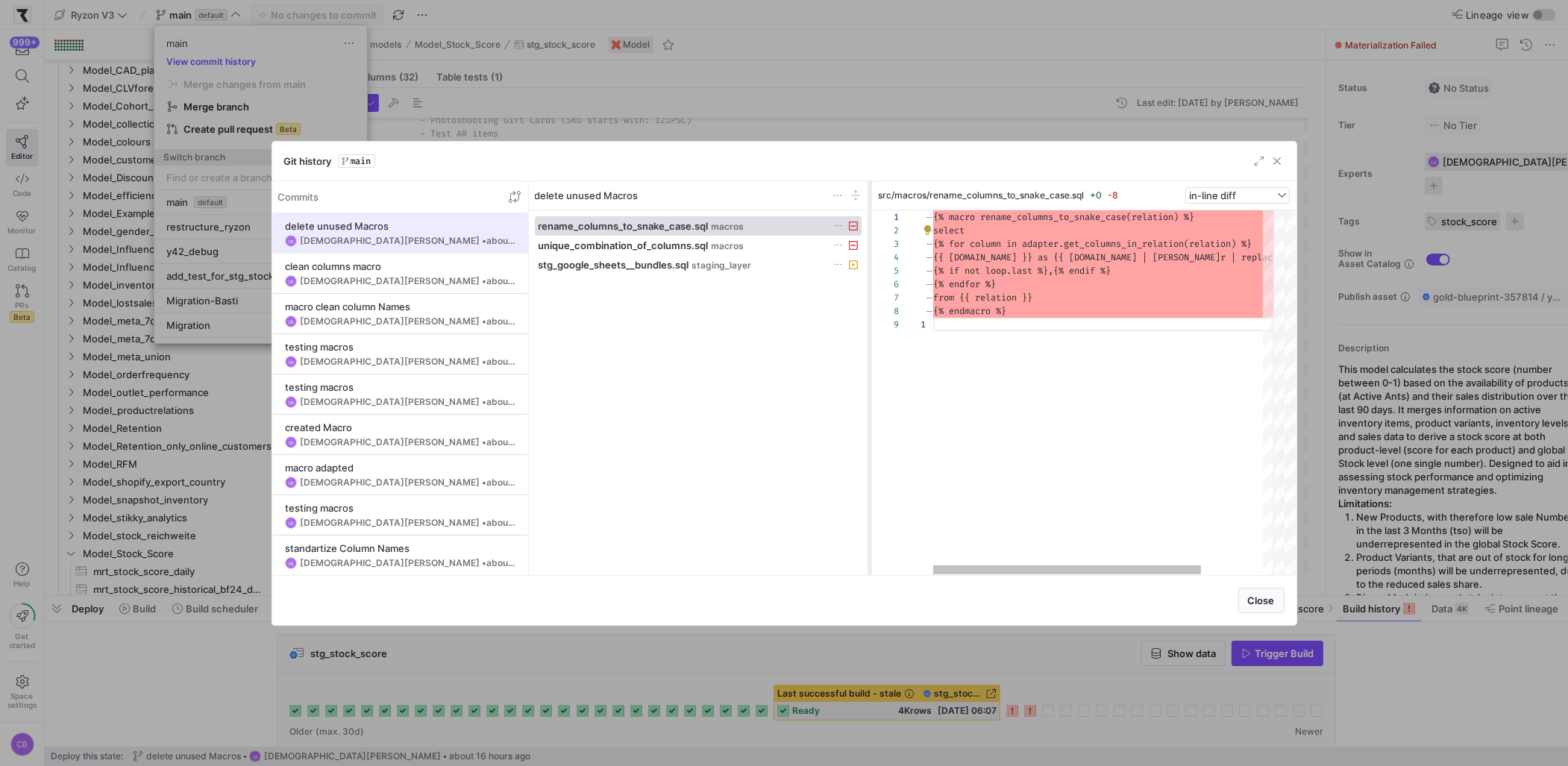 drag, startPoint x: 758, startPoint y: 217, endPoint x: 868, endPoint y: 230, distance: 110.76552 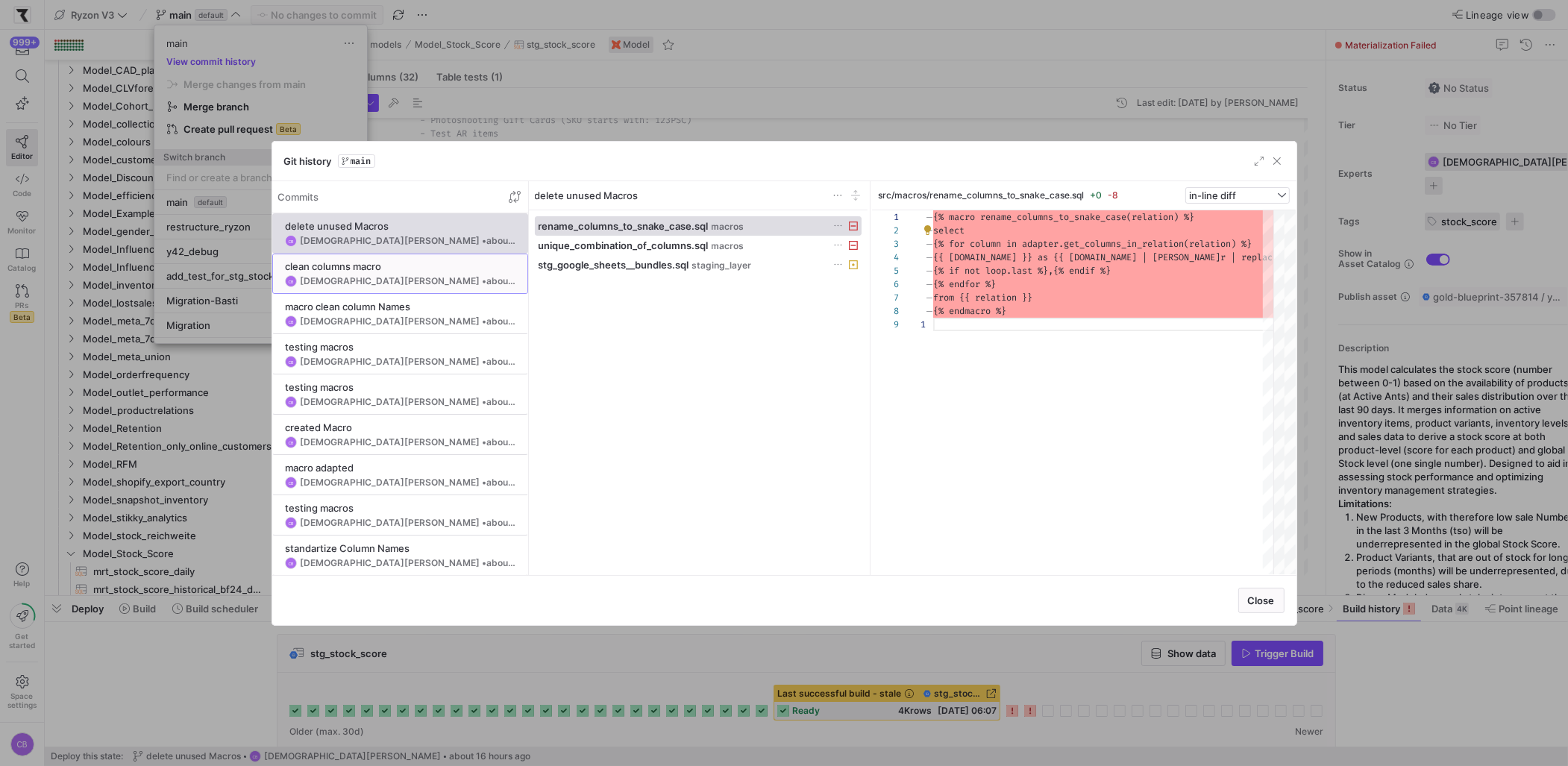 click on "clean columns macro   CB   Christian Bretthauer •  about 16 hours ago" at bounding box center (400, 274) 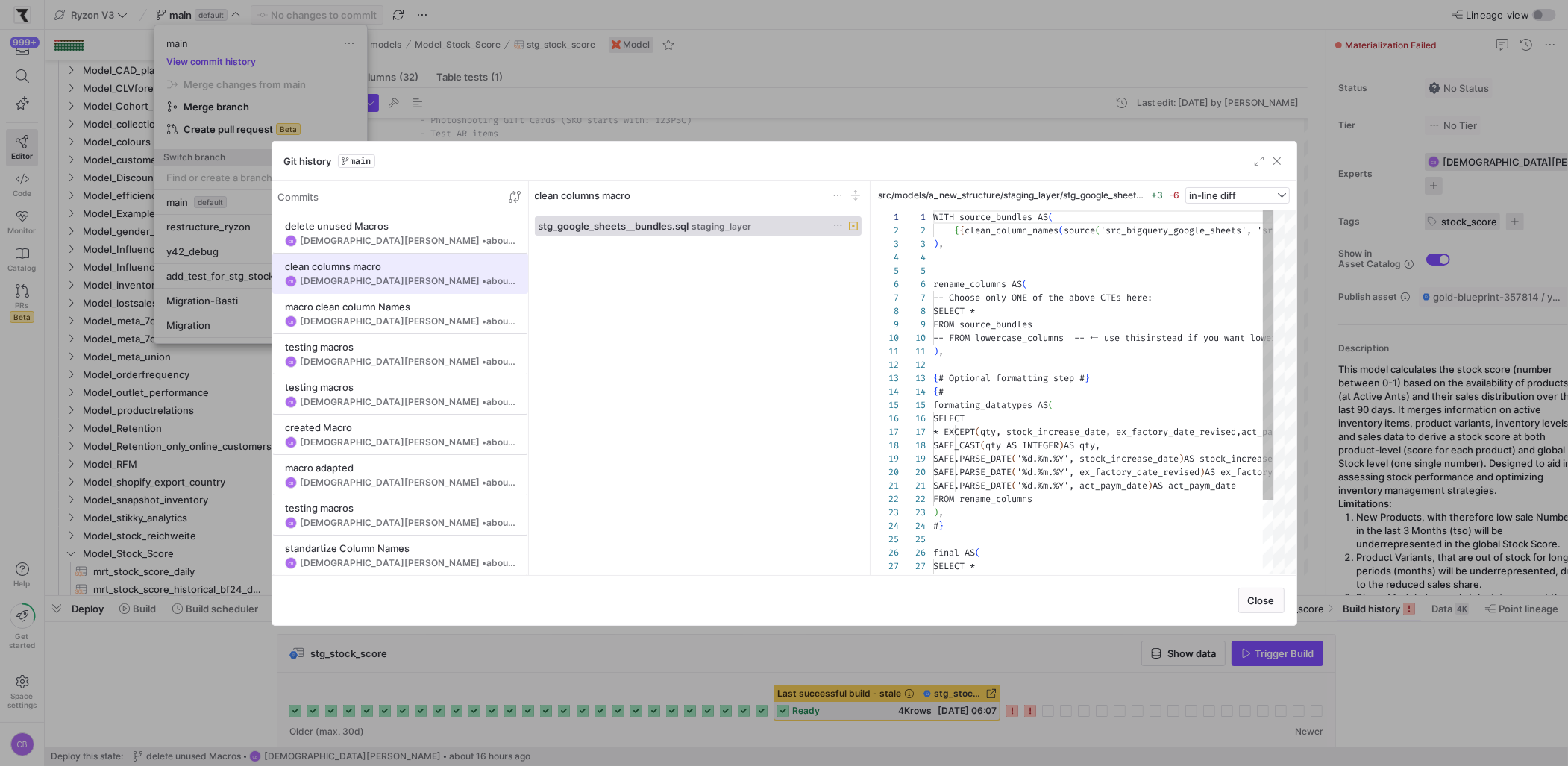 scroll, scrollTop: 134, scrollLeft: 0, axis: vertical 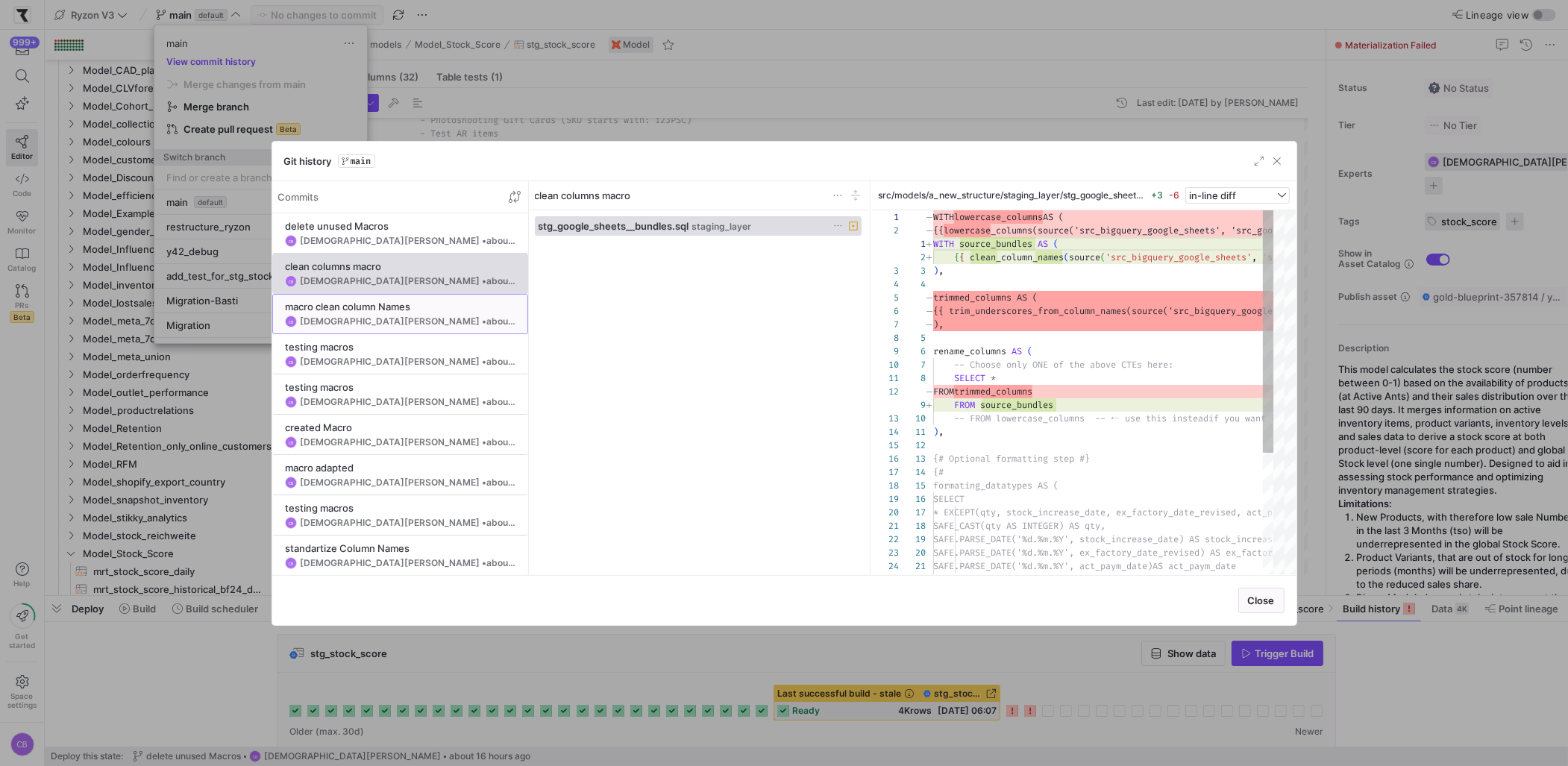 click on "macro clean column Names" at bounding box center [400, 307] 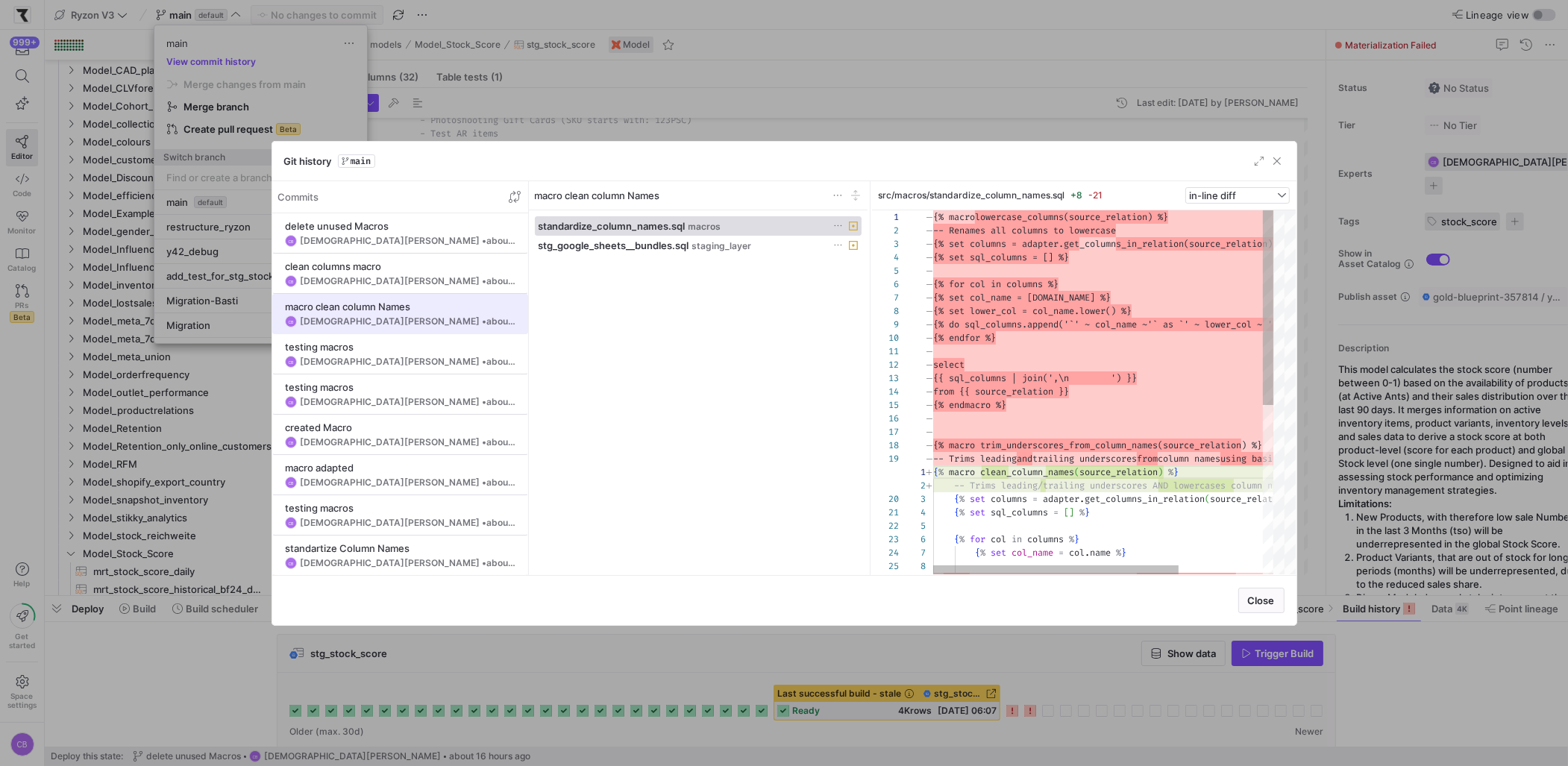 scroll, scrollTop: 134, scrollLeft: 0, axis: vertical 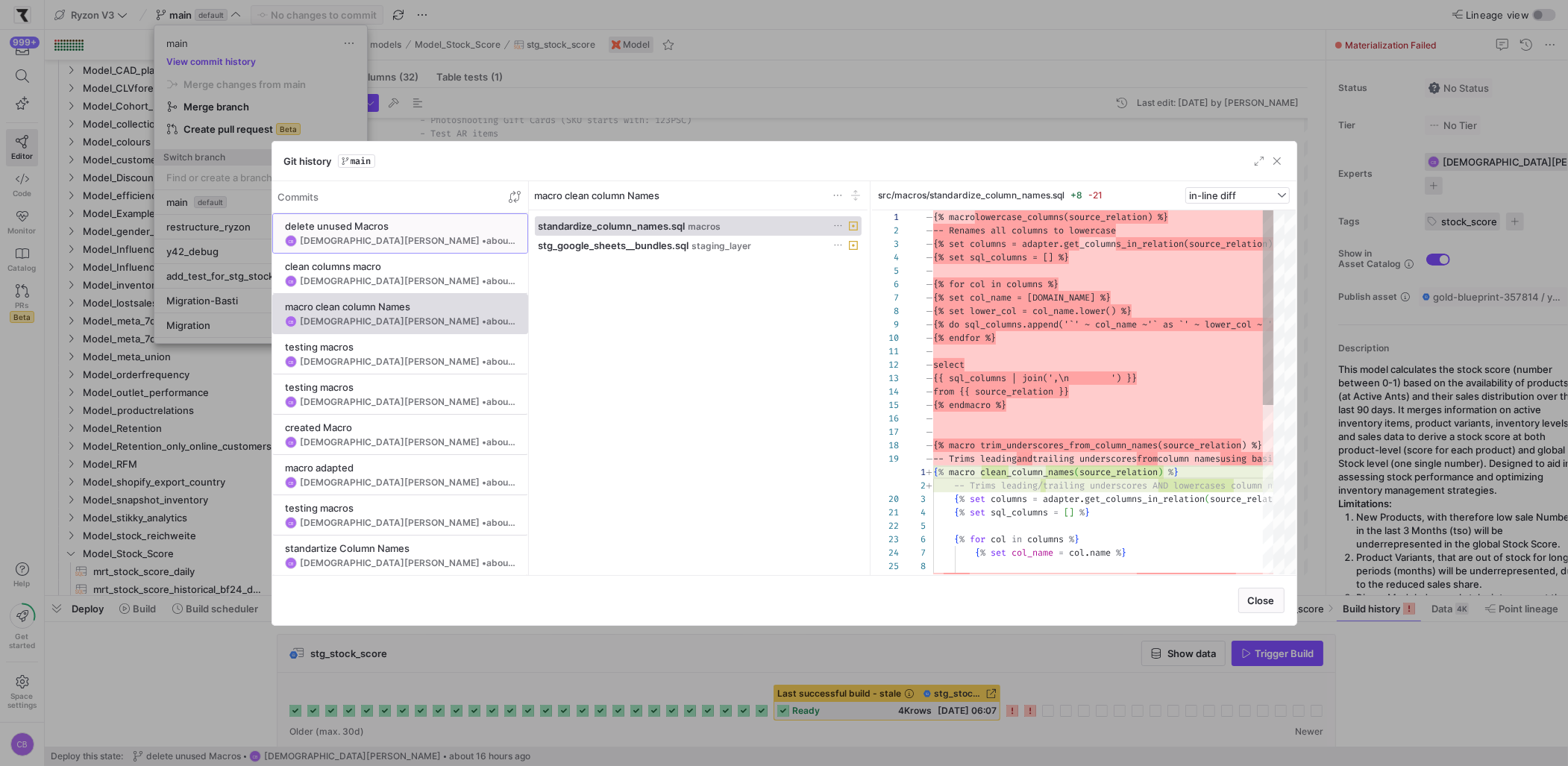 click on "about 16 hours ago" at bounding box center (528, 240) 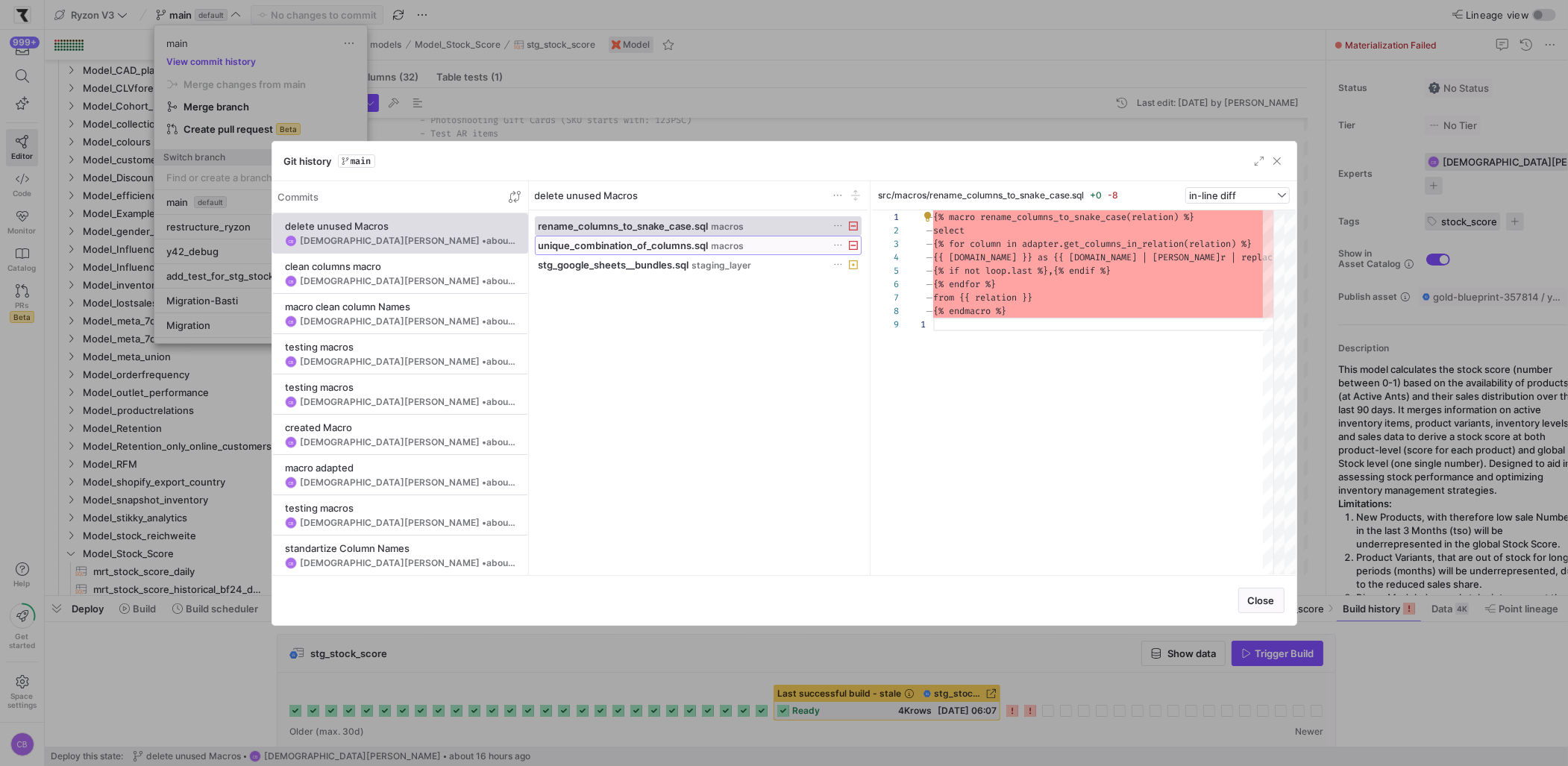 click on "macros" at bounding box center [728, 246] 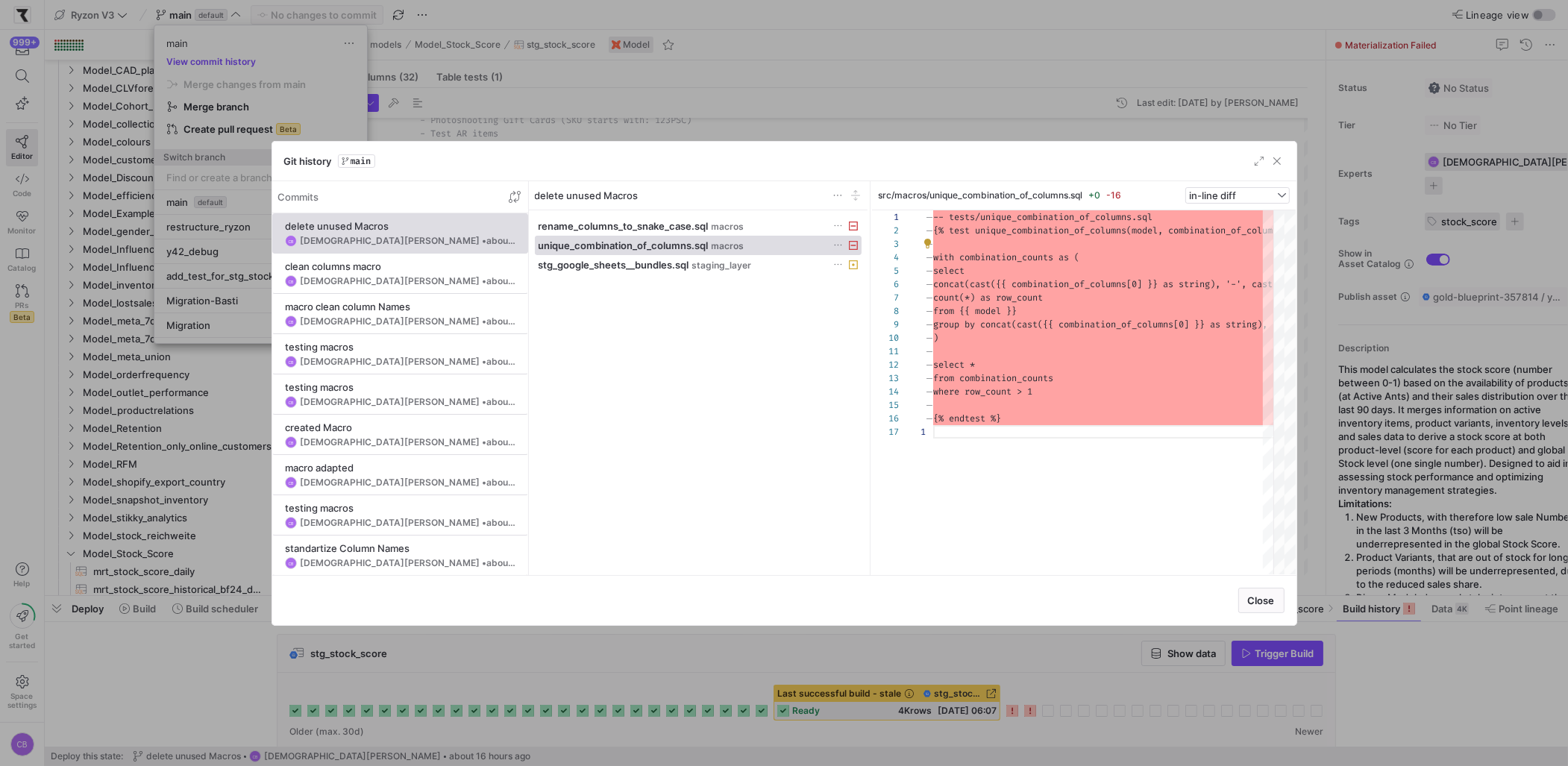 click 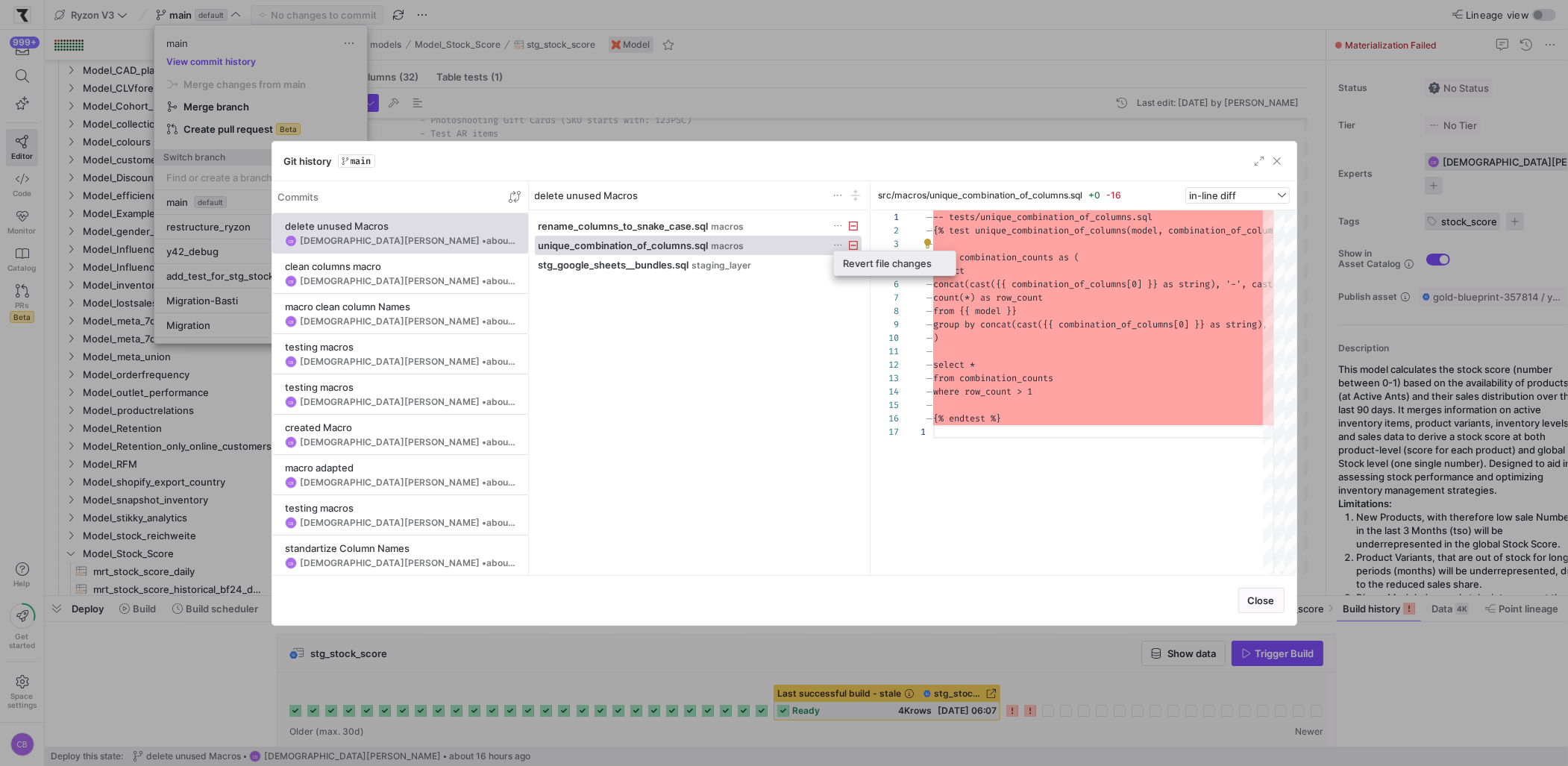 click on "Revert file changes" at bounding box center [894, 263] 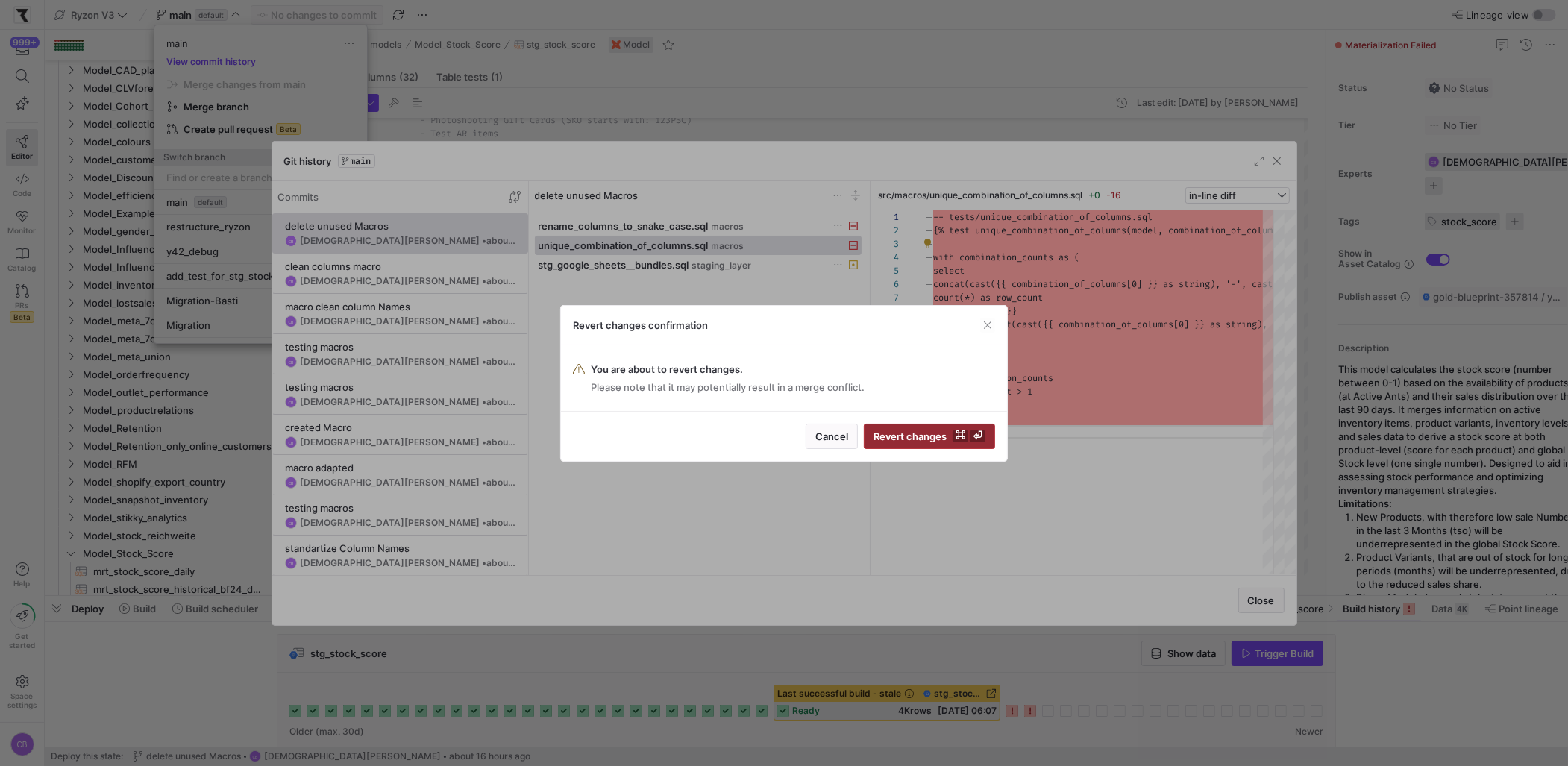 click on "Revert changes  ⌘ ⏎" at bounding box center (929, 436) 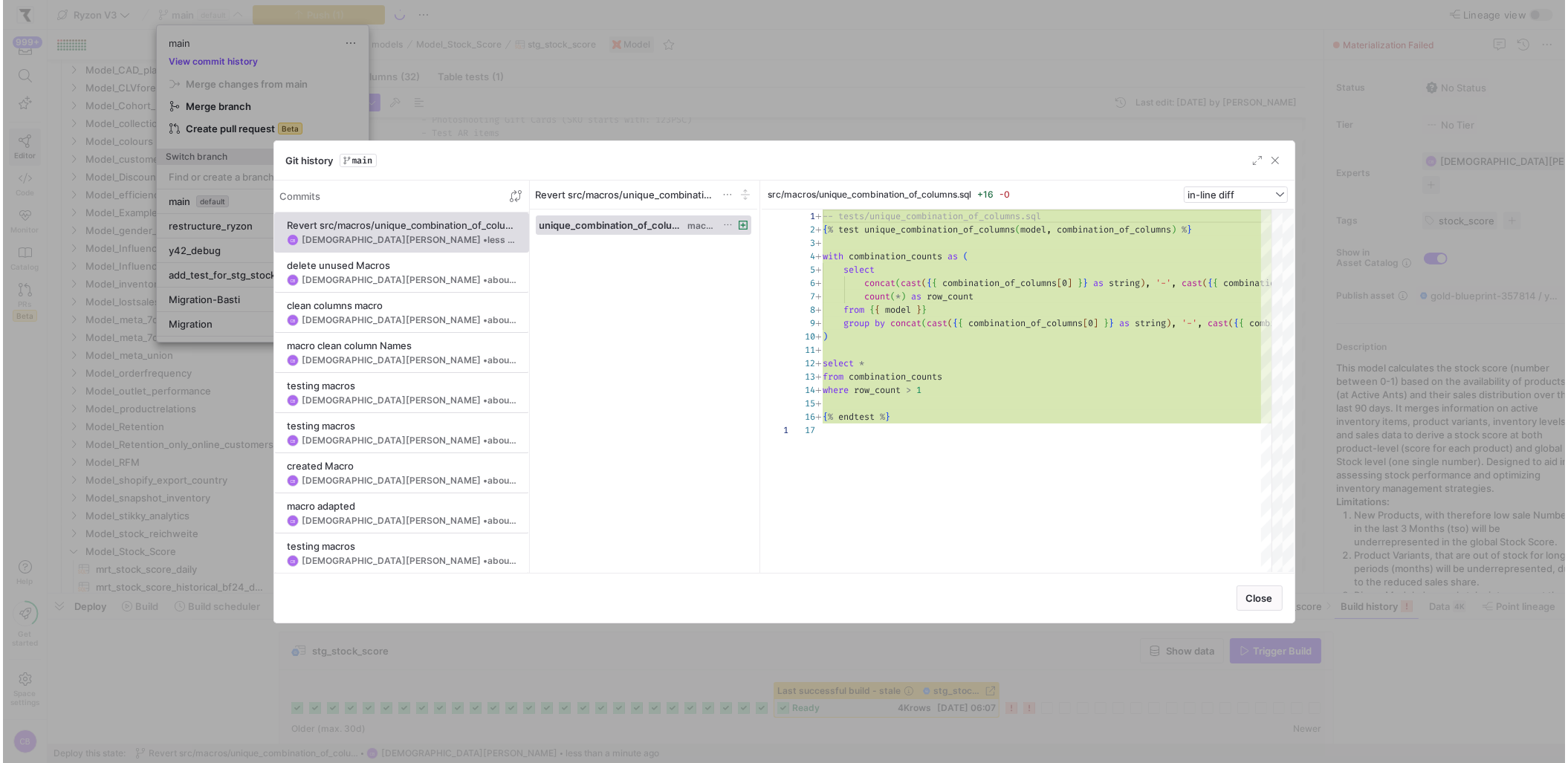 scroll, scrollTop: 134, scrollLeft: 0, axis: vertical 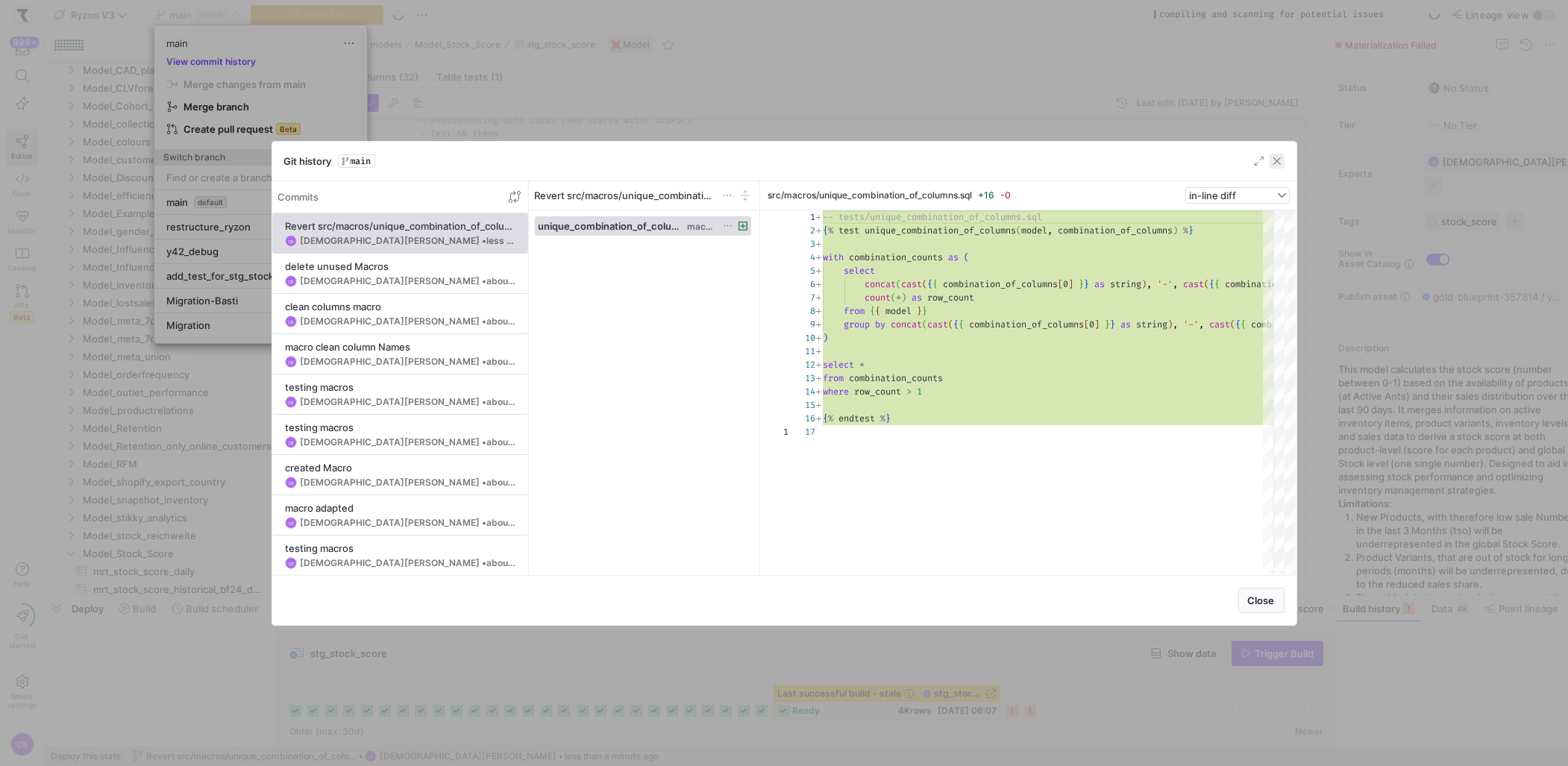 click 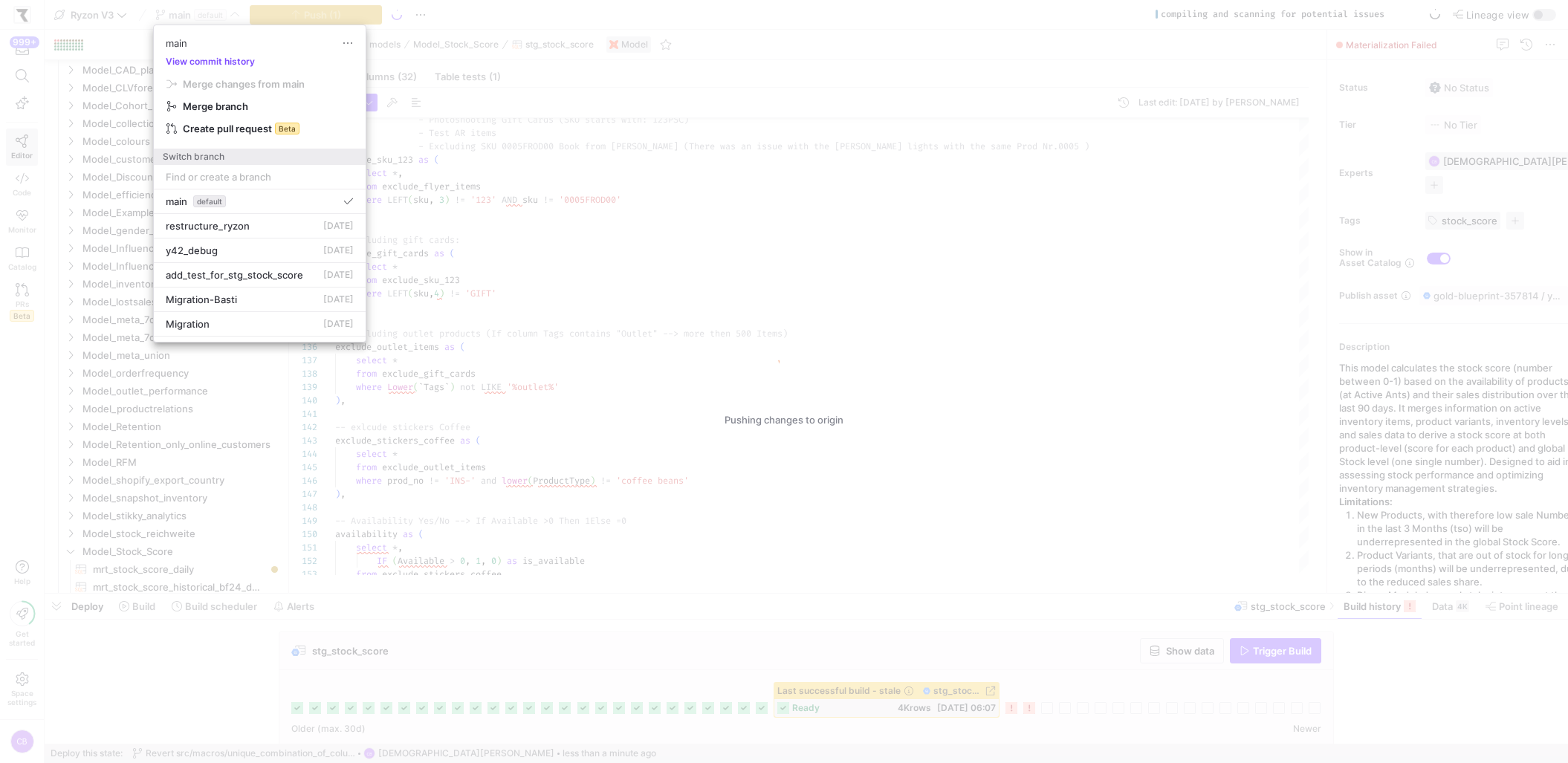 click at bounding box center (784, 381) 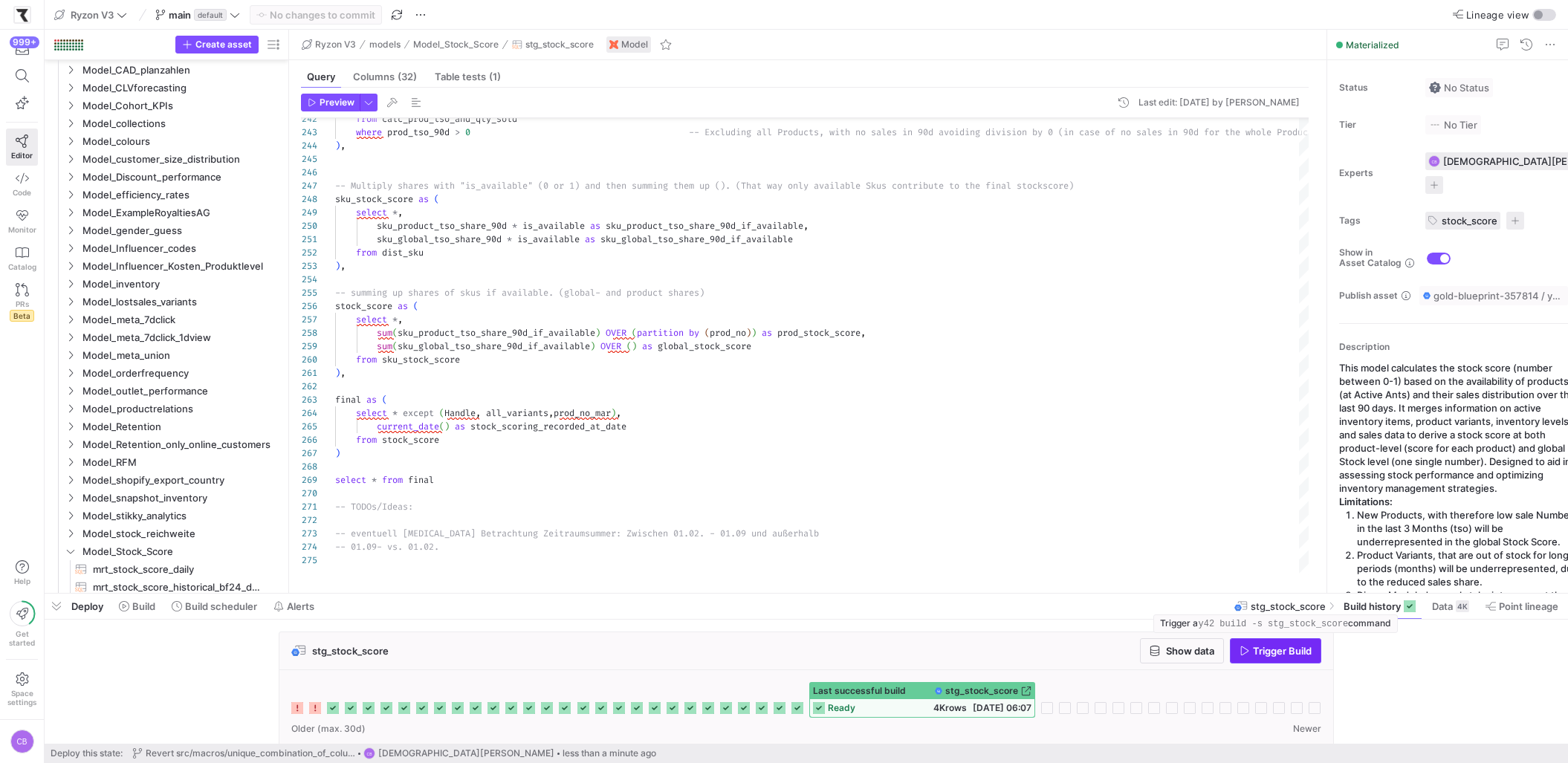 click on "Trigger Build" at bounding box center (1275, 651) 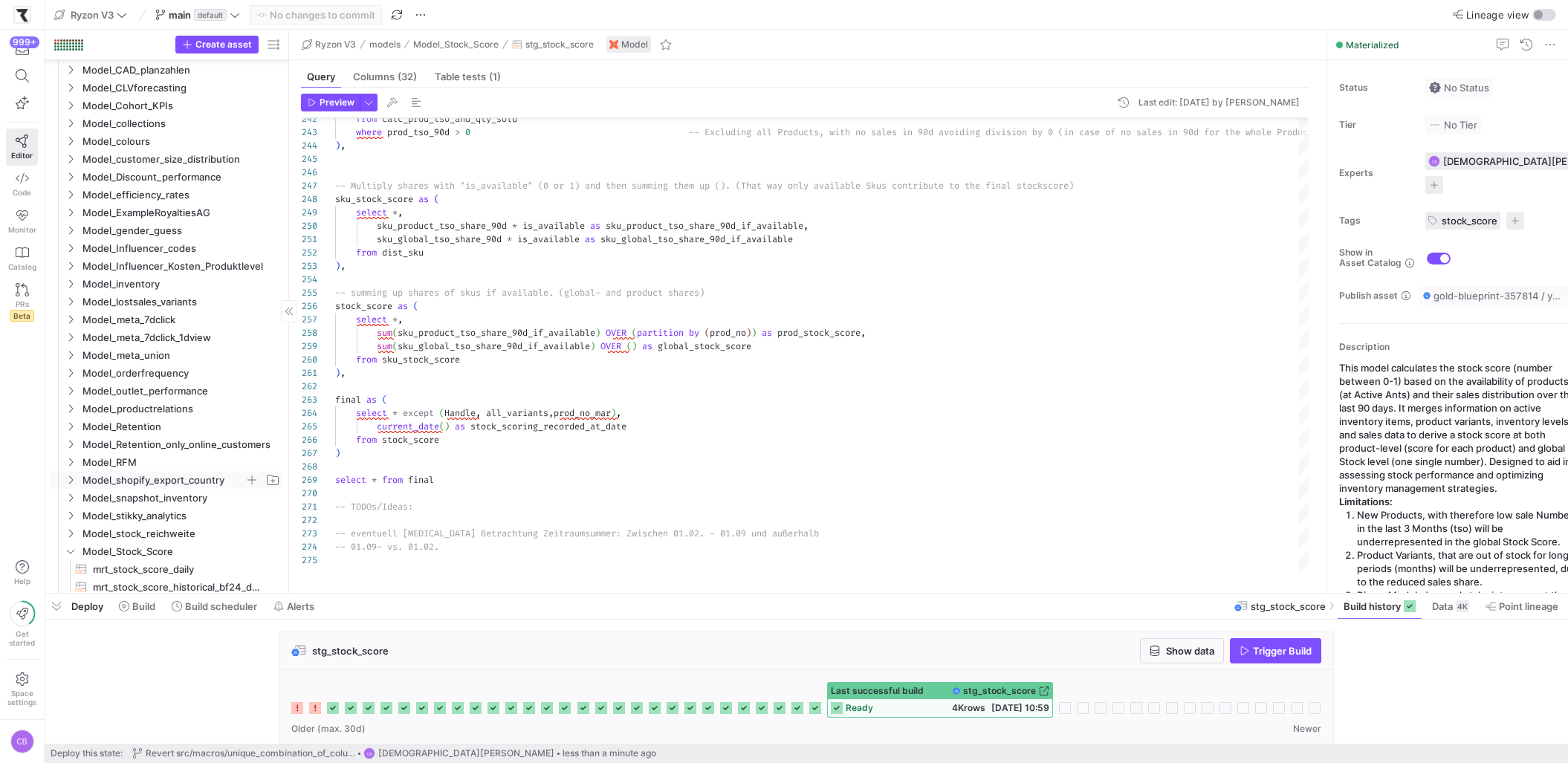 scroll, scrollTop: 930, scrollLeft: 0, axis: vertical 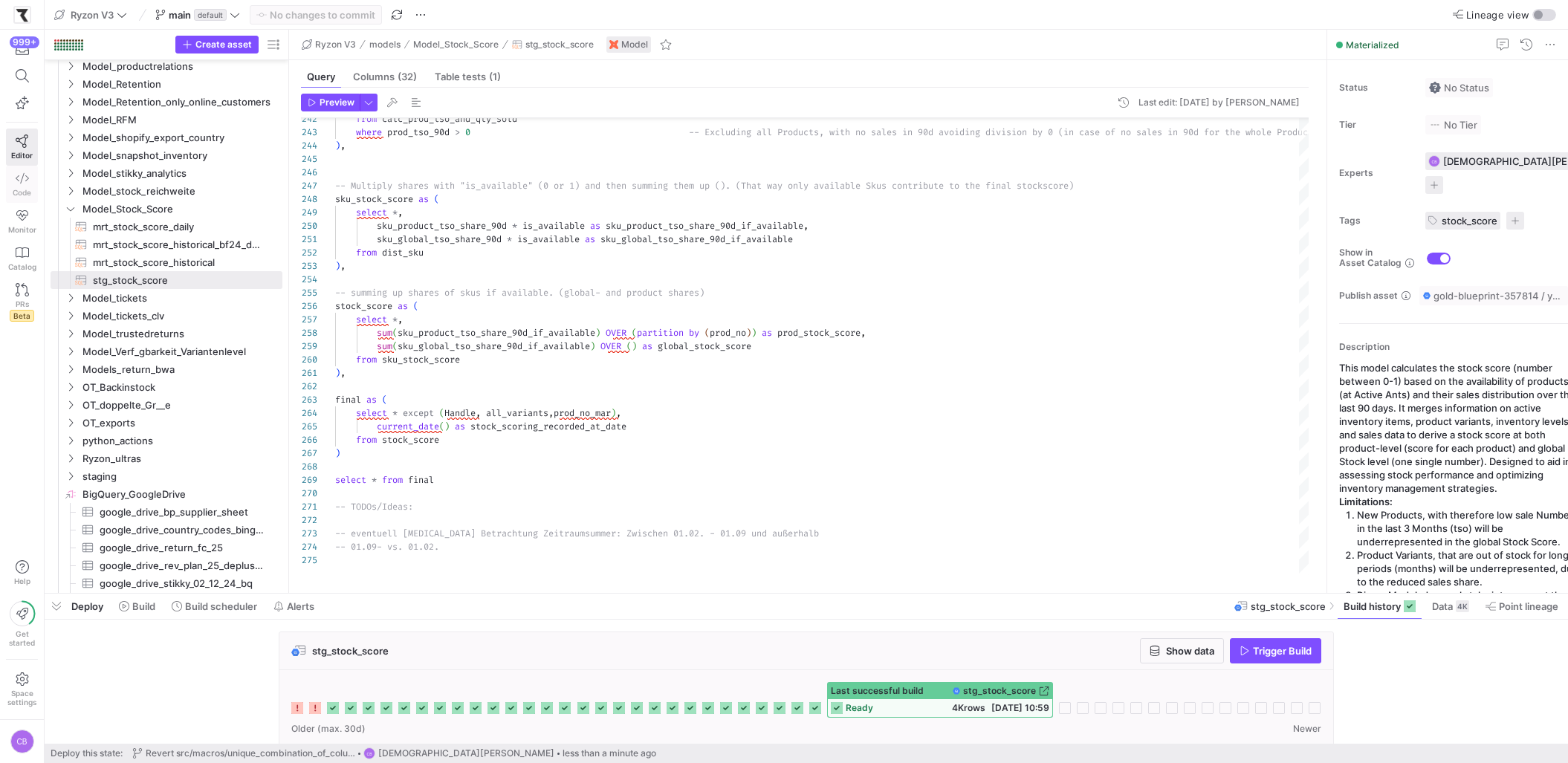 click 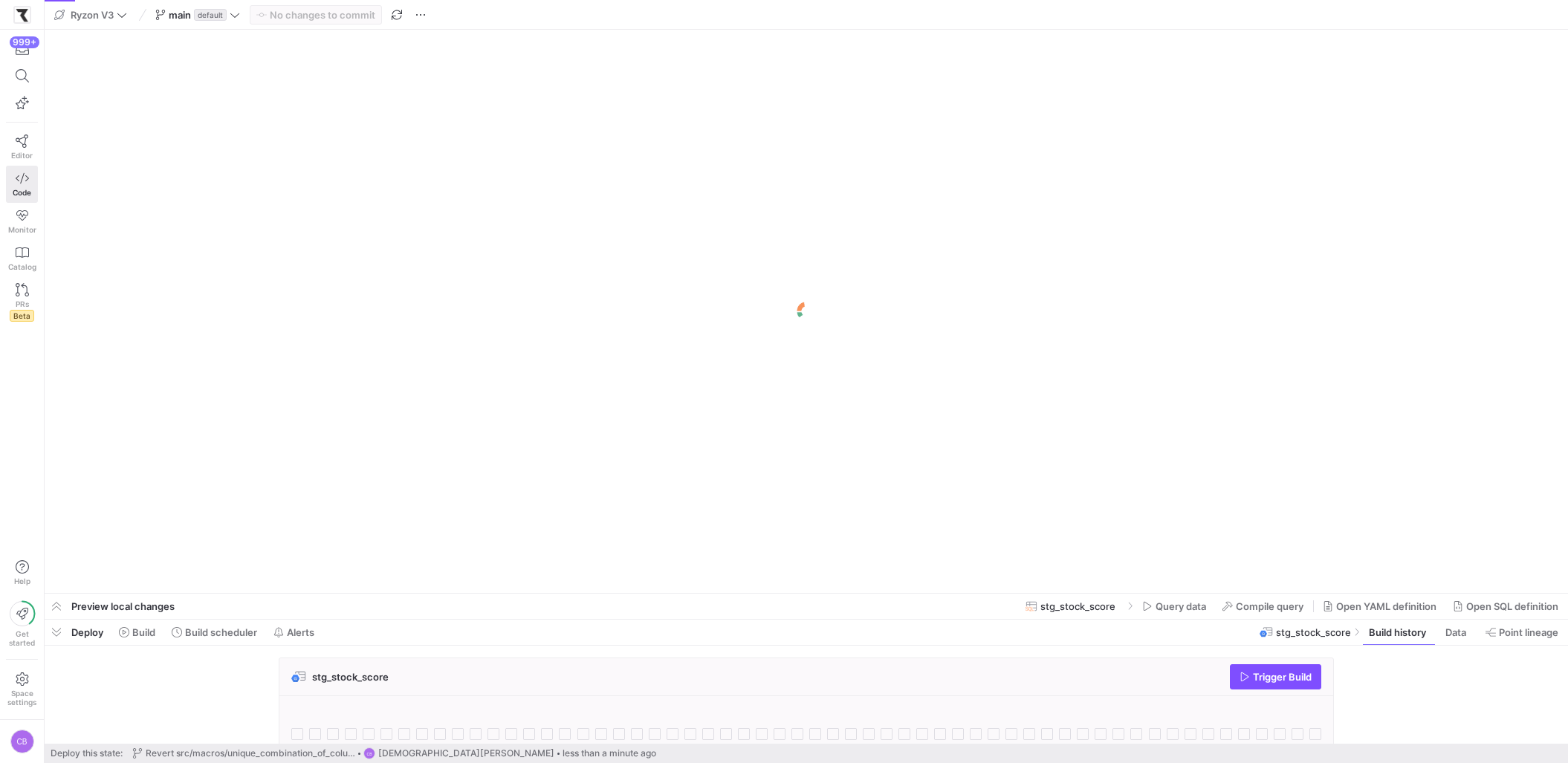 scroll, scrollTop: 0, scrollLeft: 0, axis: both 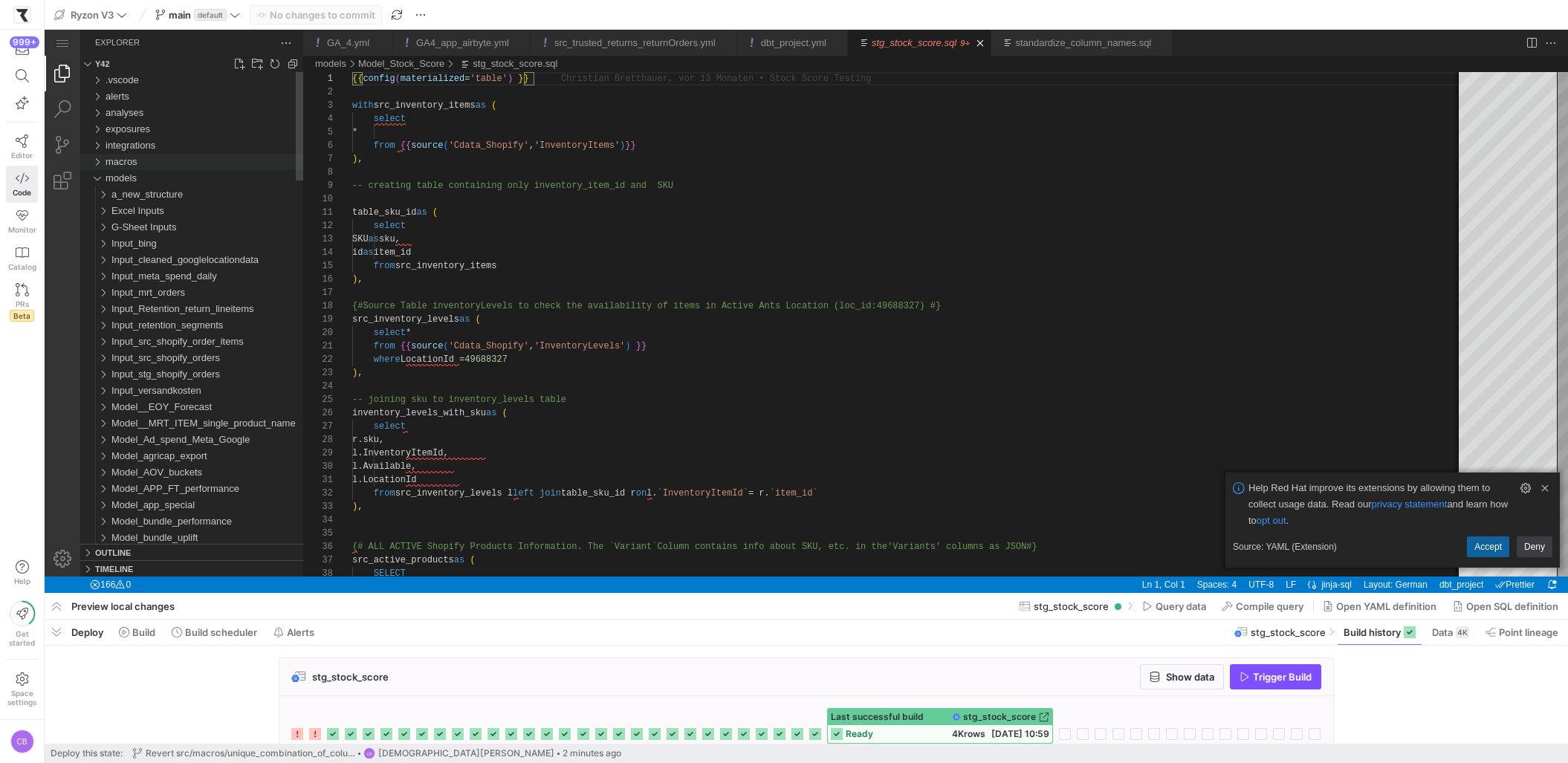click at bounding box center (97, 162) 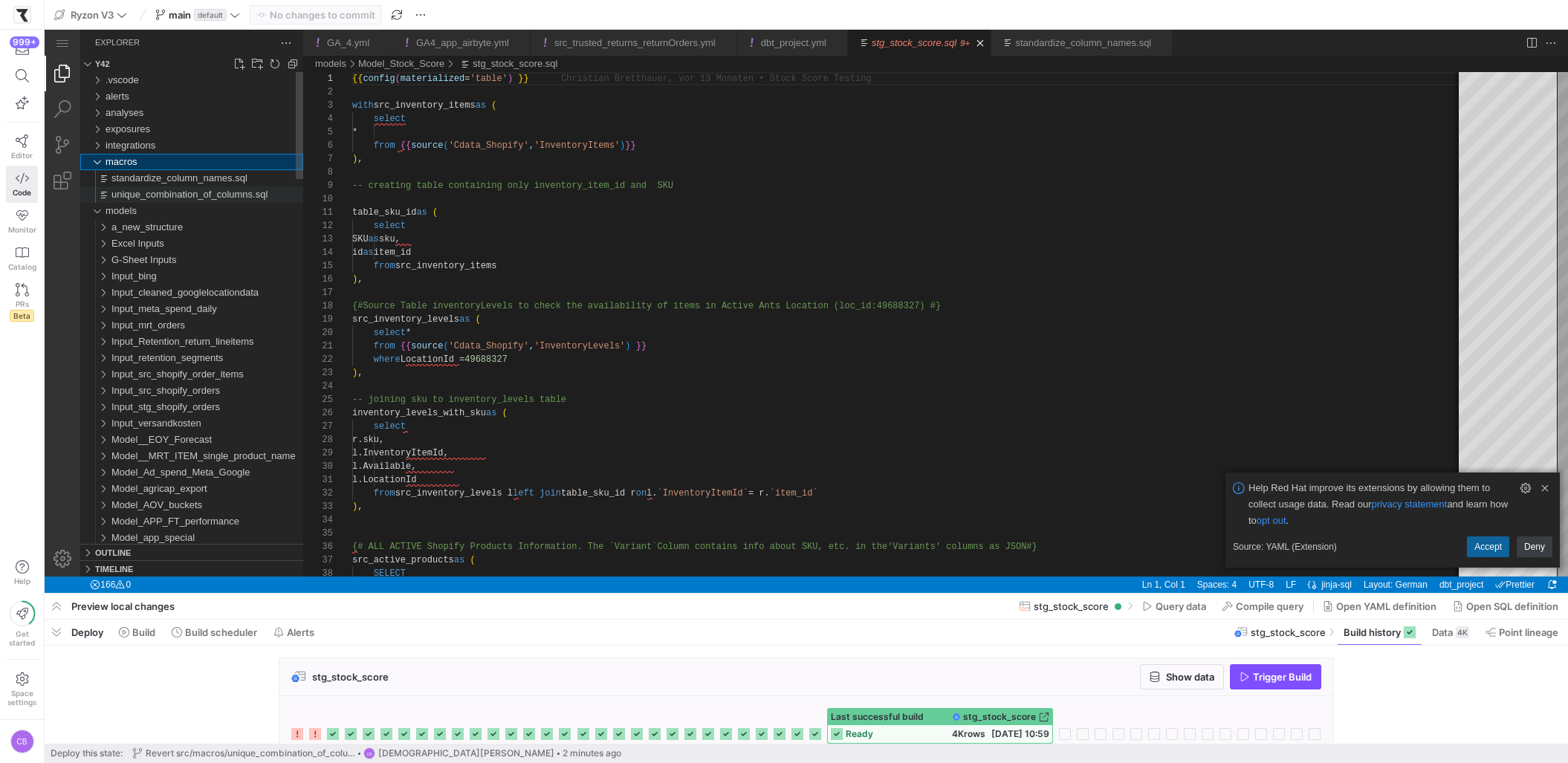 click on "unique_combination_of_columns.sql" at bounding box center (189, 194) 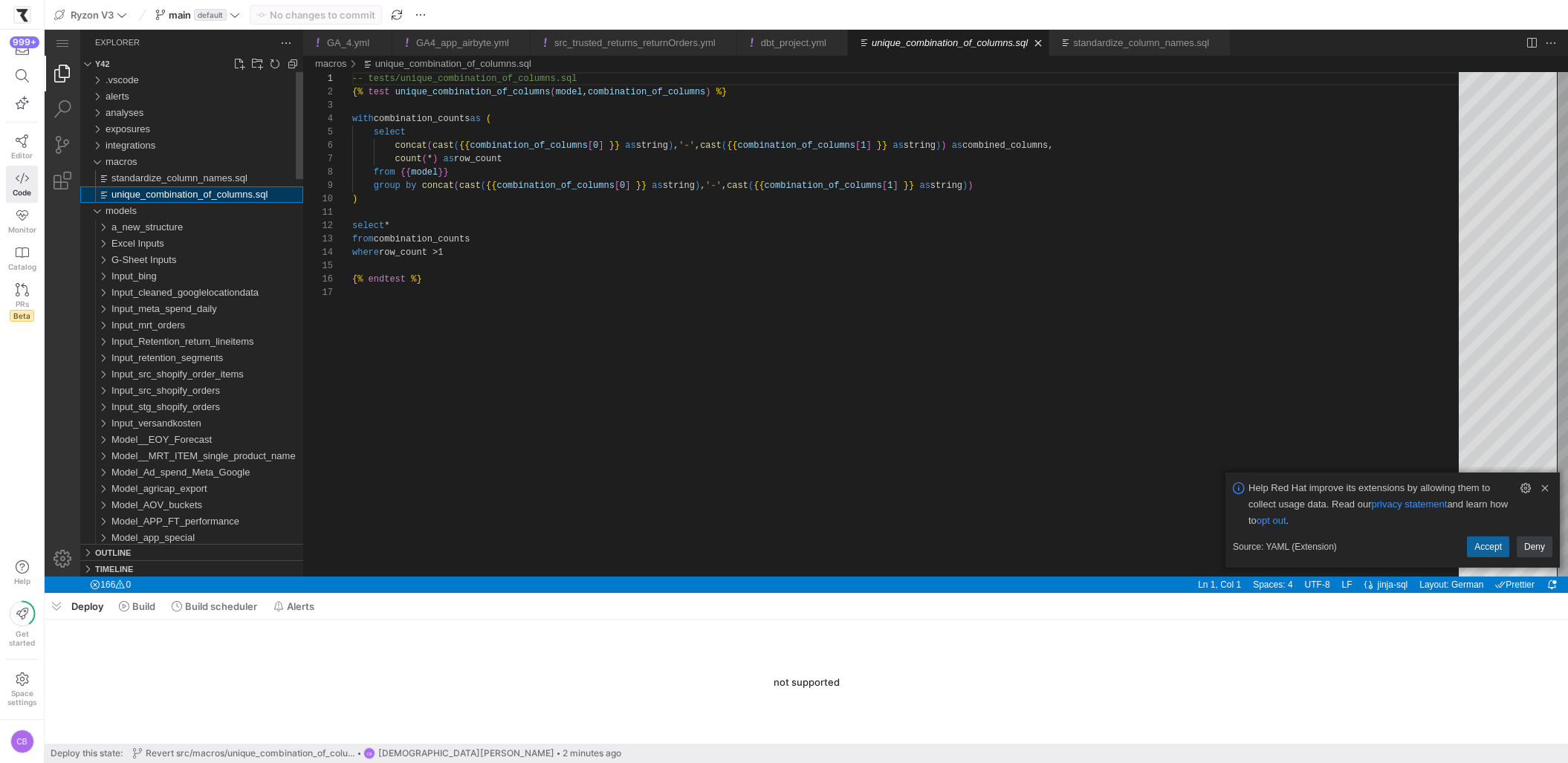 scroll, scrollTop: 134, scrollLeft: 0, axis: vertical 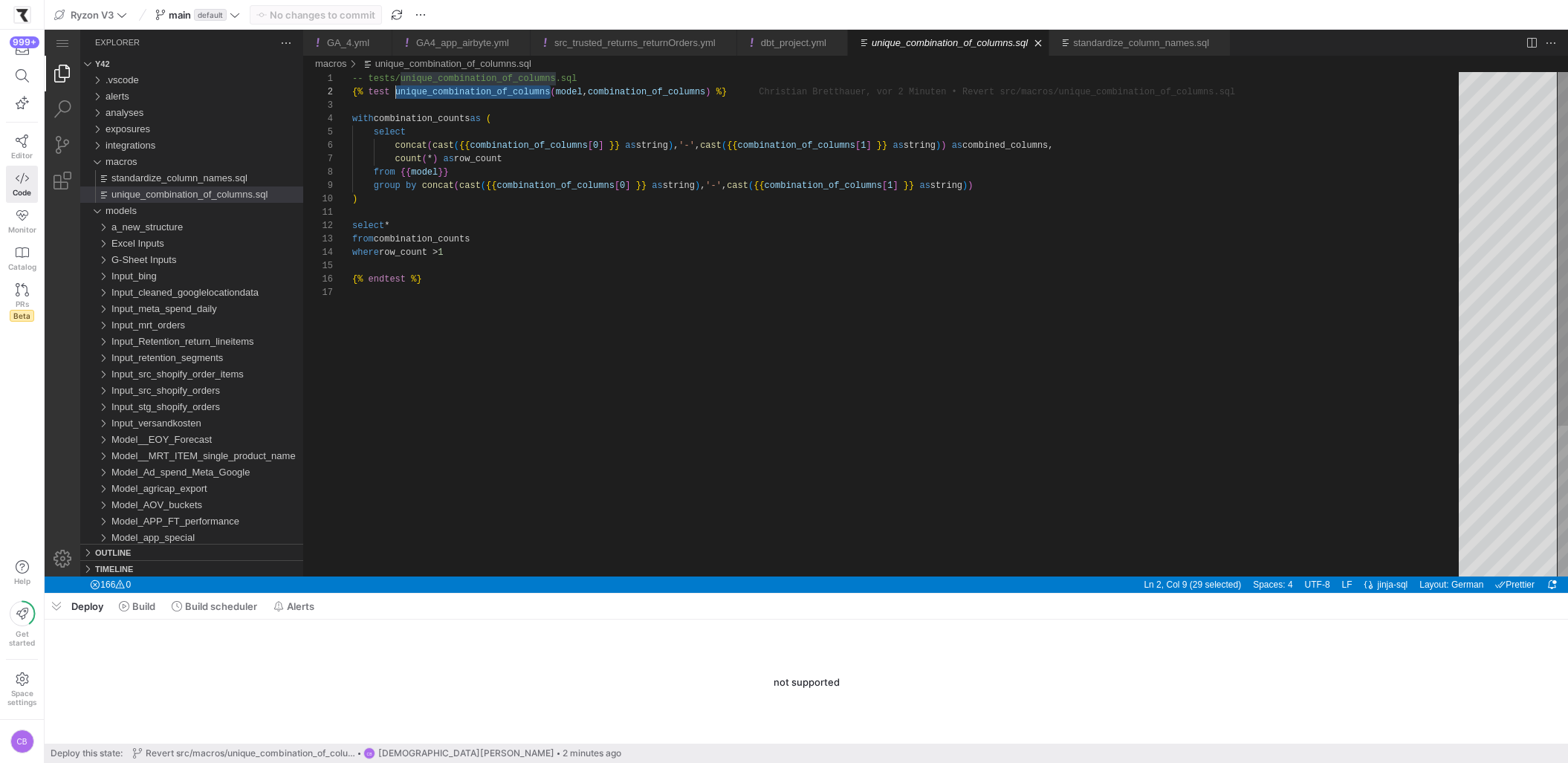 drag, startPoint x: 551, startPoint y: 91, endPoint x: 396, endPoint y: 93, distance: 155.0129 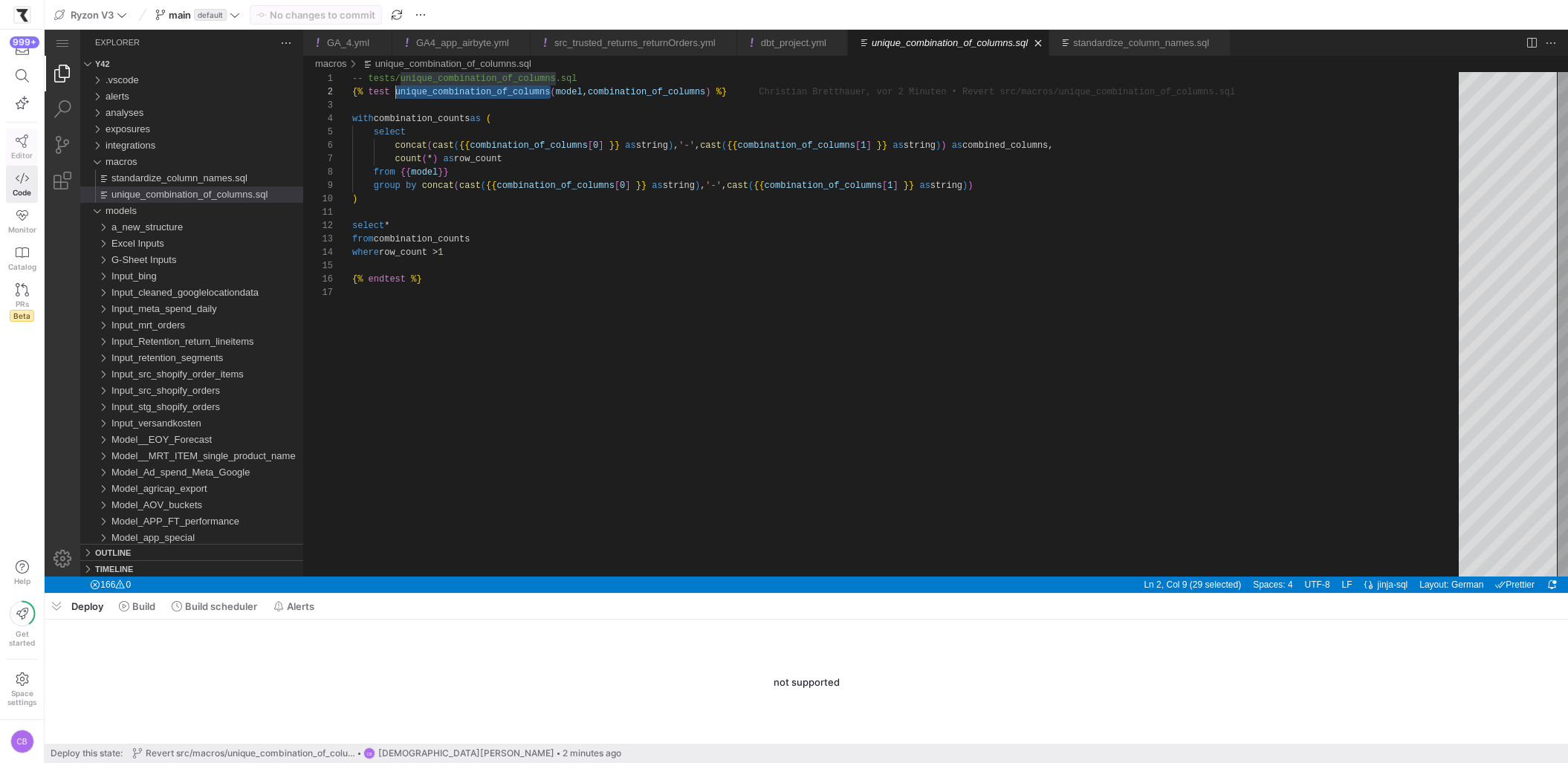 click 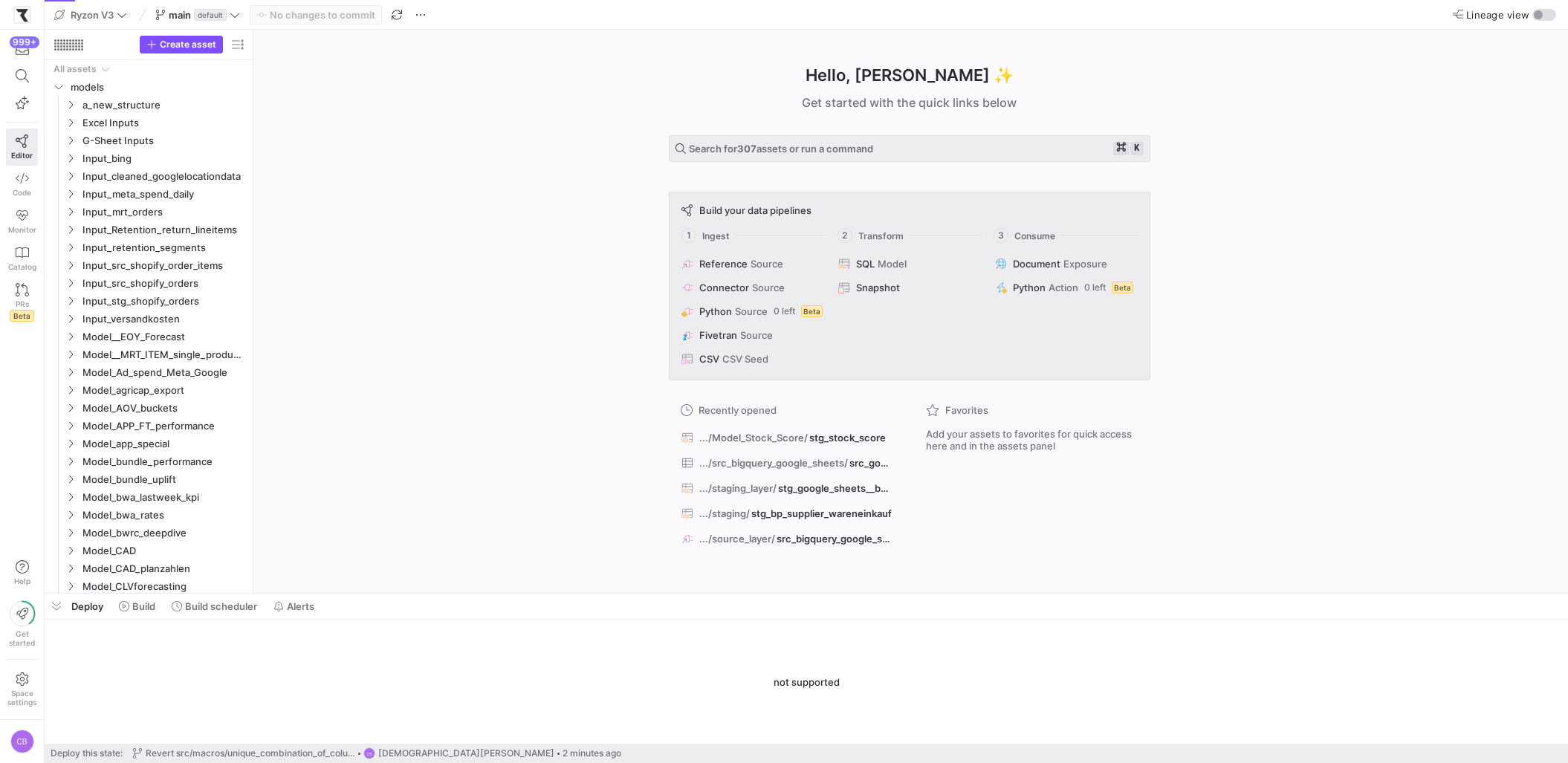 click on "Hello, Christian ✨  Get started with the quick links below  Search for  307  assets or run a command ⌘ k  Build your data pipelines  1 Ingest 2 Transform 3 Consume
Reference Source
Connector Source
Python Source 0 left   Beta
Fivetran Source
CSV CSV Seed
SQL Model
Snapshot
Document Exposure
Python Action 0 left   Beta
Recently opened
.../Model_Stock_Score/ stg_stock_score
.../src_bigquery_google_sheets/ src_google_sheets__bundles
.../staging_layer/ stg_google_sheets__bundles
.../staging/ stg_bp_supplier_wareneinkauf
.../source_layer/ src_bigquery_google_sheets  Favorites   Add your assets to favorites for quick access here and in the assets panel" 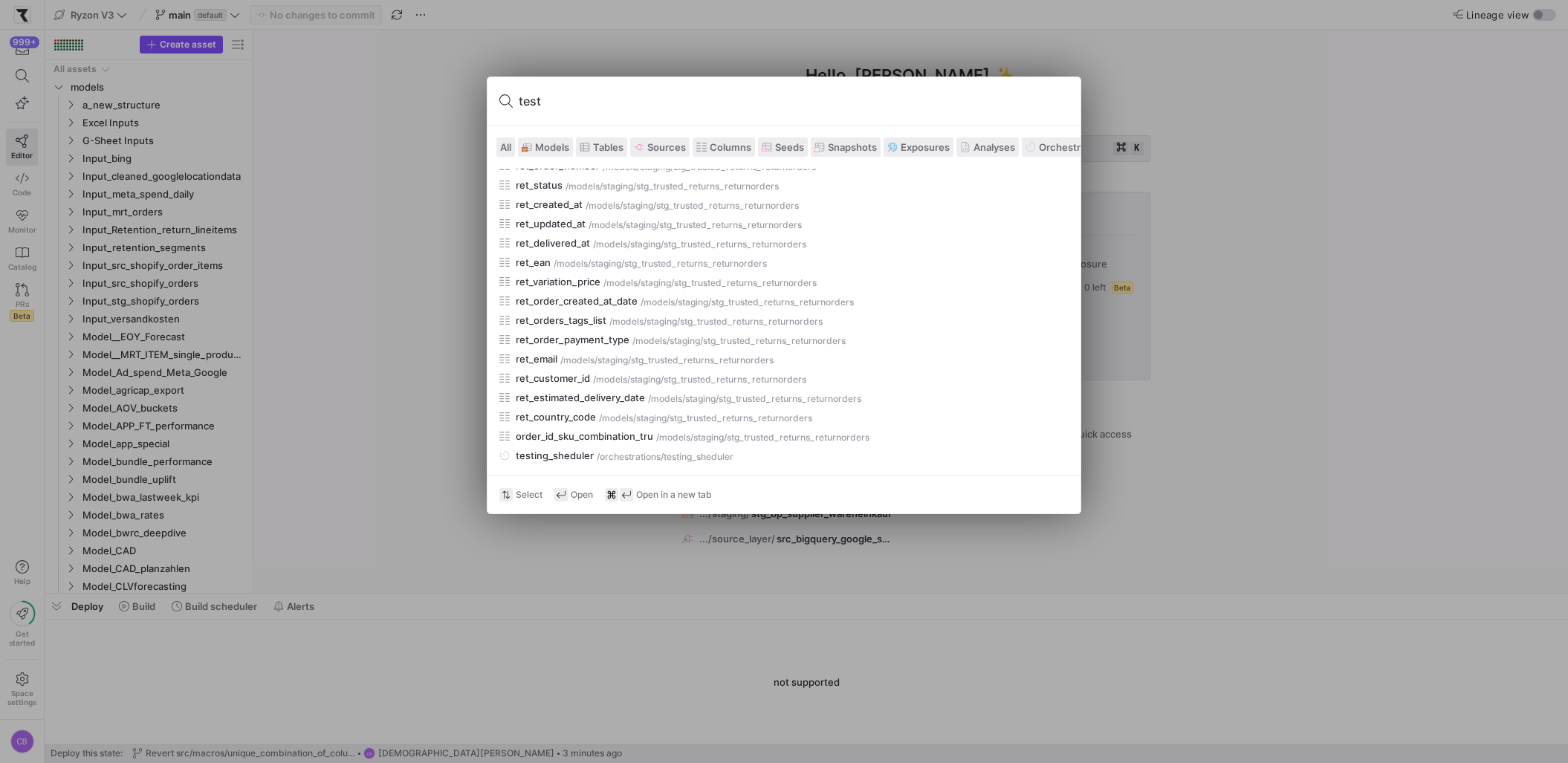 scroll, scrollTop: 948, scrollLeft: 0, axis: vertical 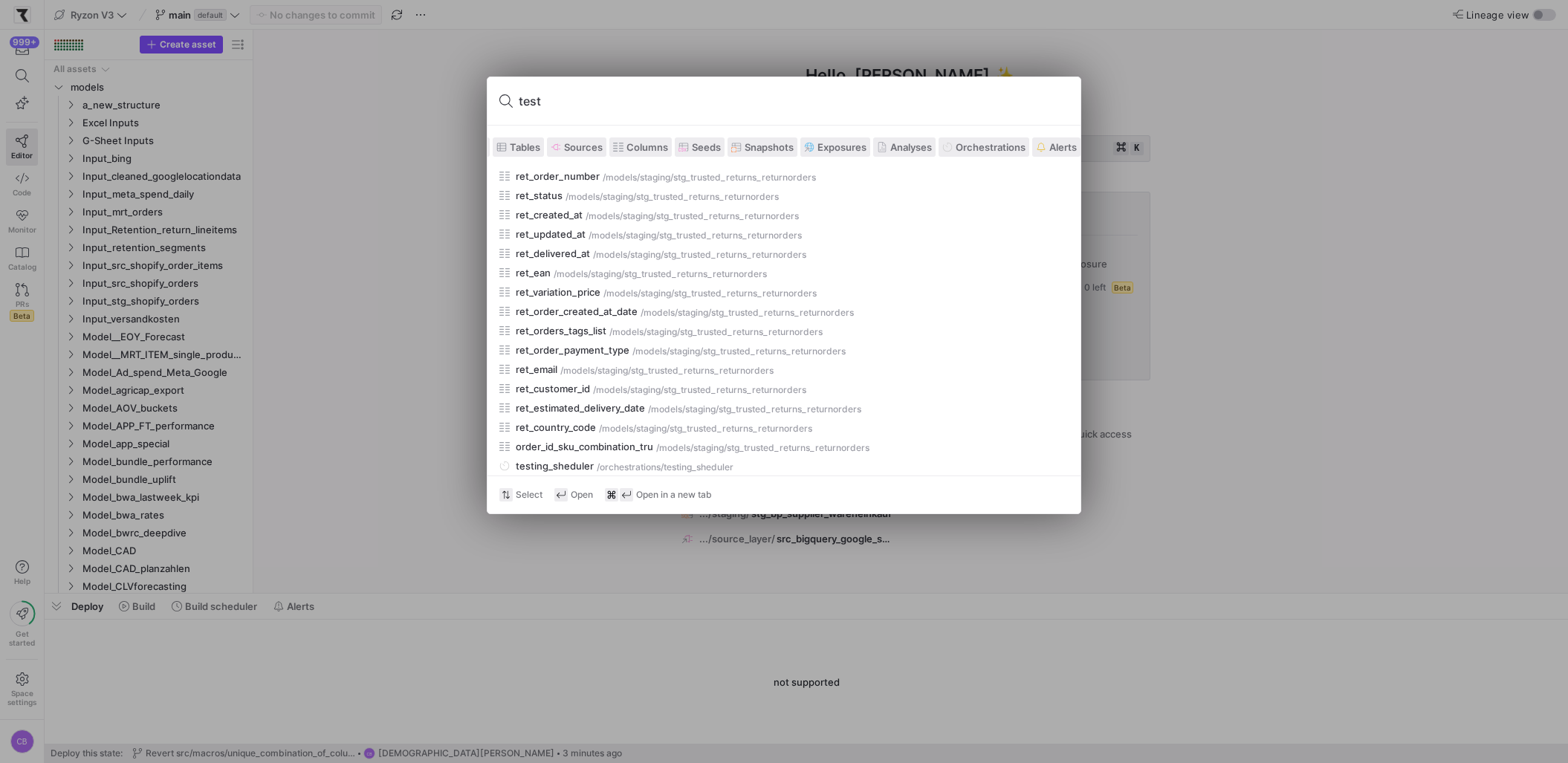 drag, startPoint x: 646, startPoint y: 111, endPoint x: 513, endPoint y: 100, distance: 133.4541 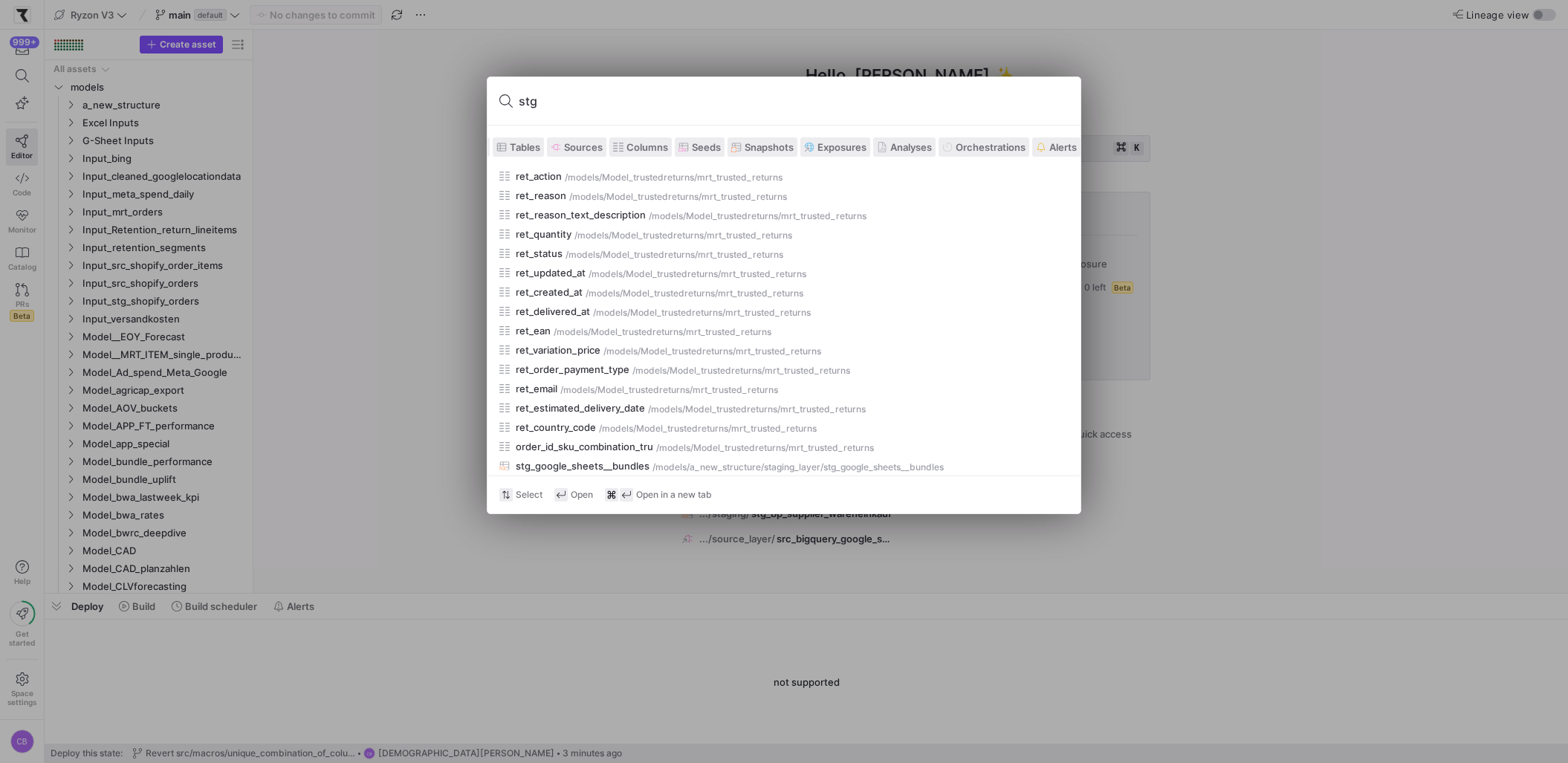 scroll, scrollTop: 0, scrollLeft: 0, axis: both 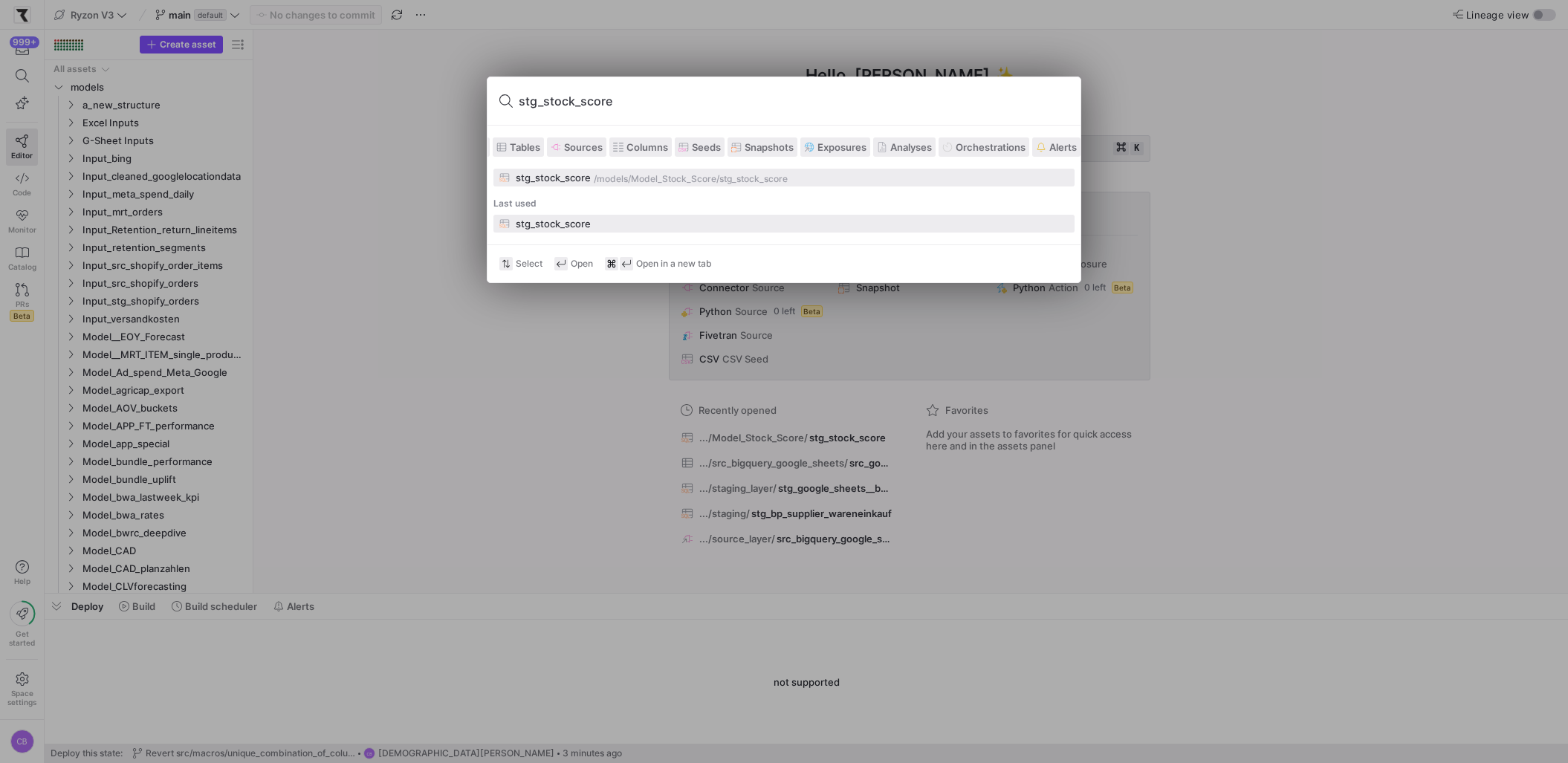 type on "stg_stock_score" 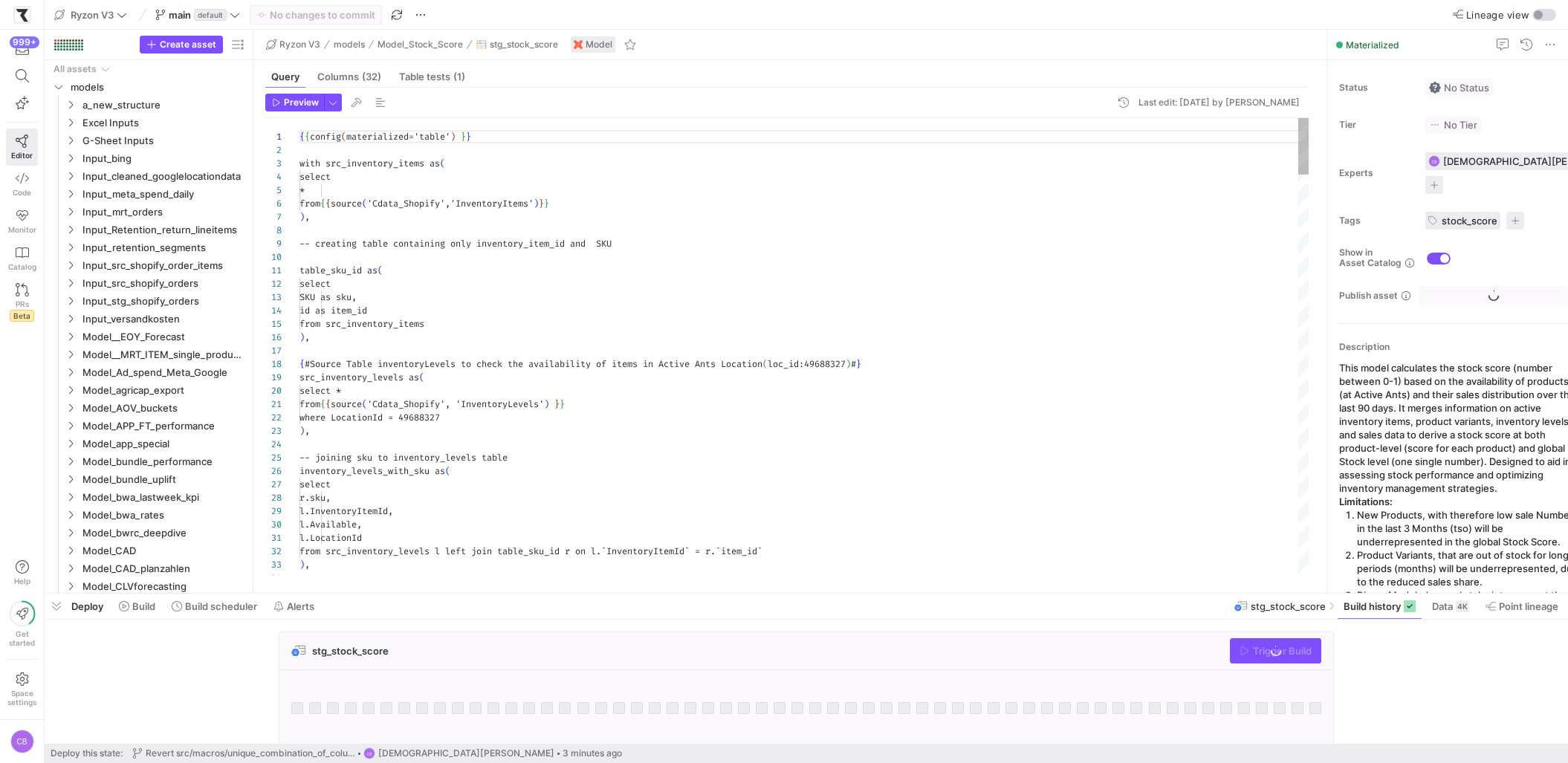 scroll, scrollTop: 134, scrollLeft: 0, axis: vertical 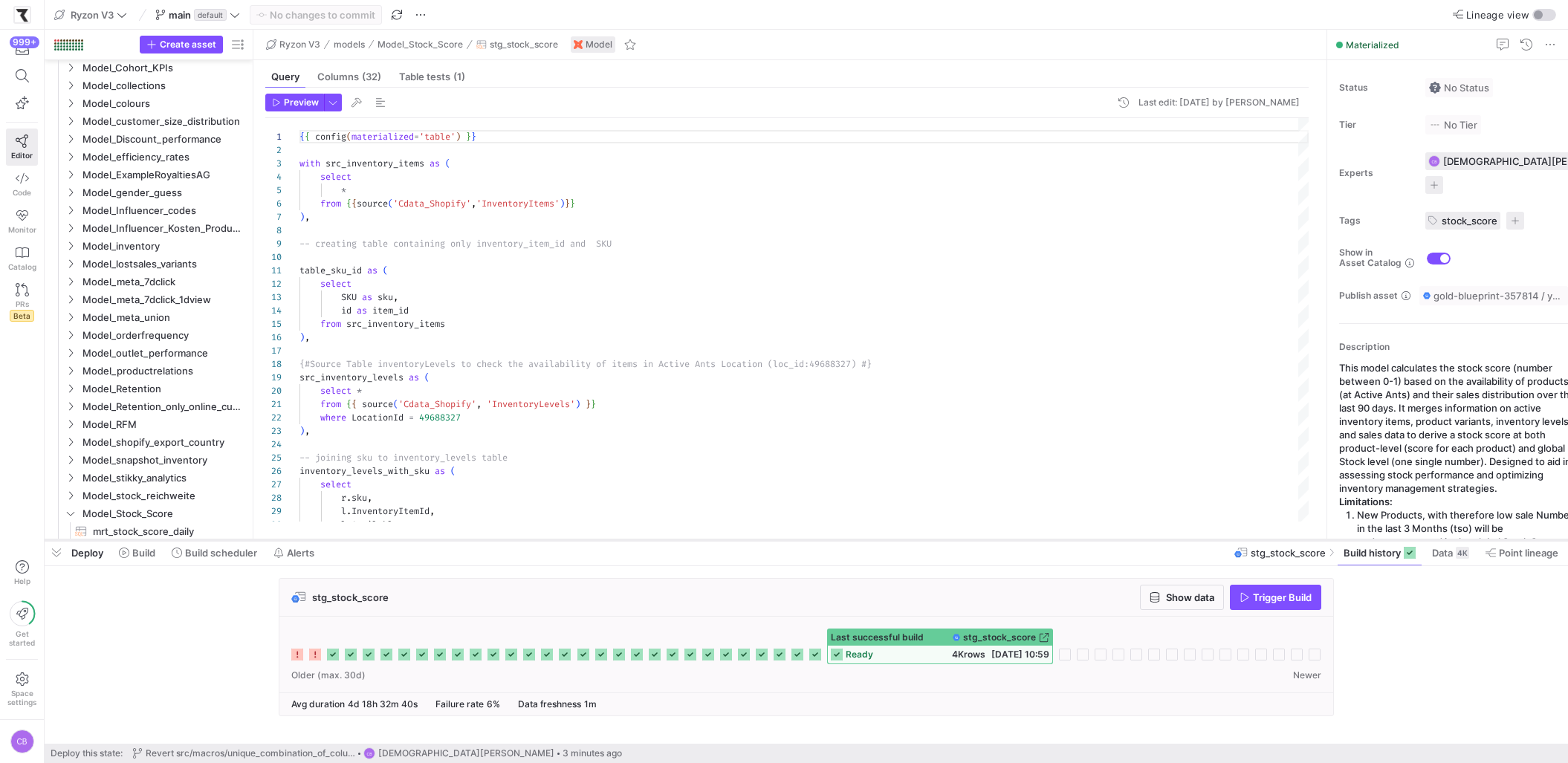 click 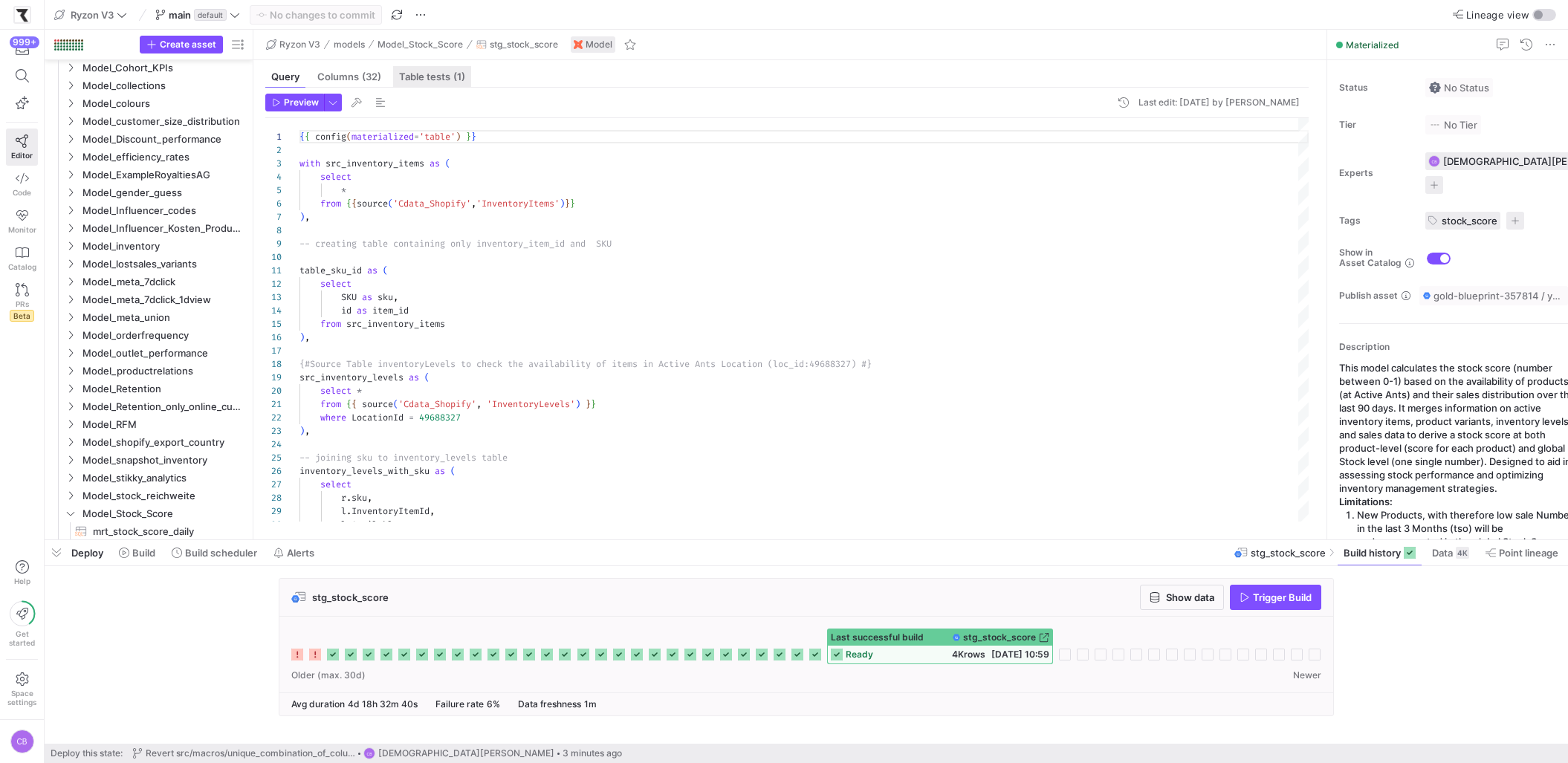click on "Table tests  (1)" at bounding box center [432, 77] 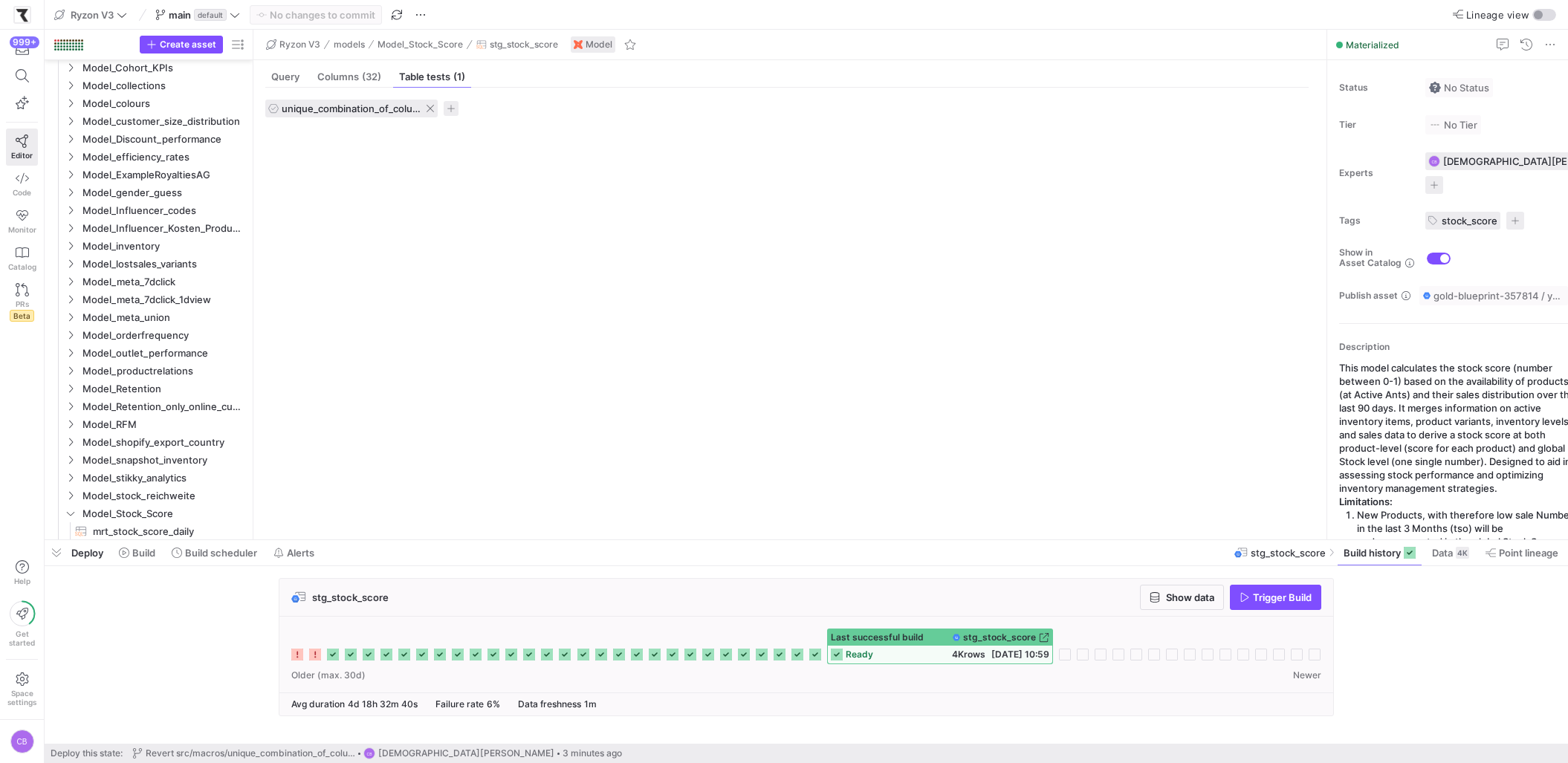 click on "unique_combination_of_columns" at bounding box center [357, 108] 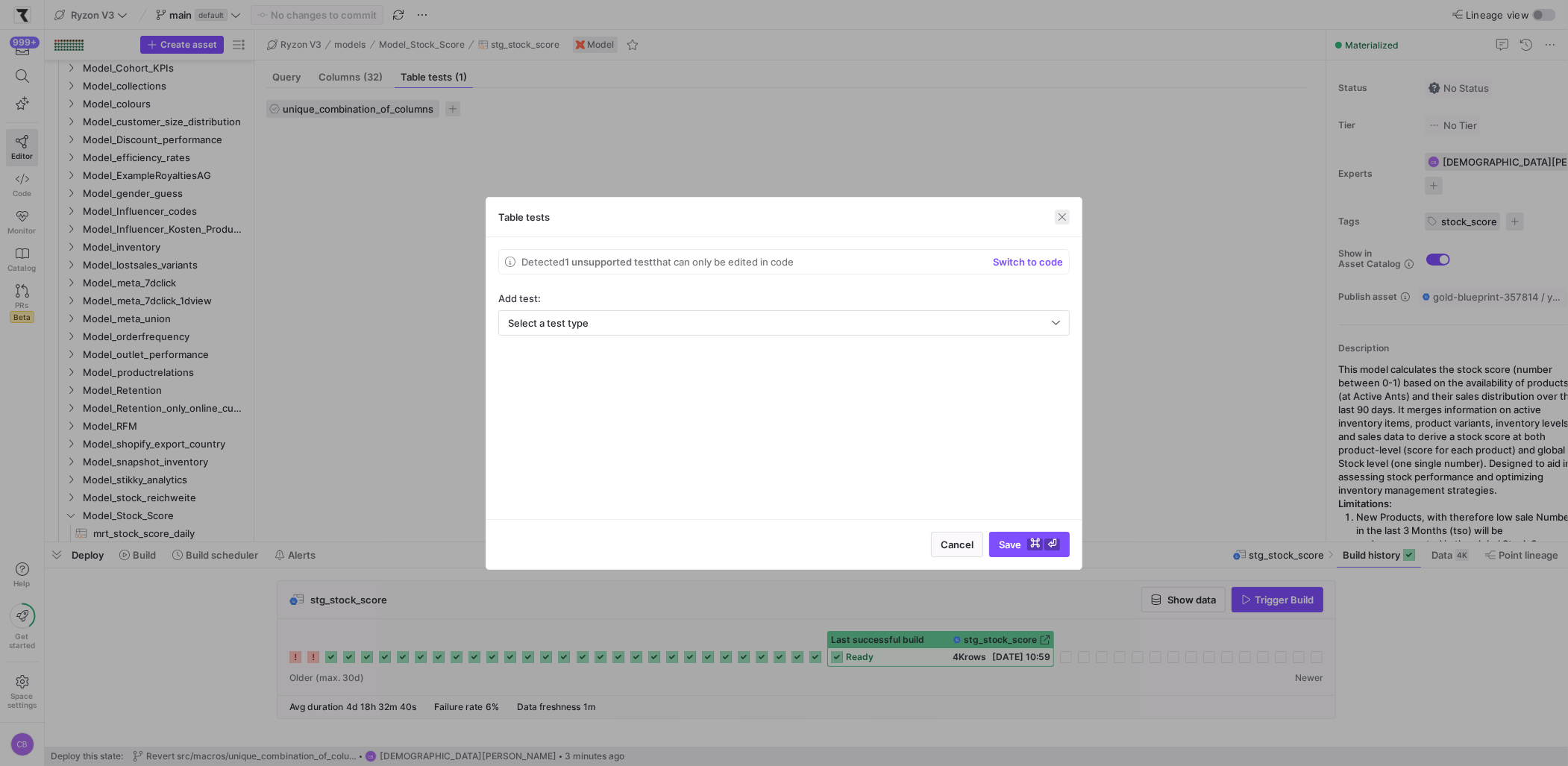 click at bounding box center (1062, 217) 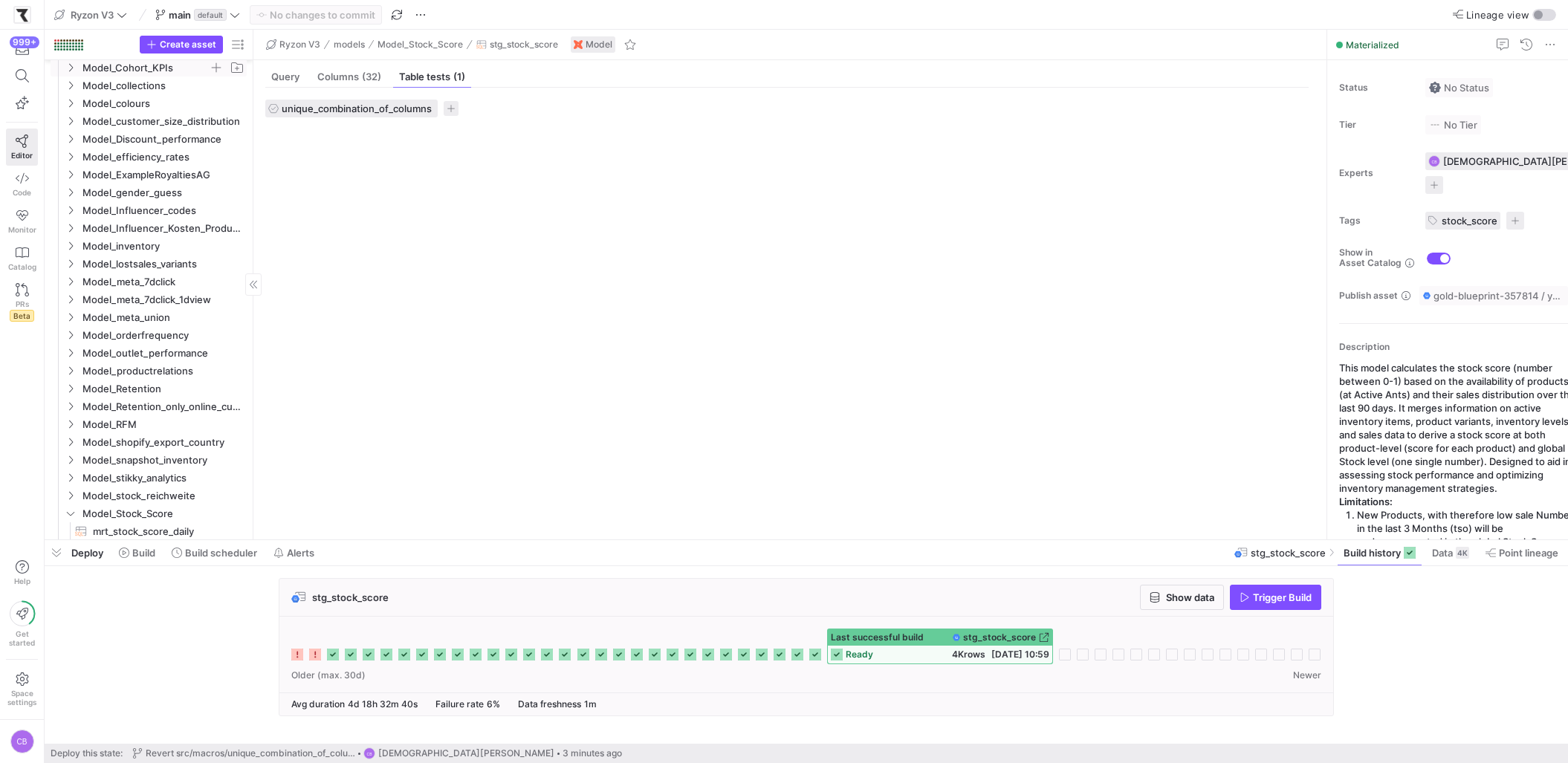 scroll, scrollTop: 0, scrollLeft: 0, axis: both 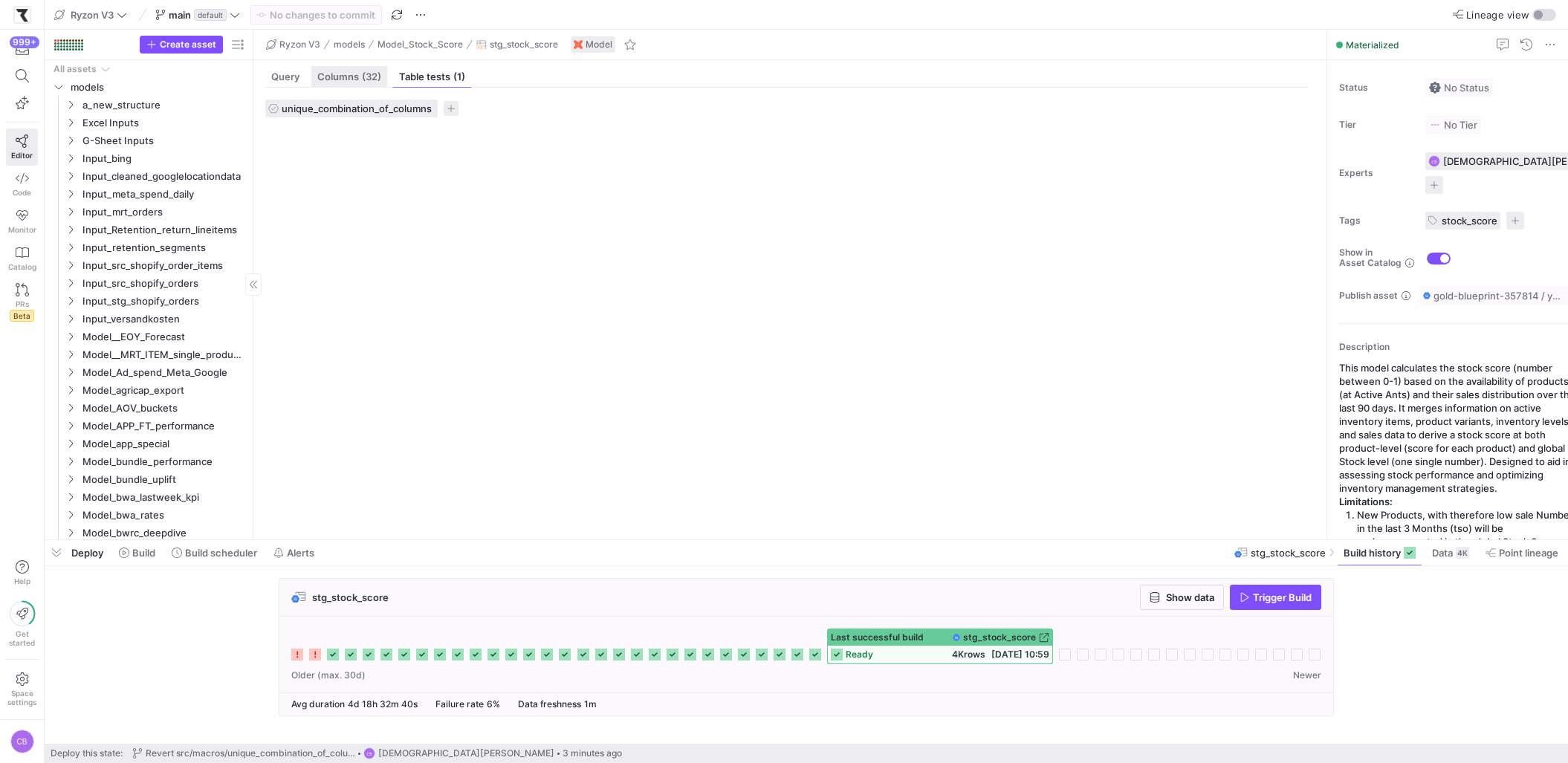 click on "(32)" at bounding box center (372, 77) 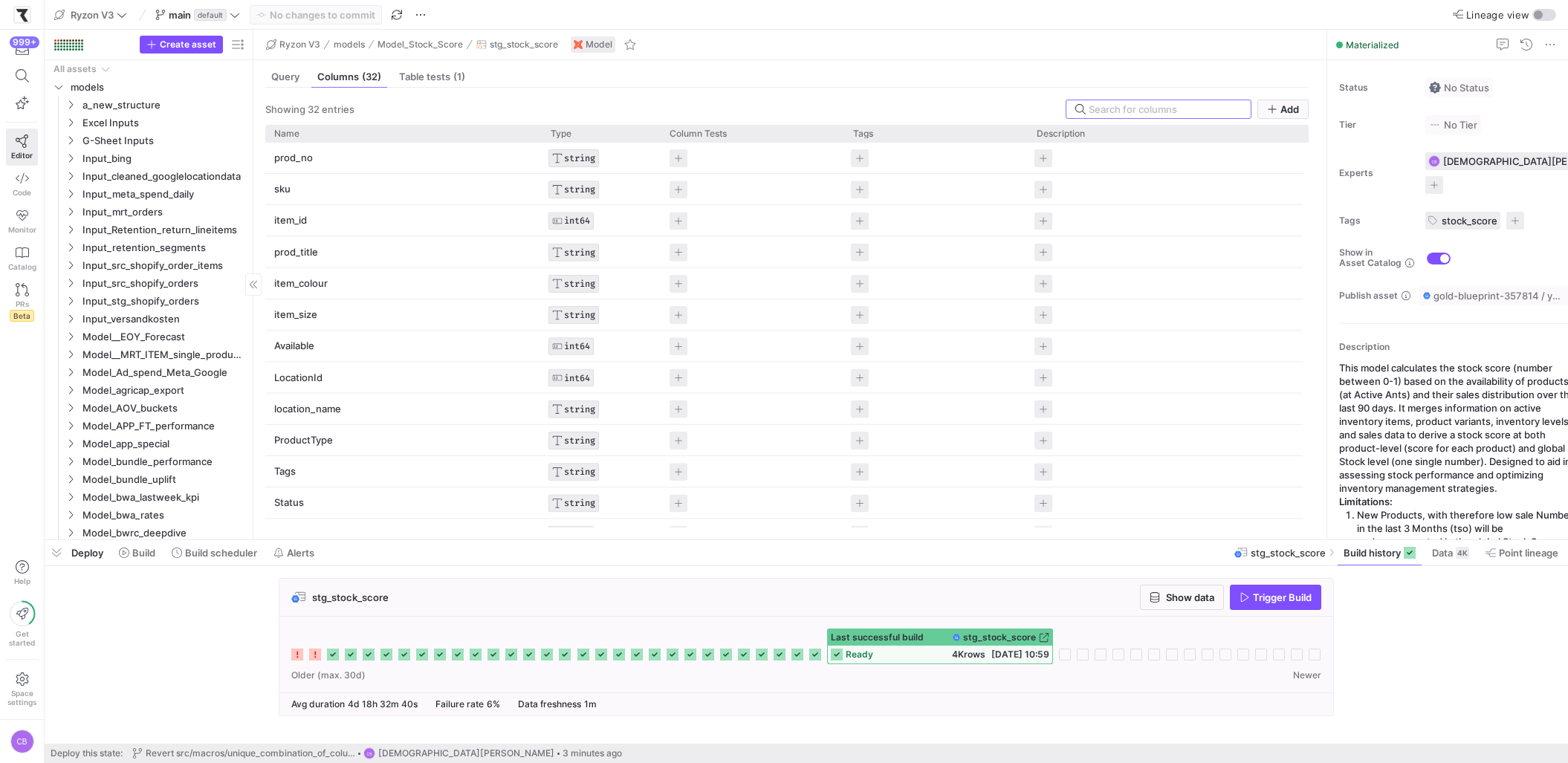 scroll, scrollTop: 286, scrollLeft: 0, axis: vertical 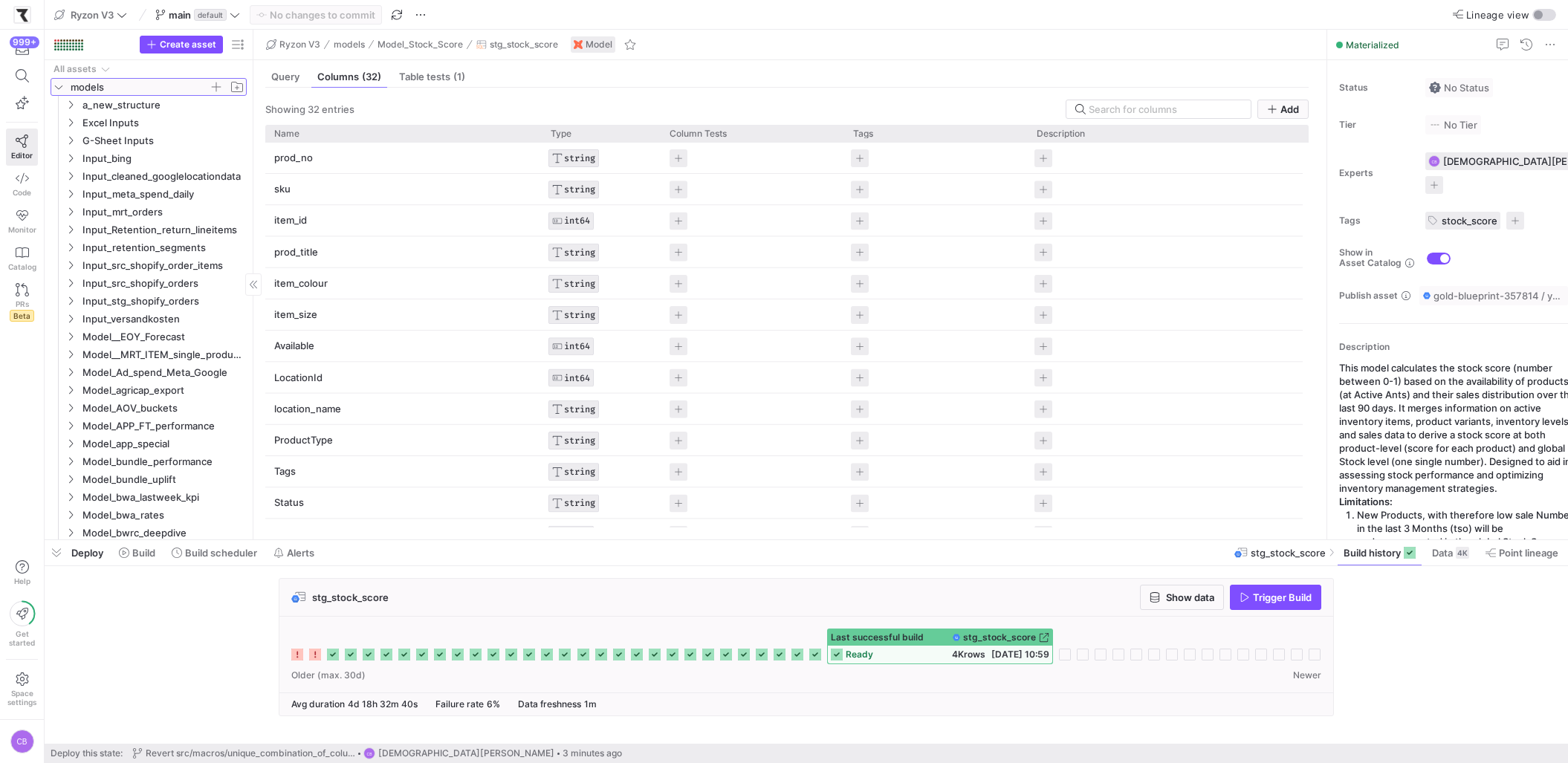 click 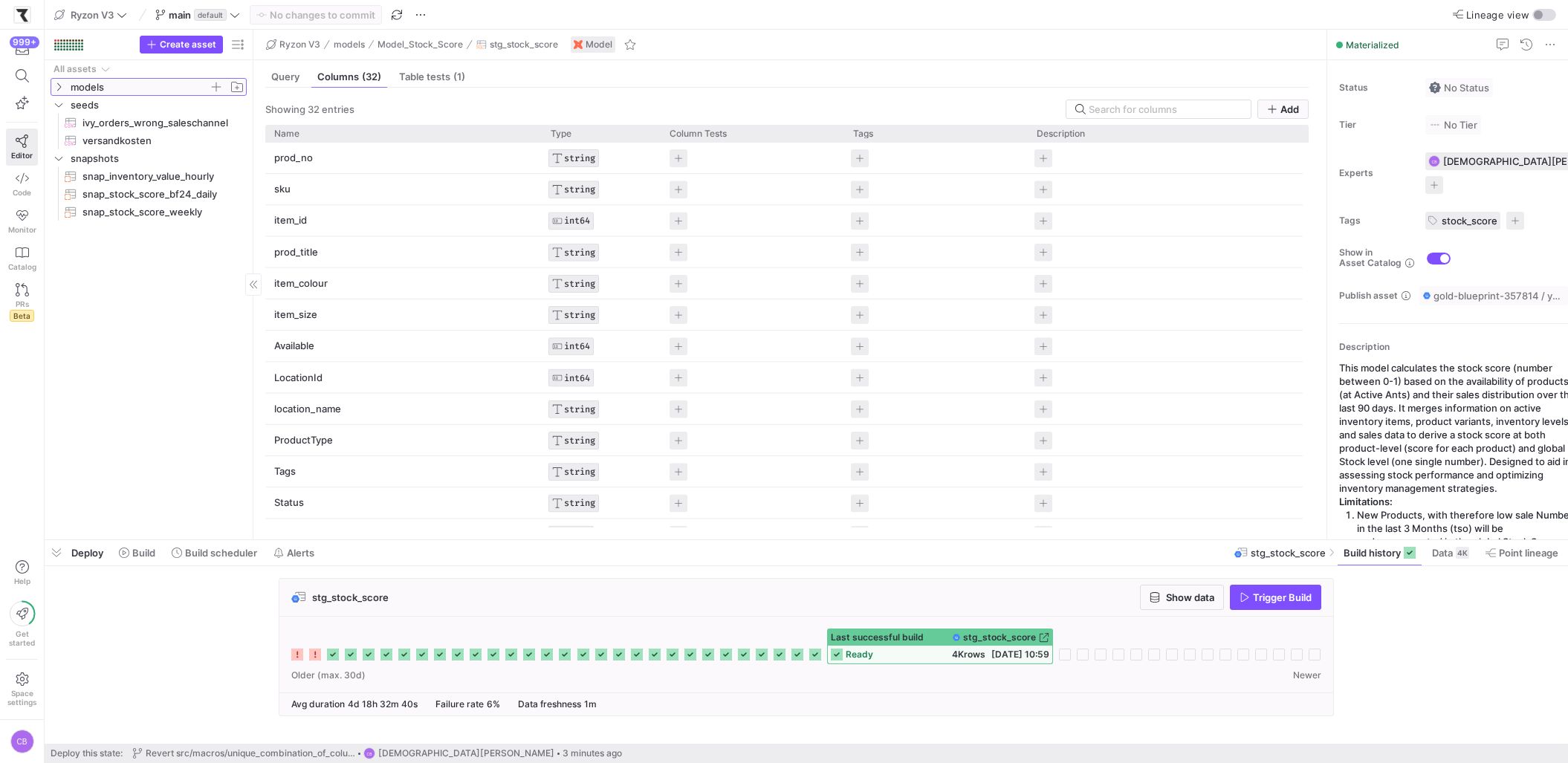 click 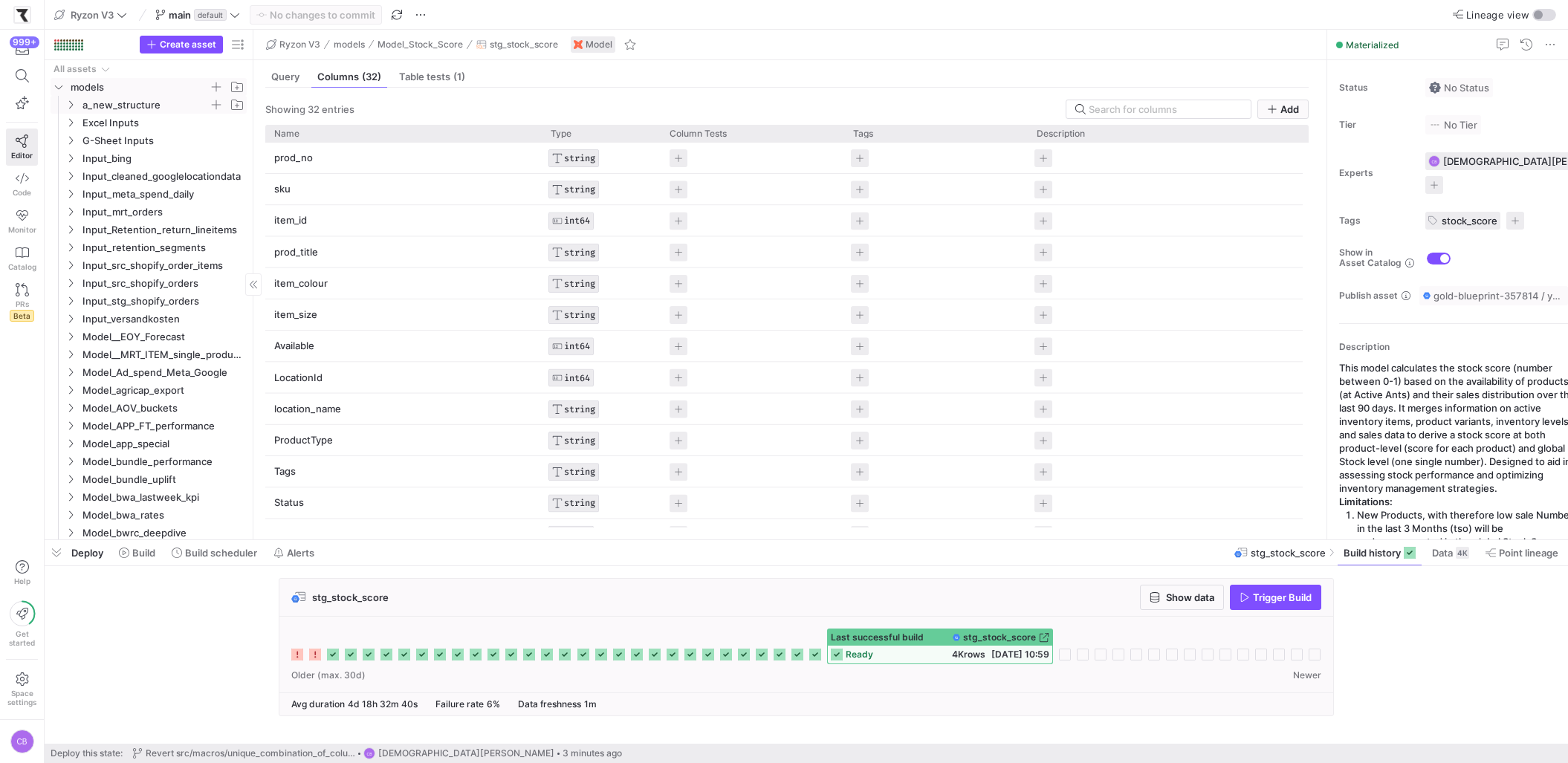 click 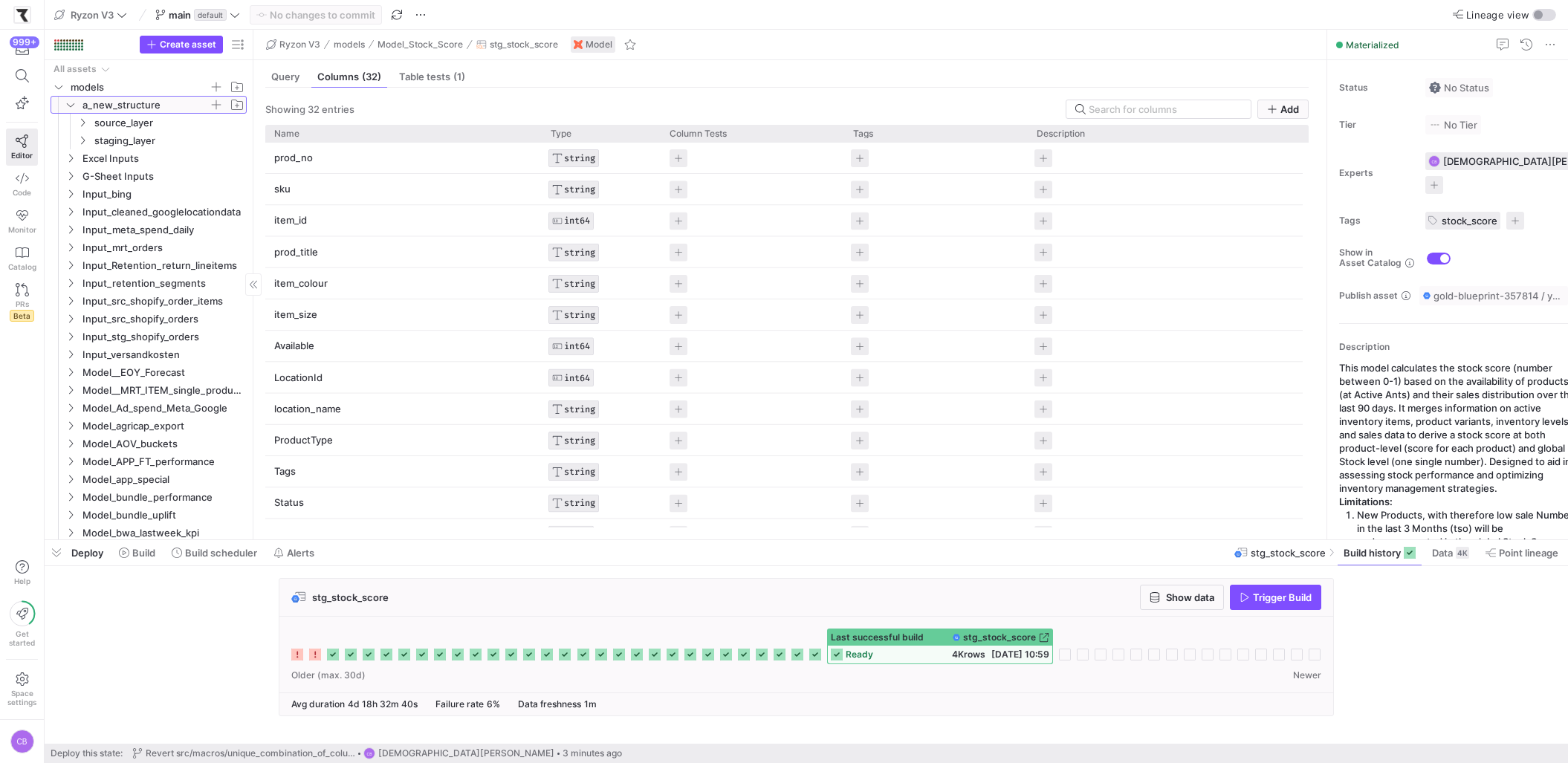 click 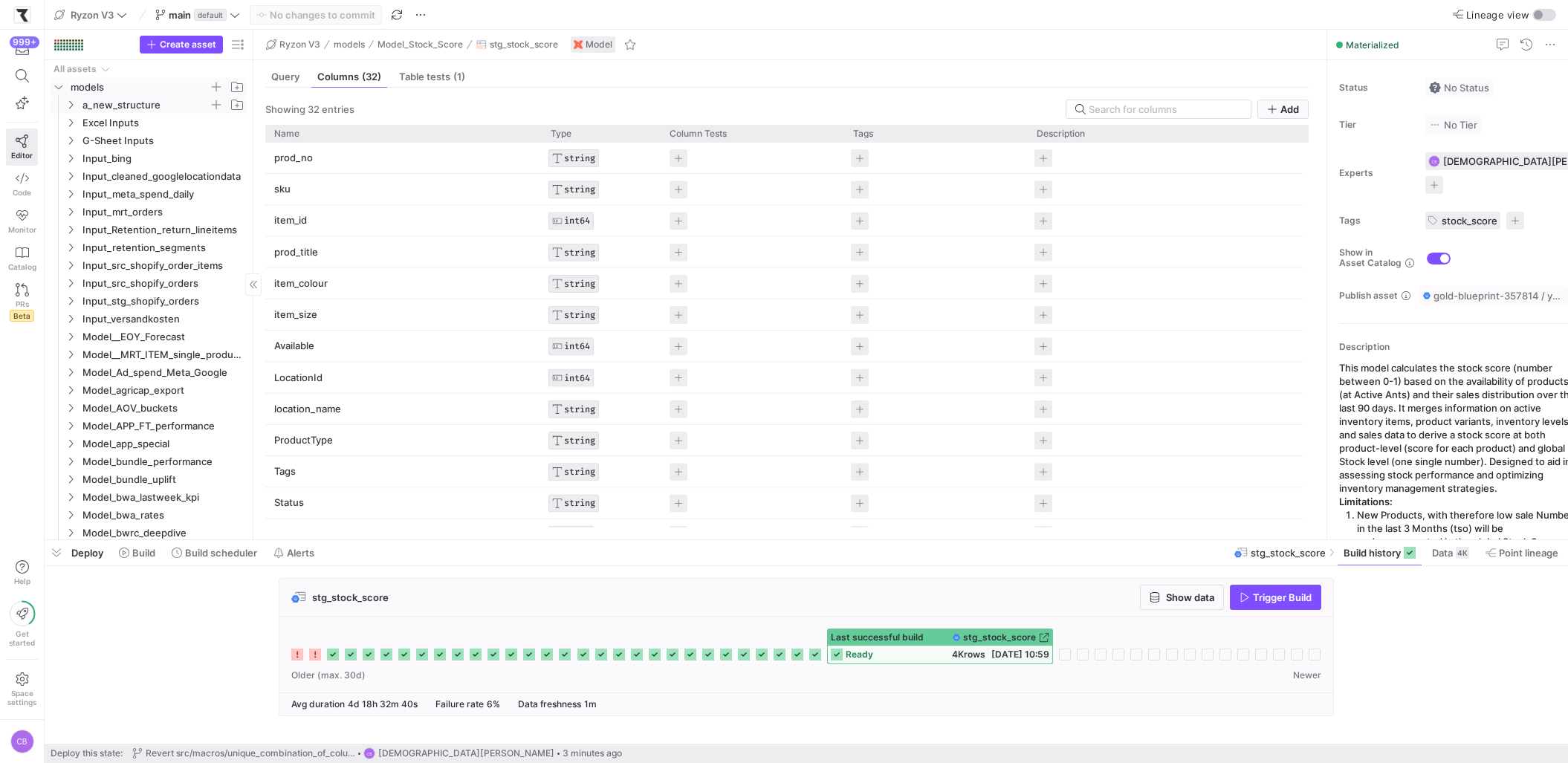click 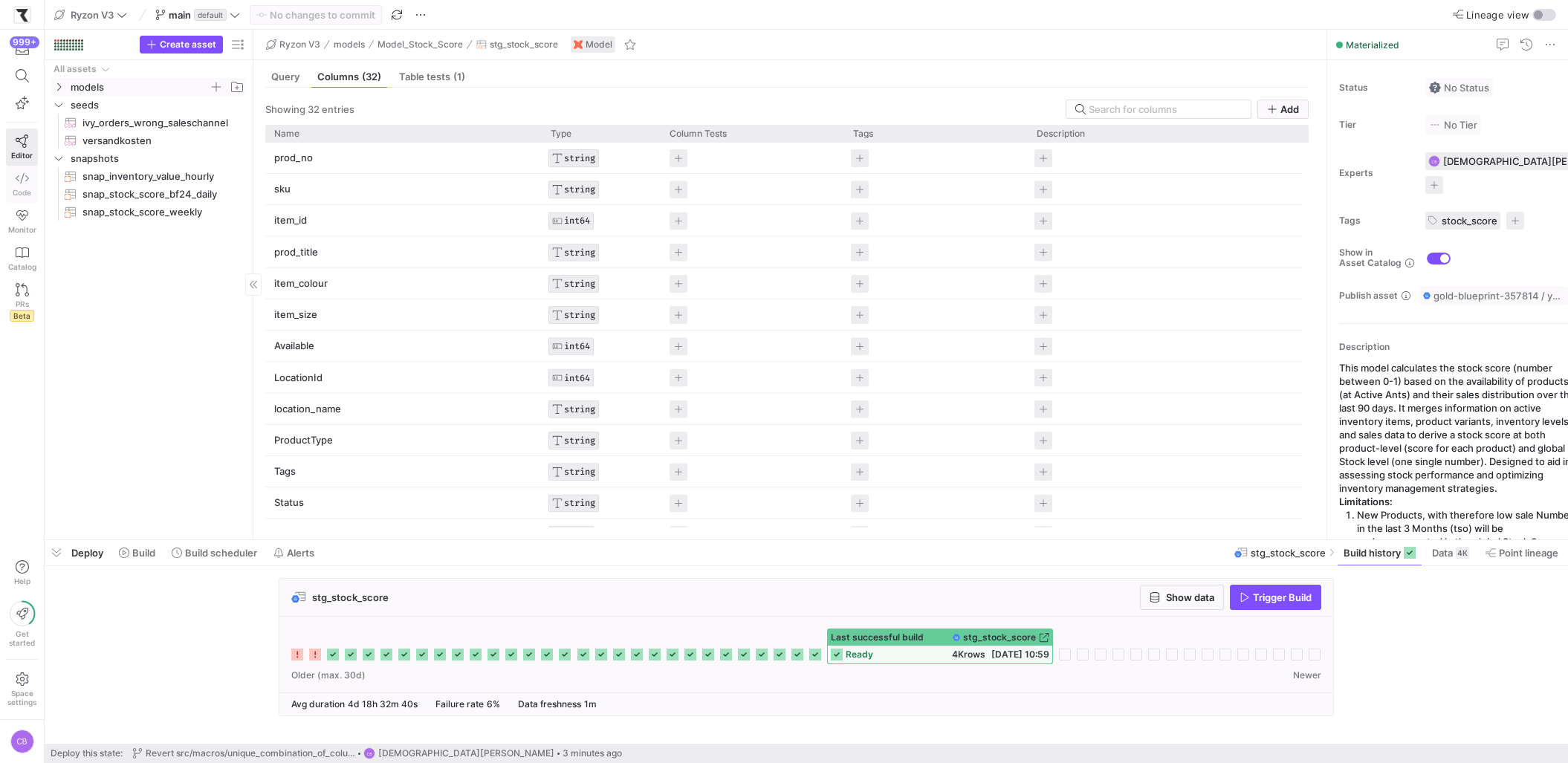 click 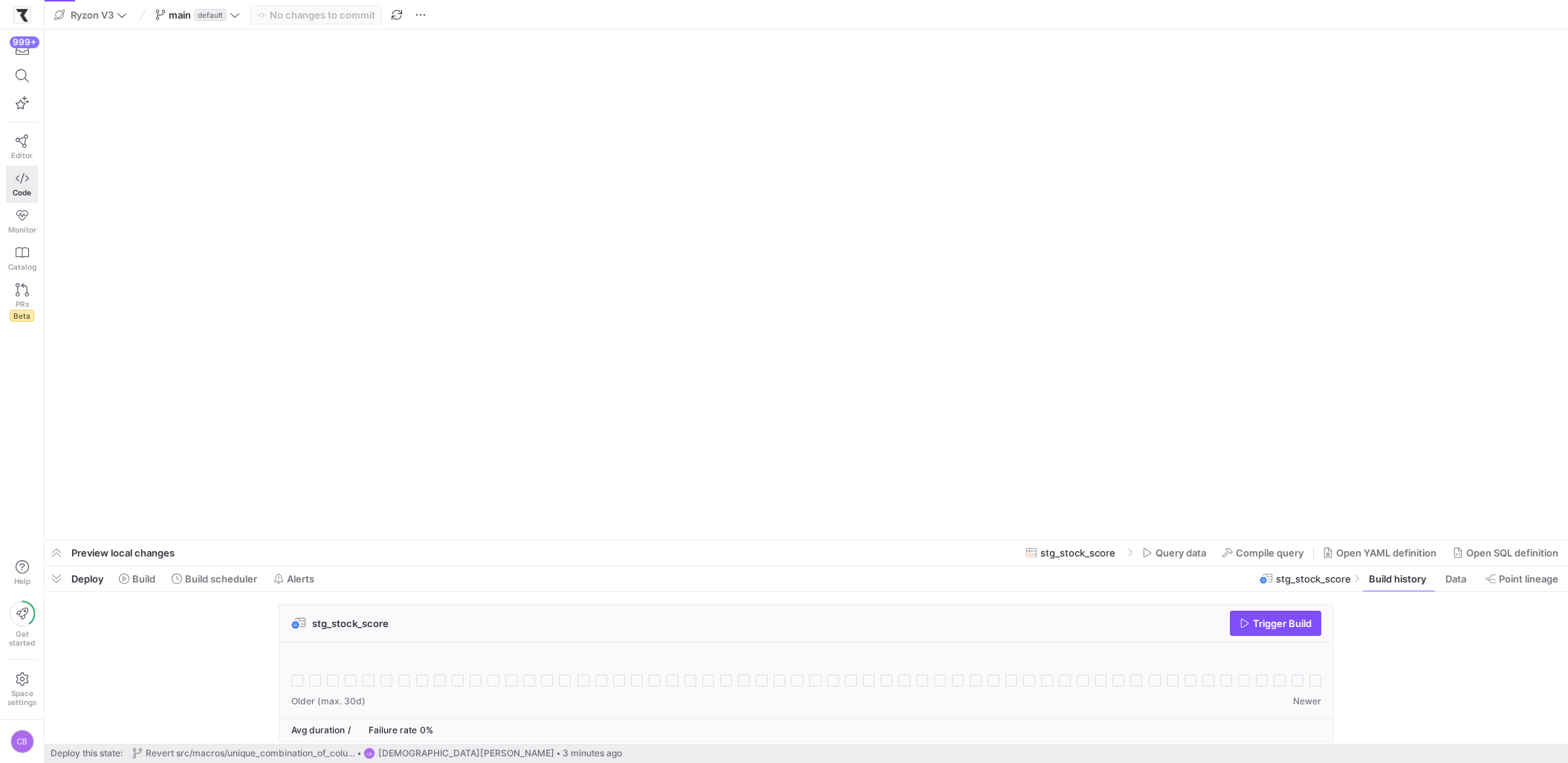 scroll, scrollTop: 0, scrollLeft: 0, axis: both 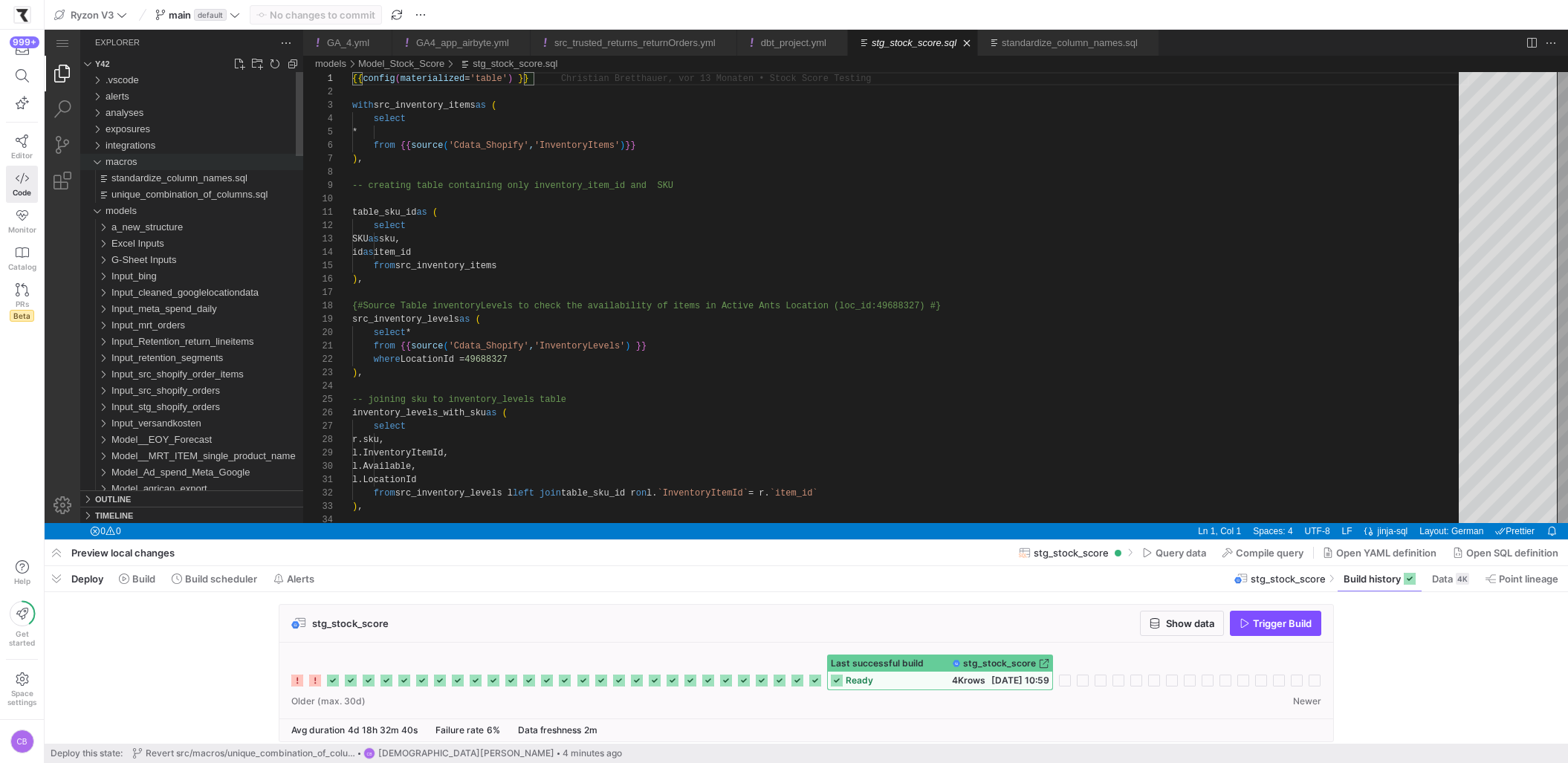 click at bounding box center [97, 162] 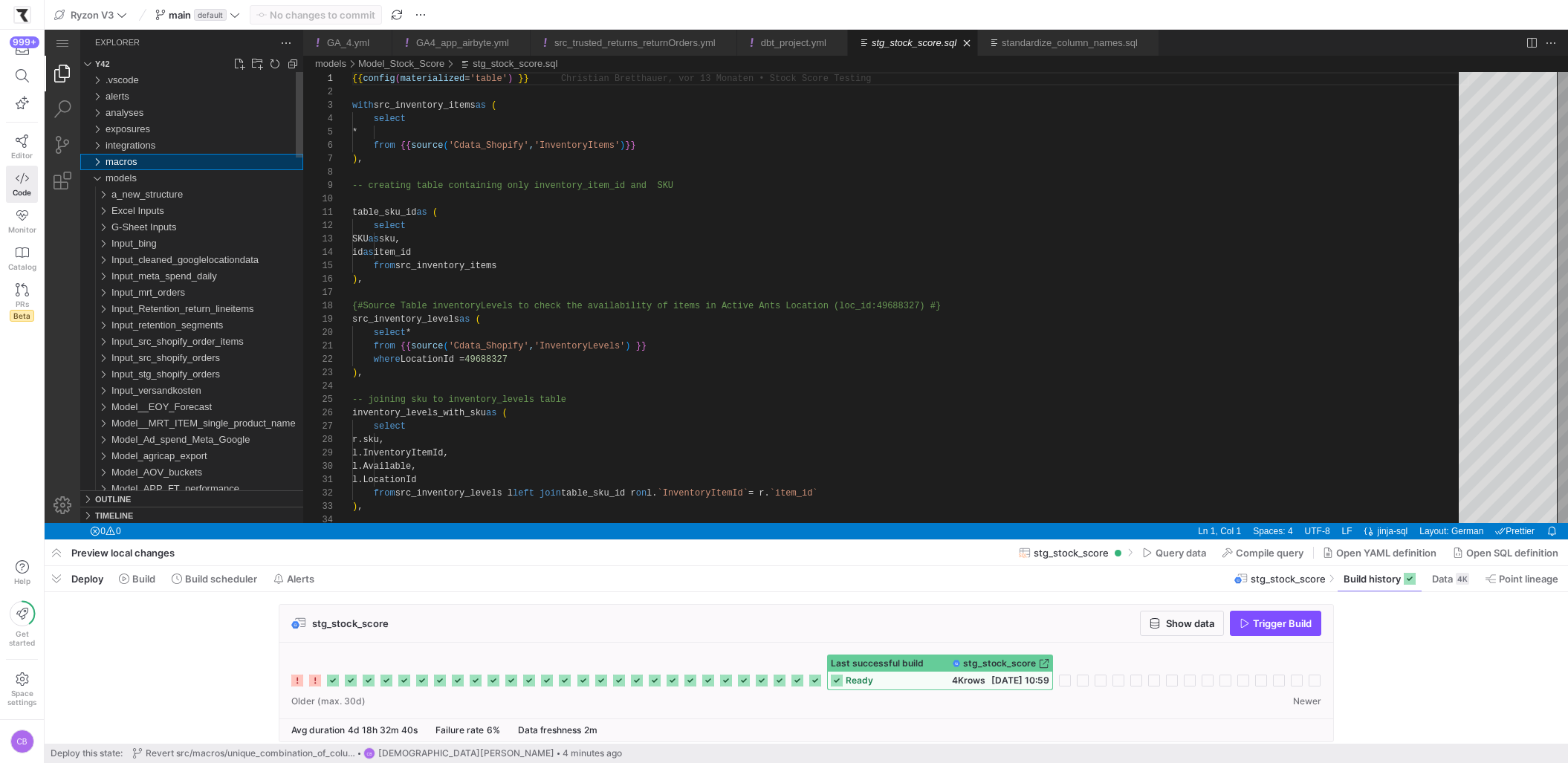 click at bounding box center (97, 162) 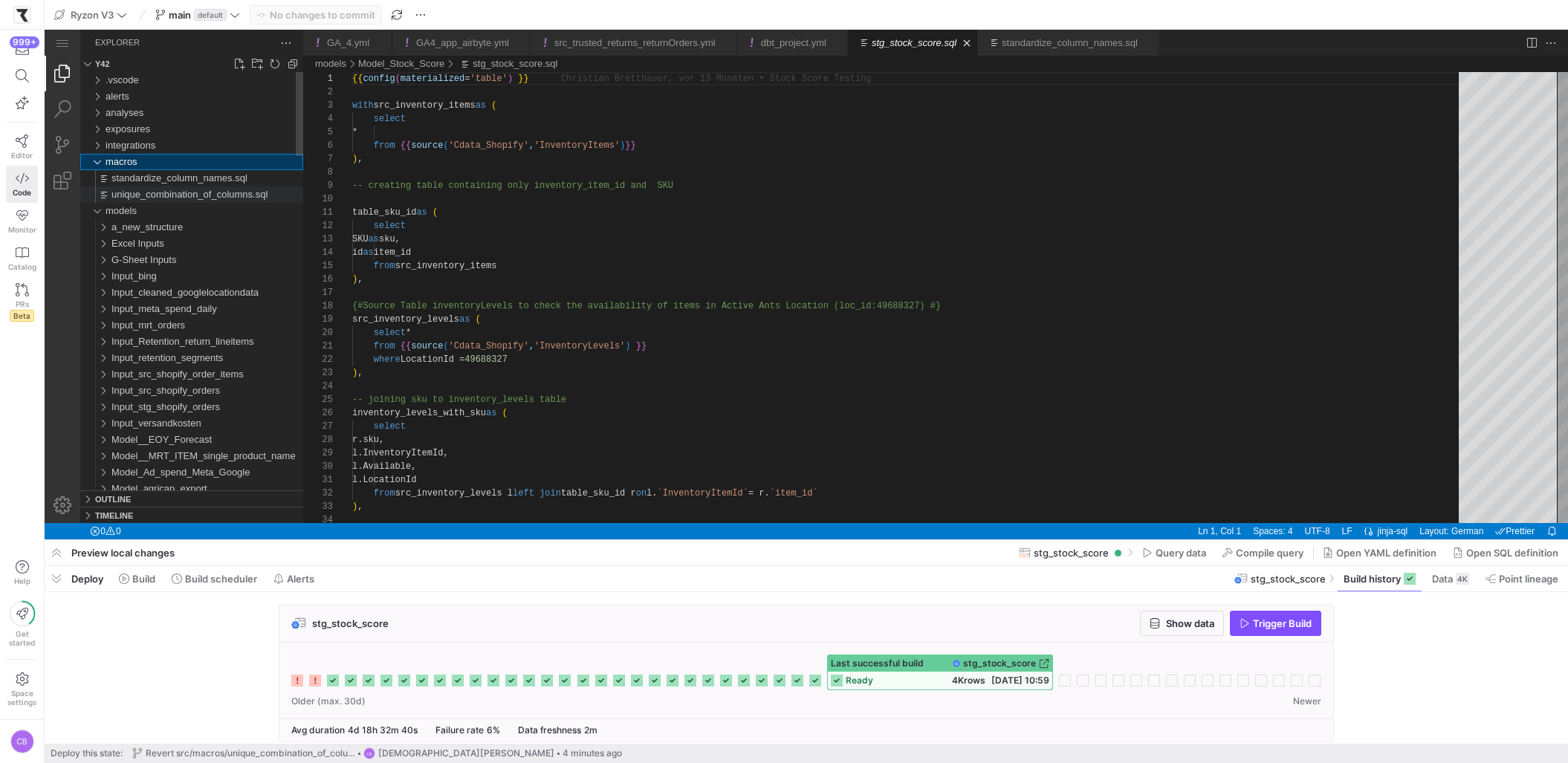 click on "unique_combination_of_columns.sql" at bounding box center [189, 194] 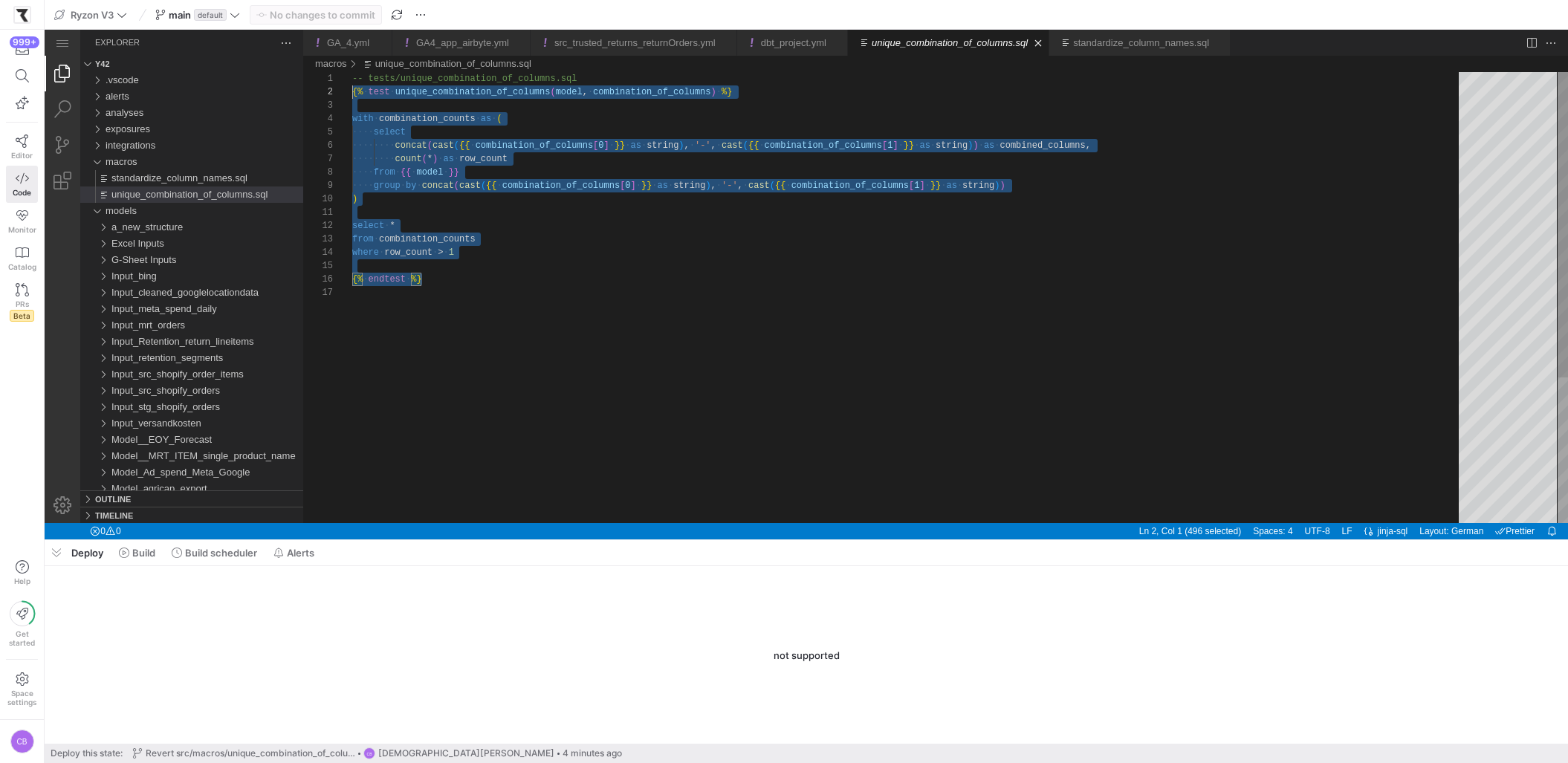 scroll, scrollTop: 0, scrollLeft: 0, axis: both 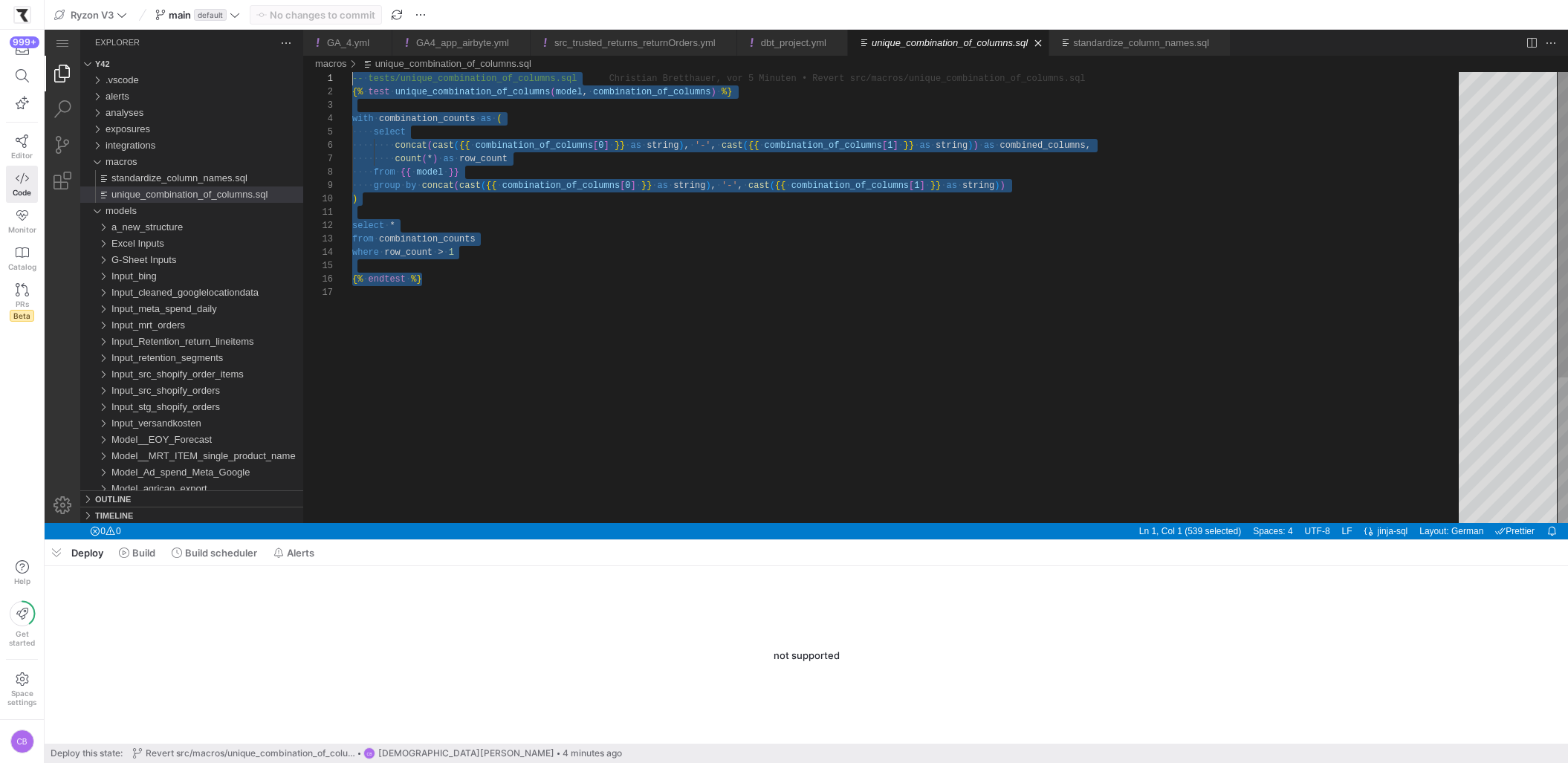 drag, startPoint x: 466, startPoint y: 274, endPoint x: 331, endPoint y: 77, distance: 238.8179 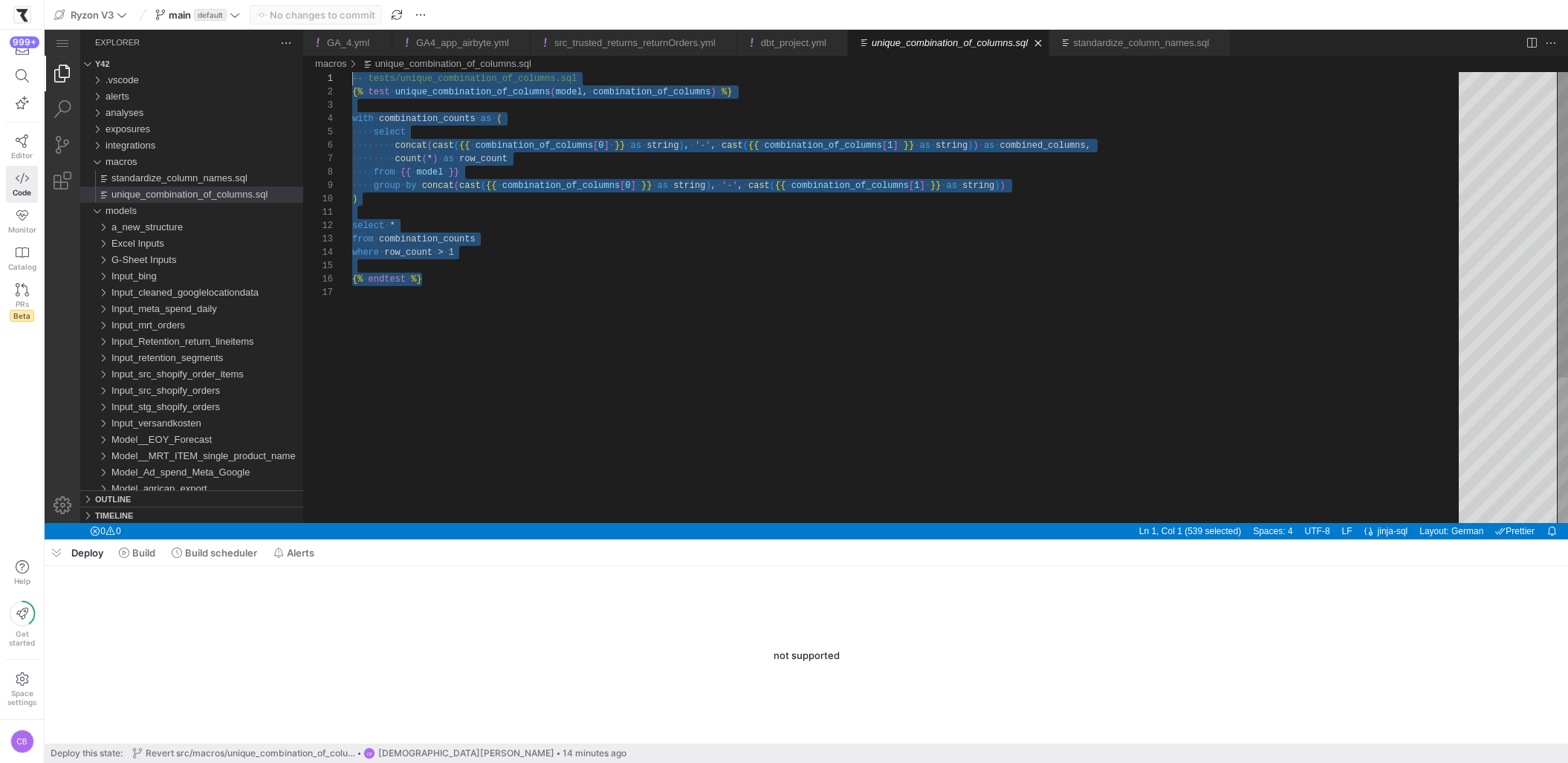 scroll, scrollTop: 67, scrollLeft: 70, axis: both 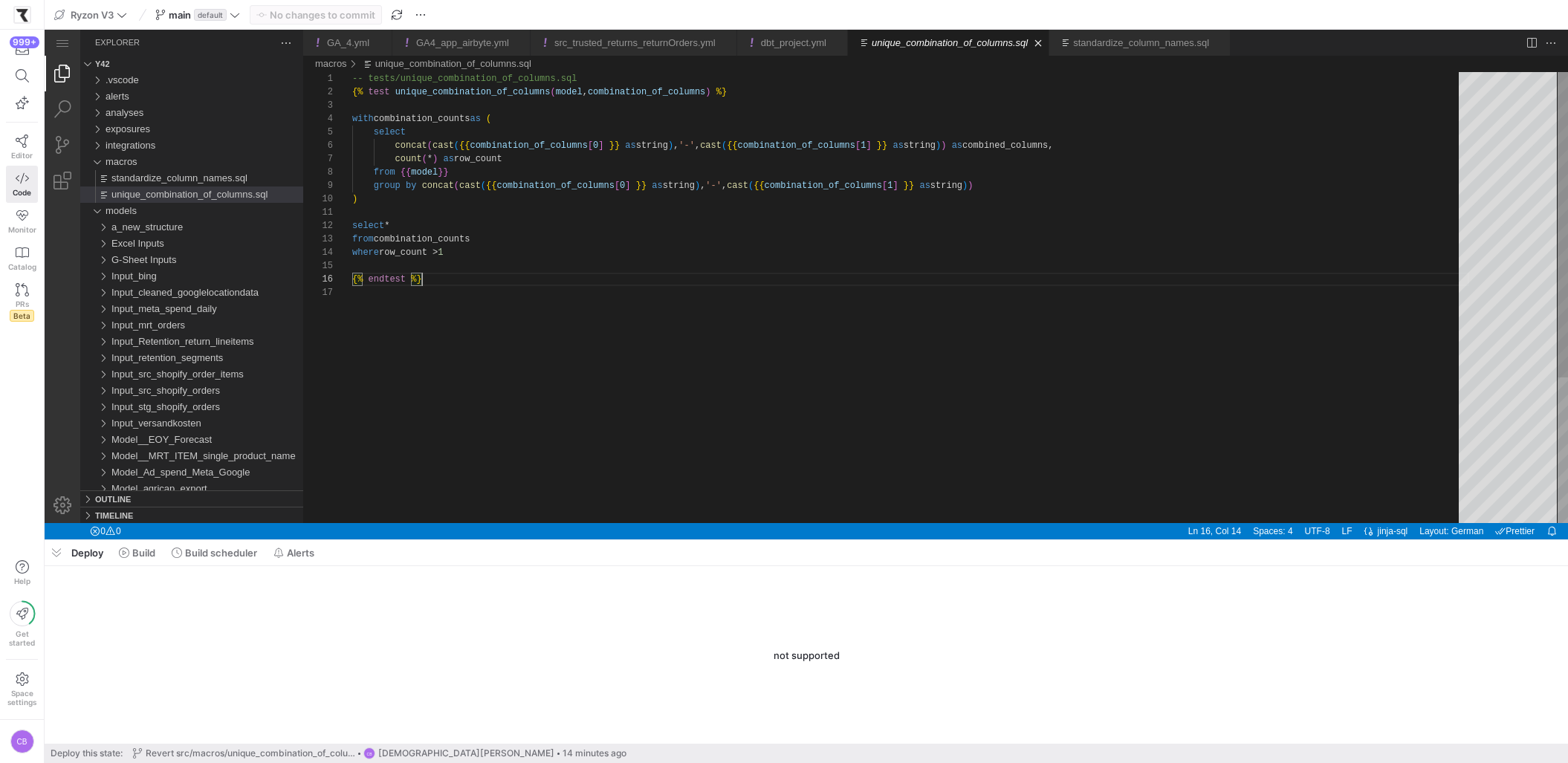 click on "-- tests/unique_combination_of_columns.sql {%   test   unique_combination_of_columns ( model ,  combination_of_columns )   %} with  combination_counts  as   (      select          concat ( cast ( {{  combination_of_columns [ 0 ]   }}   as  string ) ,  '-' ,  cast ( {{  combination_of_columns [ 1 ]   }}   as  string ) )   as  combined_columns,          count ( * )   as  row_count      from   {{  model  }}      group by   concat ( cast ( {{  combination_of_columns [ 0 ]   }}   as  string ) ,  '-' ,  cast ( {{  combination_of_columns [ 1 ]   }}   as  string ) ) ) select  * from  combination_counts where  row_count >  1 {%   endtest   %}" at bounding box center (910, 404) 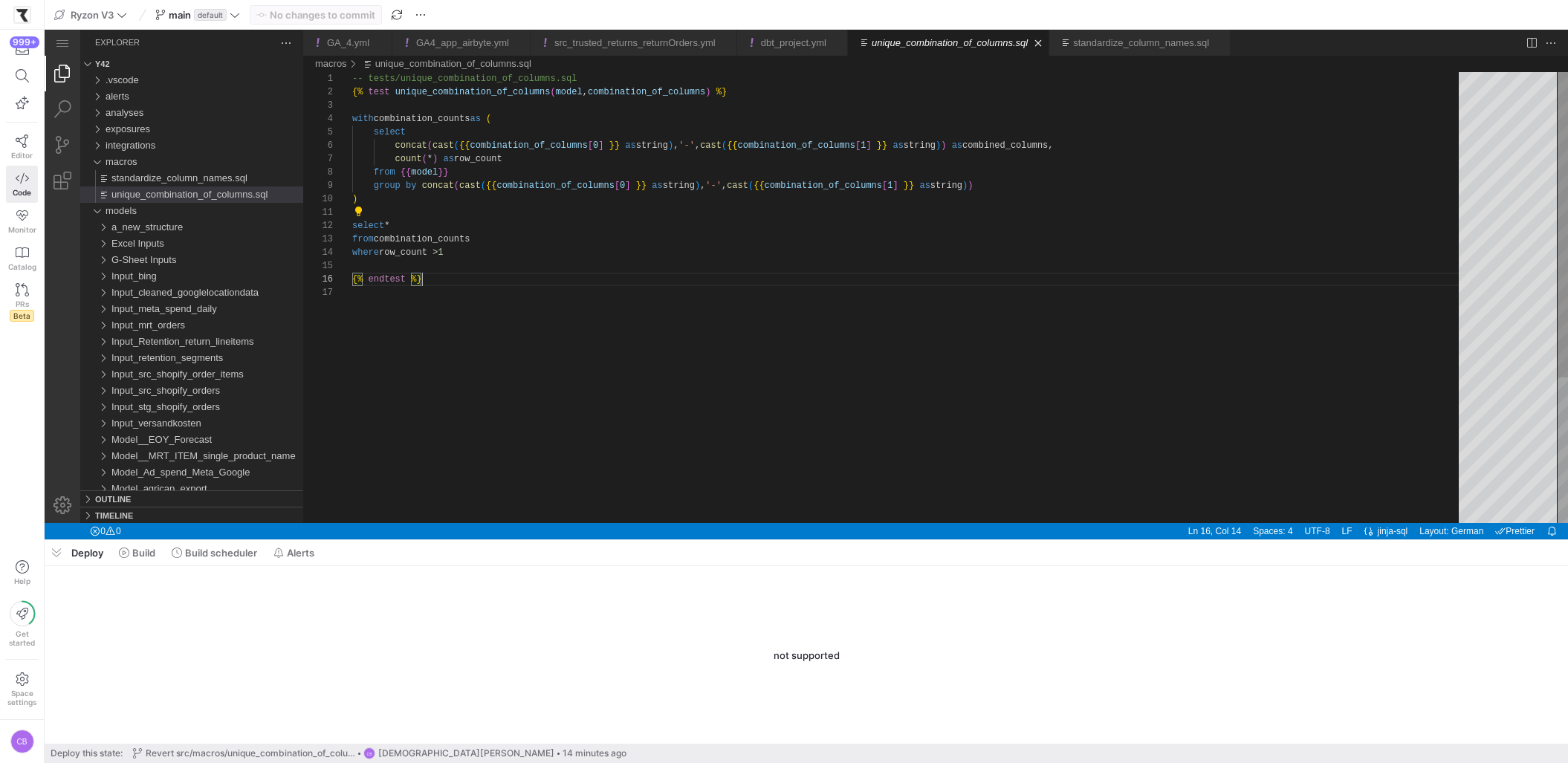 click on "-- tests/unique_combination_of_columns.sql {%   test   unique_combination_of_columns ( model ,  combination_of_columns )   %} with  combination_counts  as   (      select          concat ( cast ( {{  combination_of_columns [ 0 ]   }}   as  string ) ,  '-' ,  cast ( {{  combination_of_columns [ 1 ]   }}   as  string ) )   as  combined_columns,          count ( * )   as  row_count      from   {{  model  }}      group by   concat ( cast ( {{  combination_of_columns [ 0 ]   }}   as  string ) ,  '-' ,  cast ( {{  combination_of_columns [ 1 ]   }}   as  string ) ) ) select  * from  combination_counts where  row_count >  1 {%   endtest   %}" at bounding box center [910, 404] 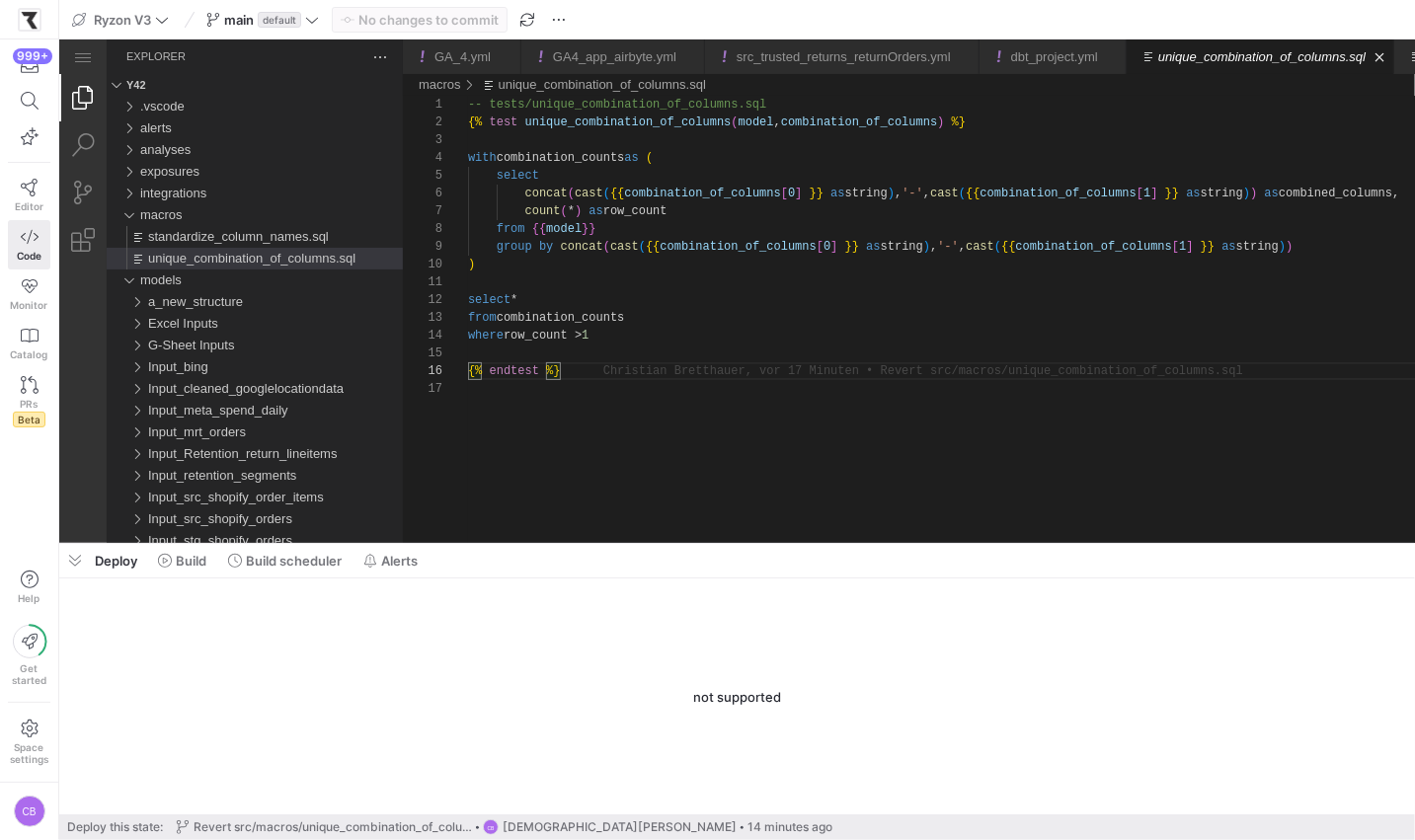 scroll, scrollTop: 89, scrollLeft: 92, axis: both 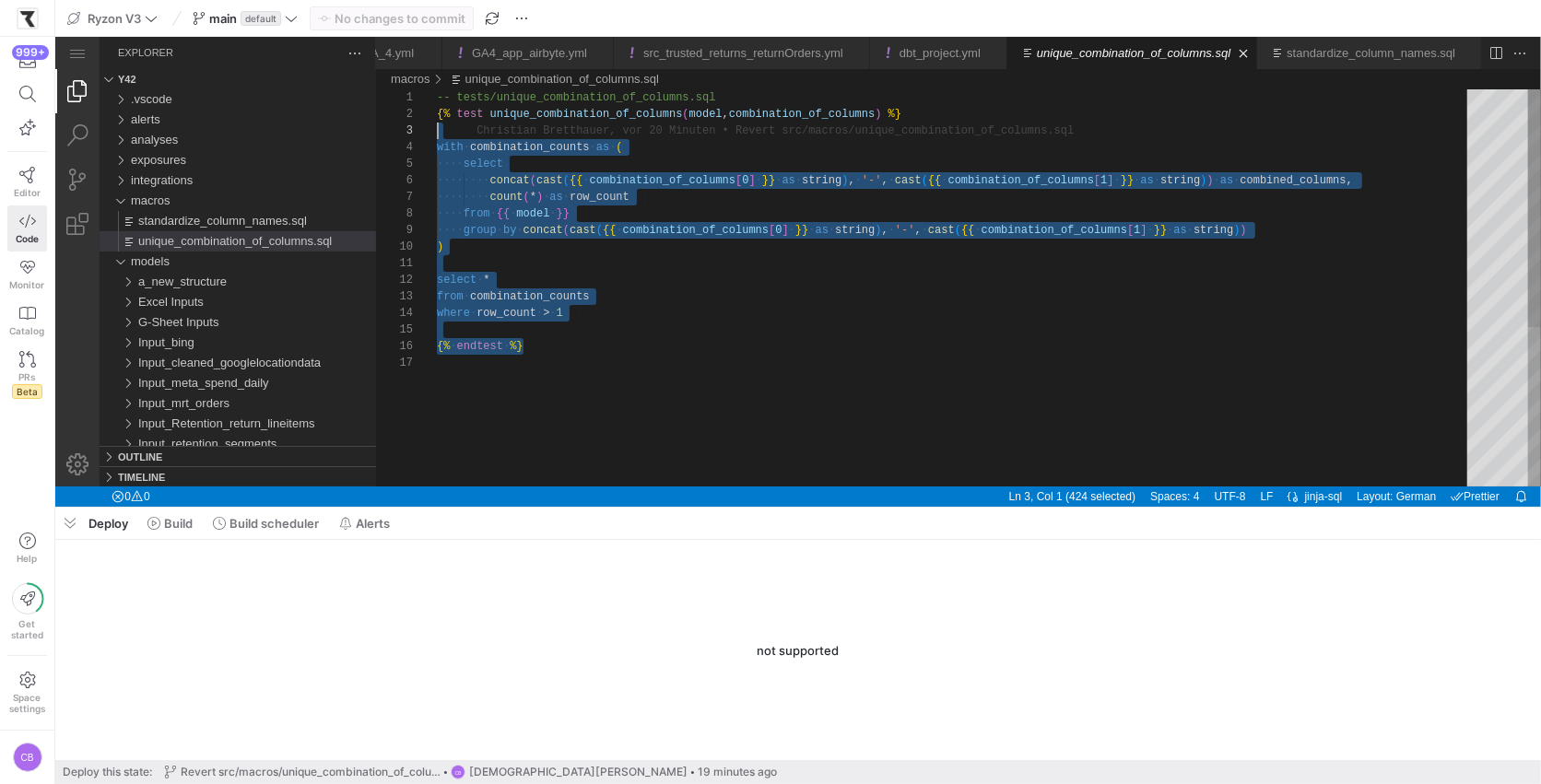 drag, startPoint x: 543, startPoint y: 352, endPoint x: 419, endPoint y: 132, distance: 252.53911 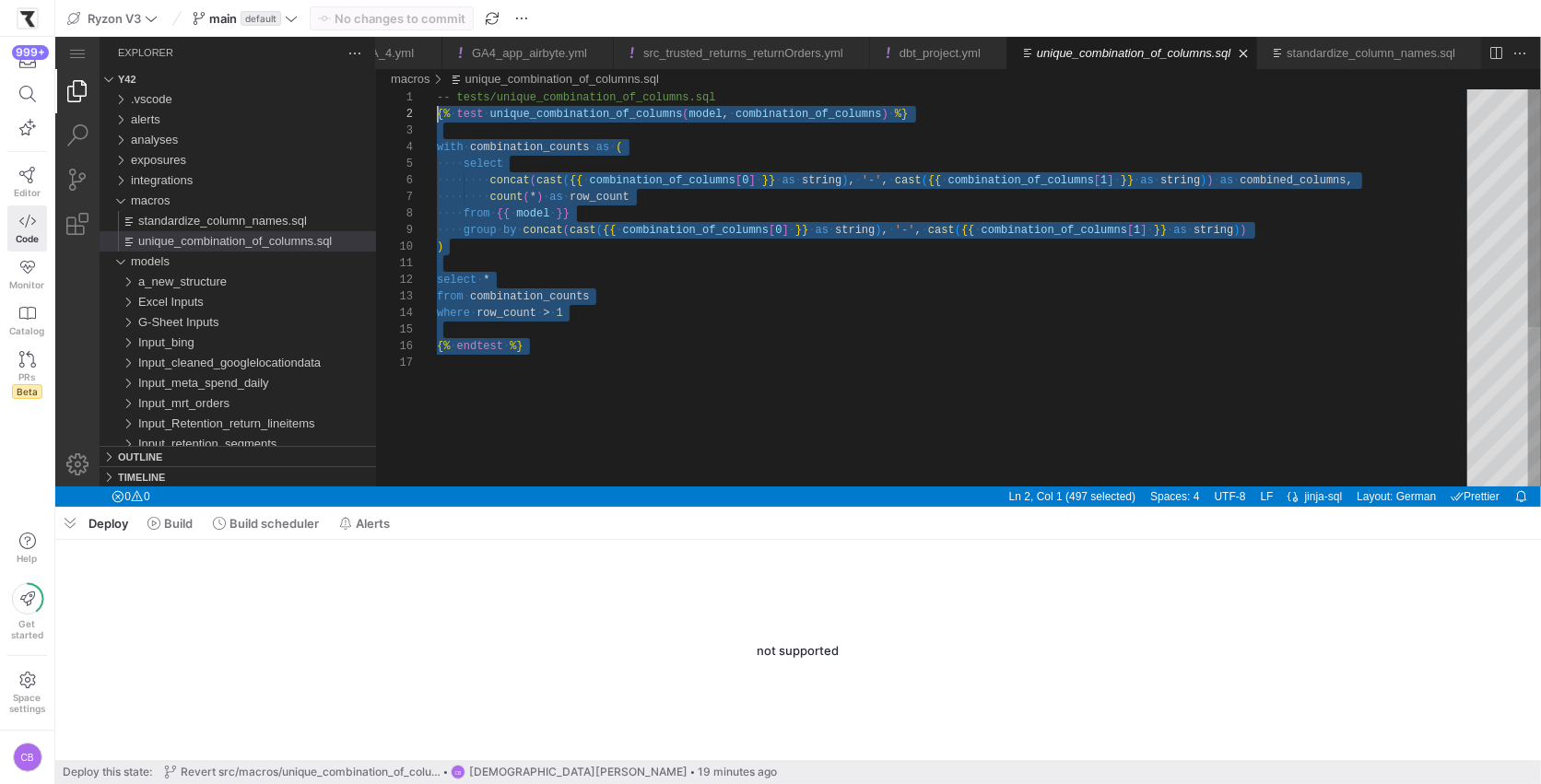 scroll, scrollTop: 0, scrollLeft: 0, axis: both 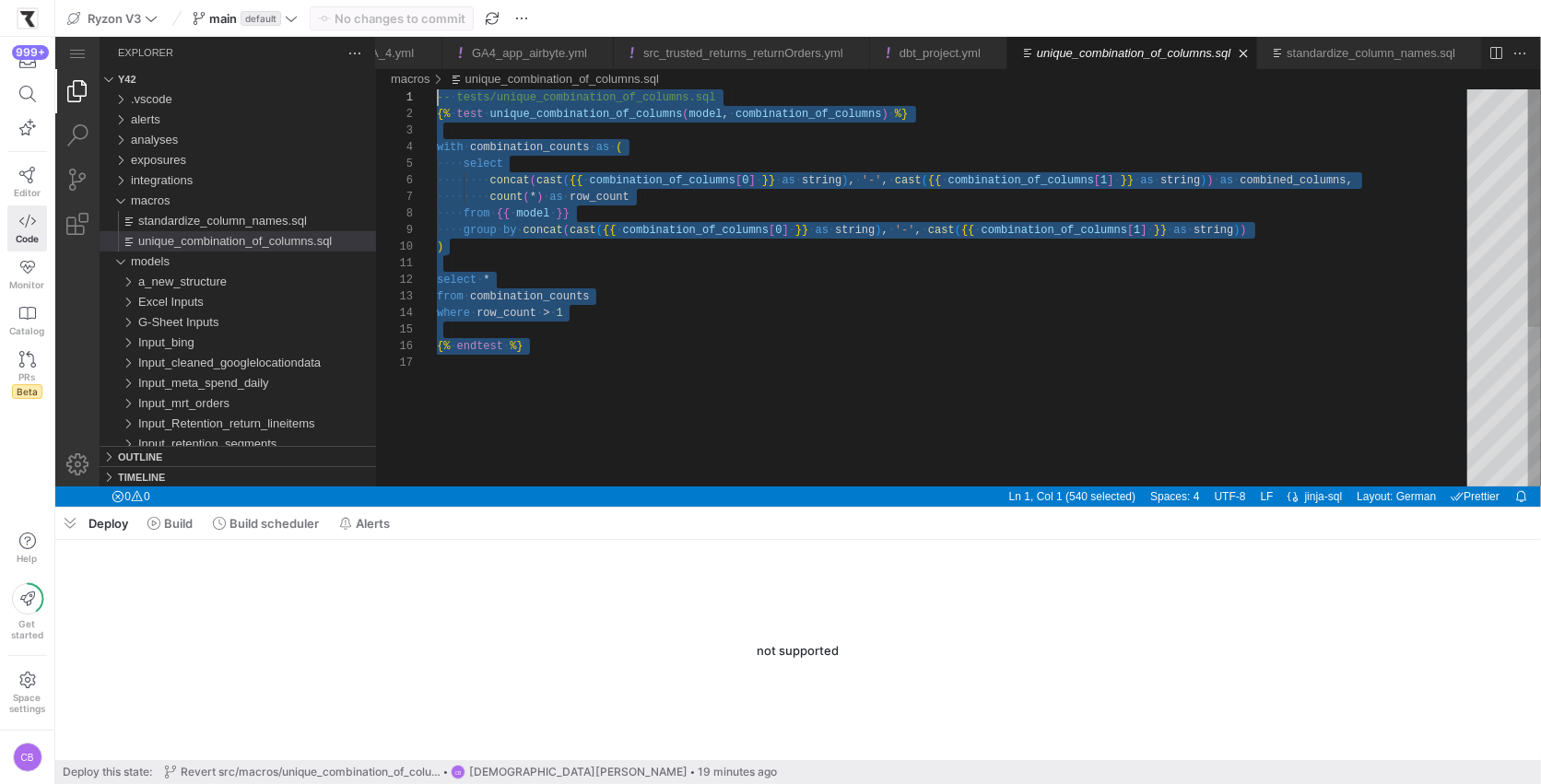 drag, startPoint x: 547, startPoint y: 370, endPoint x: 416, endPoint y: 87, distance: 311.84932 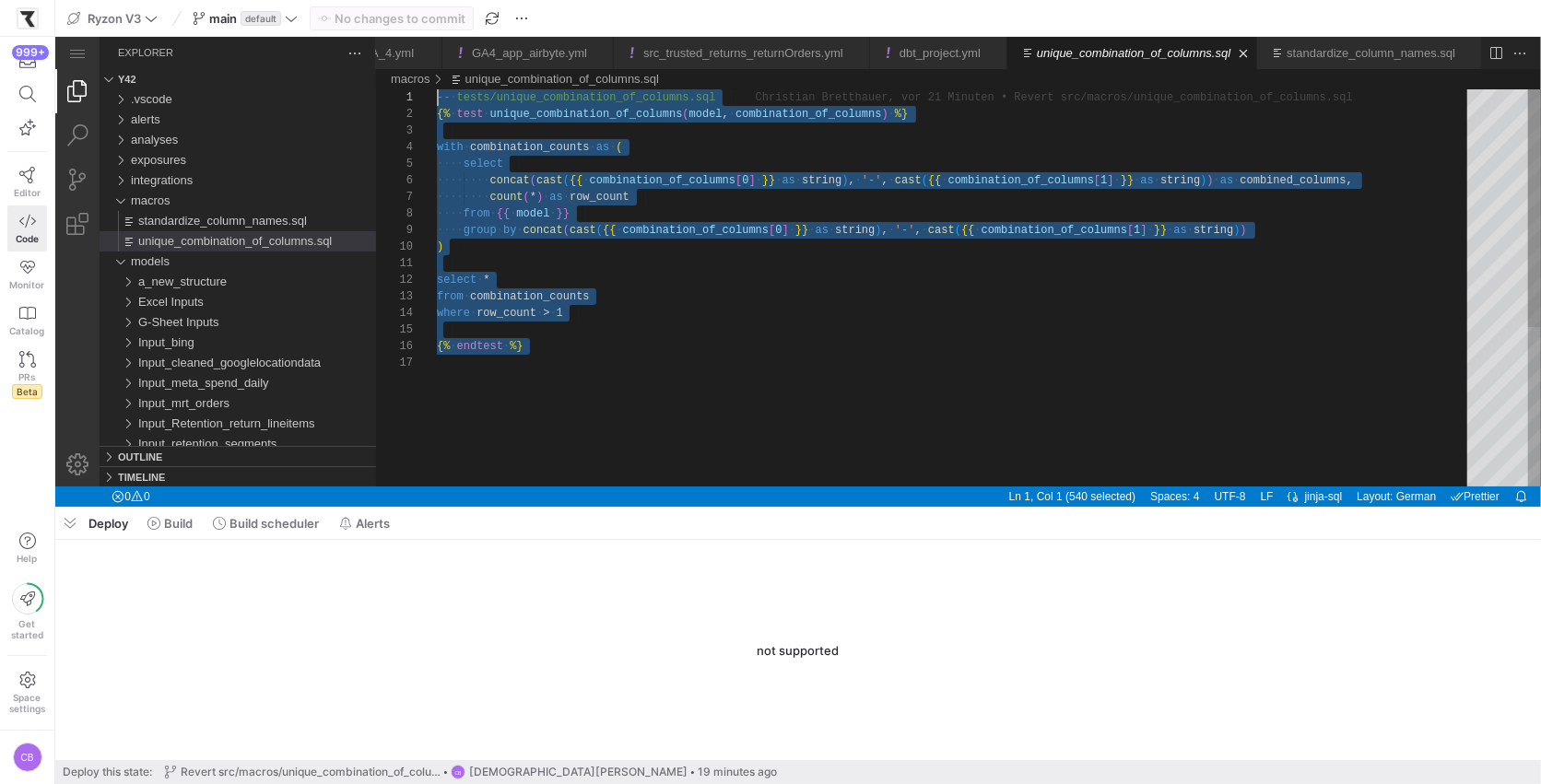 paste 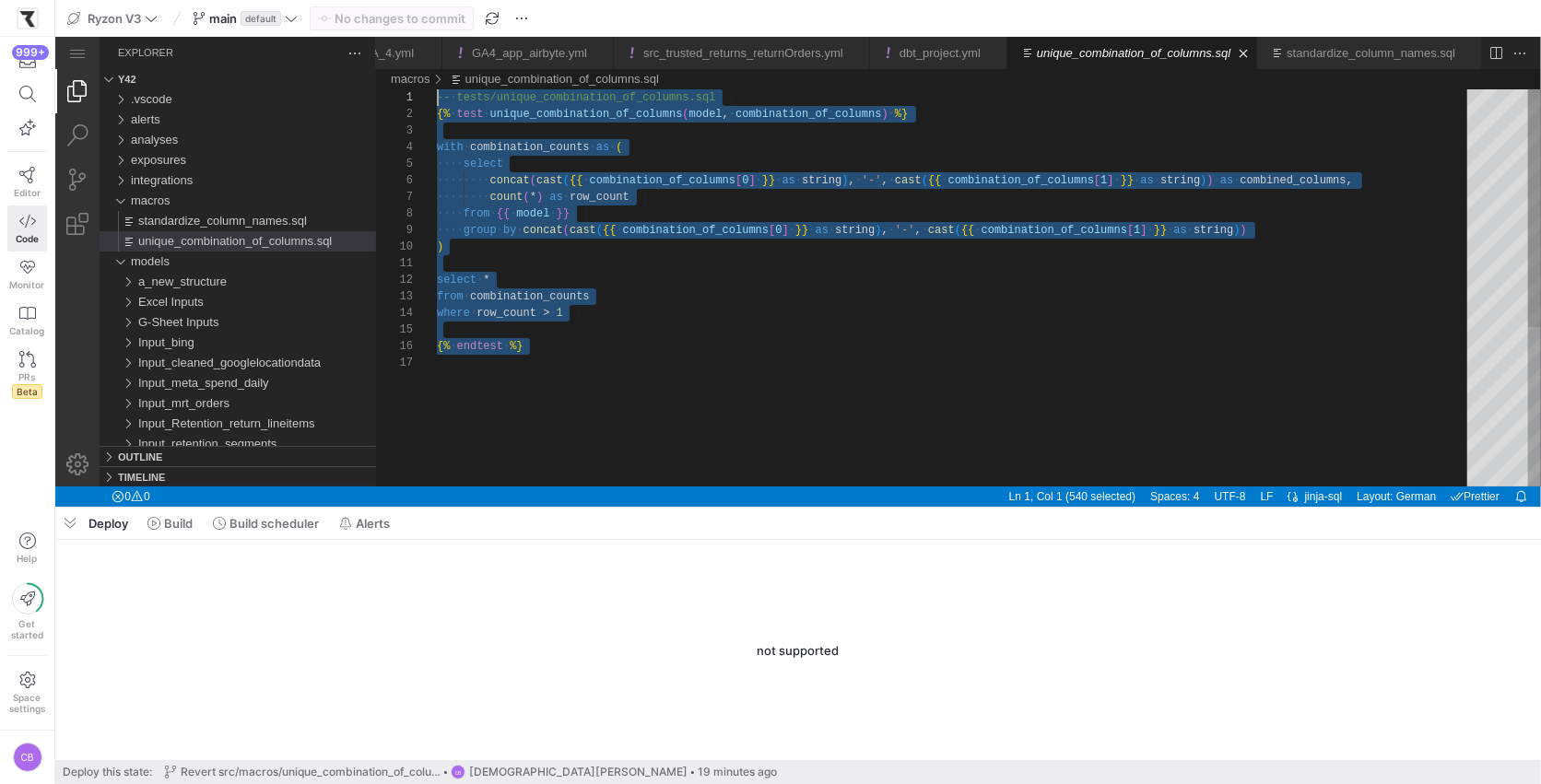 type on "where row_count > 1
{% endtest %}" 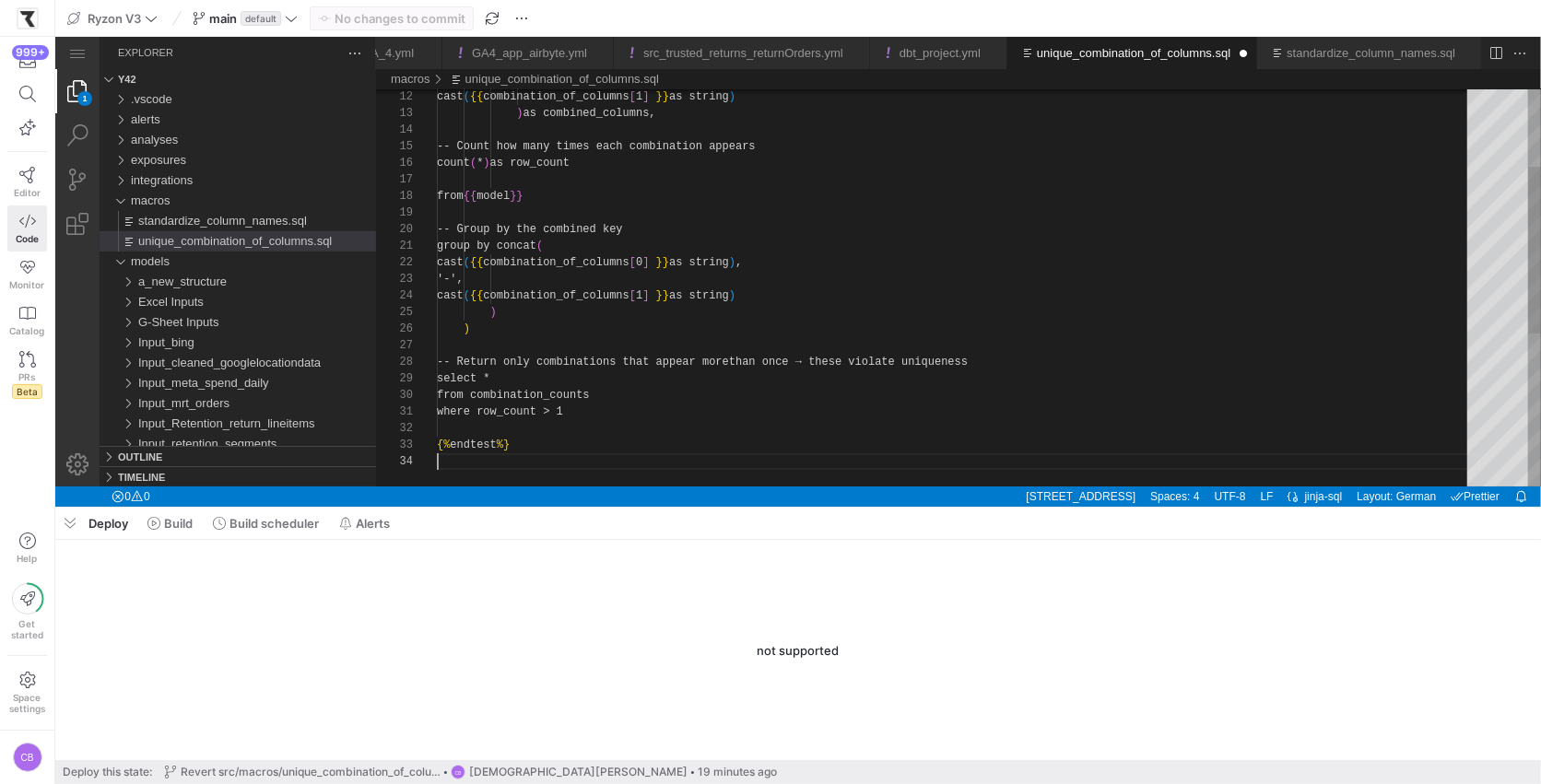 scroll, scrollTop: 49, scrollLeft: 0, axis: vertical 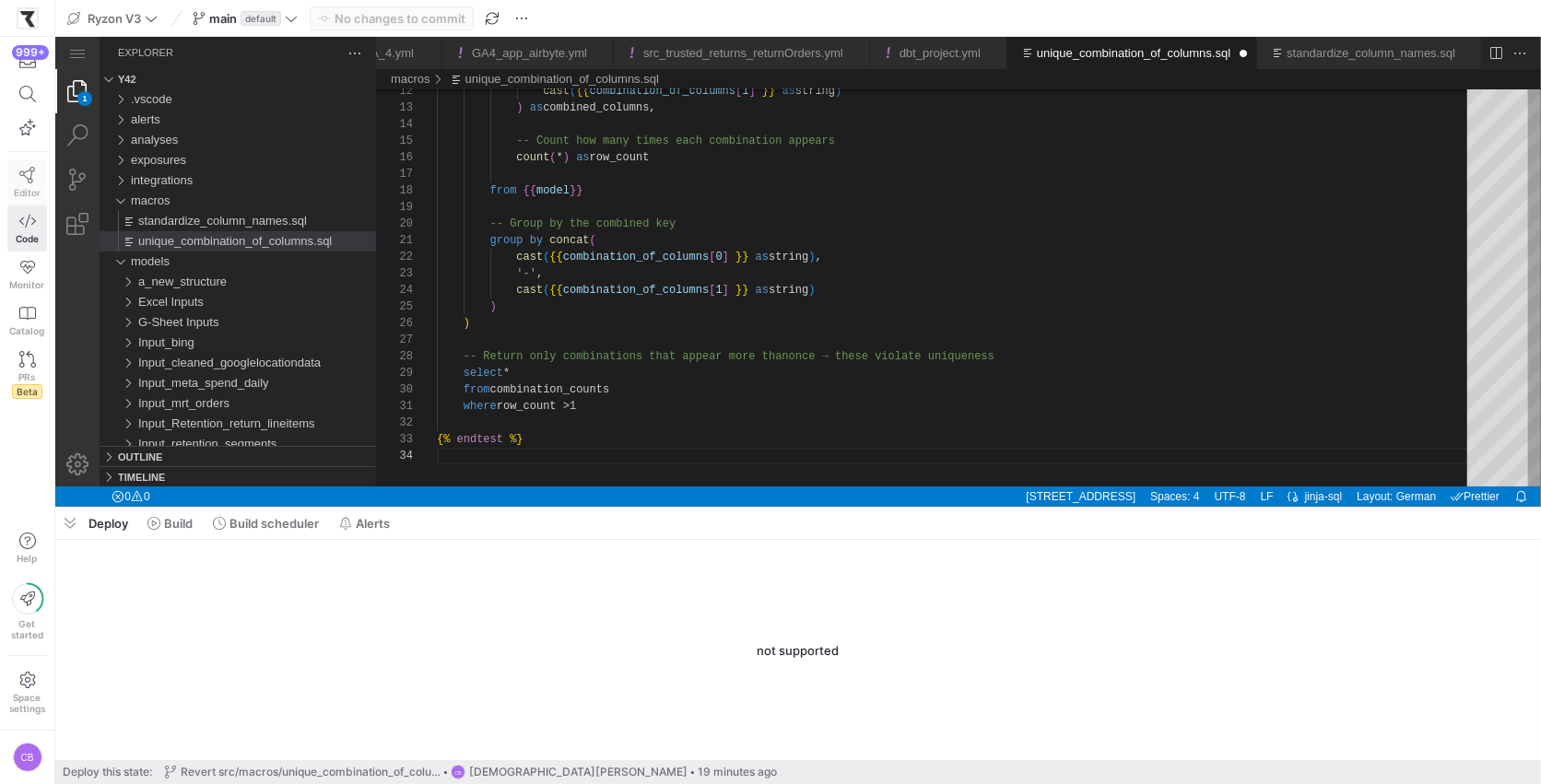 click 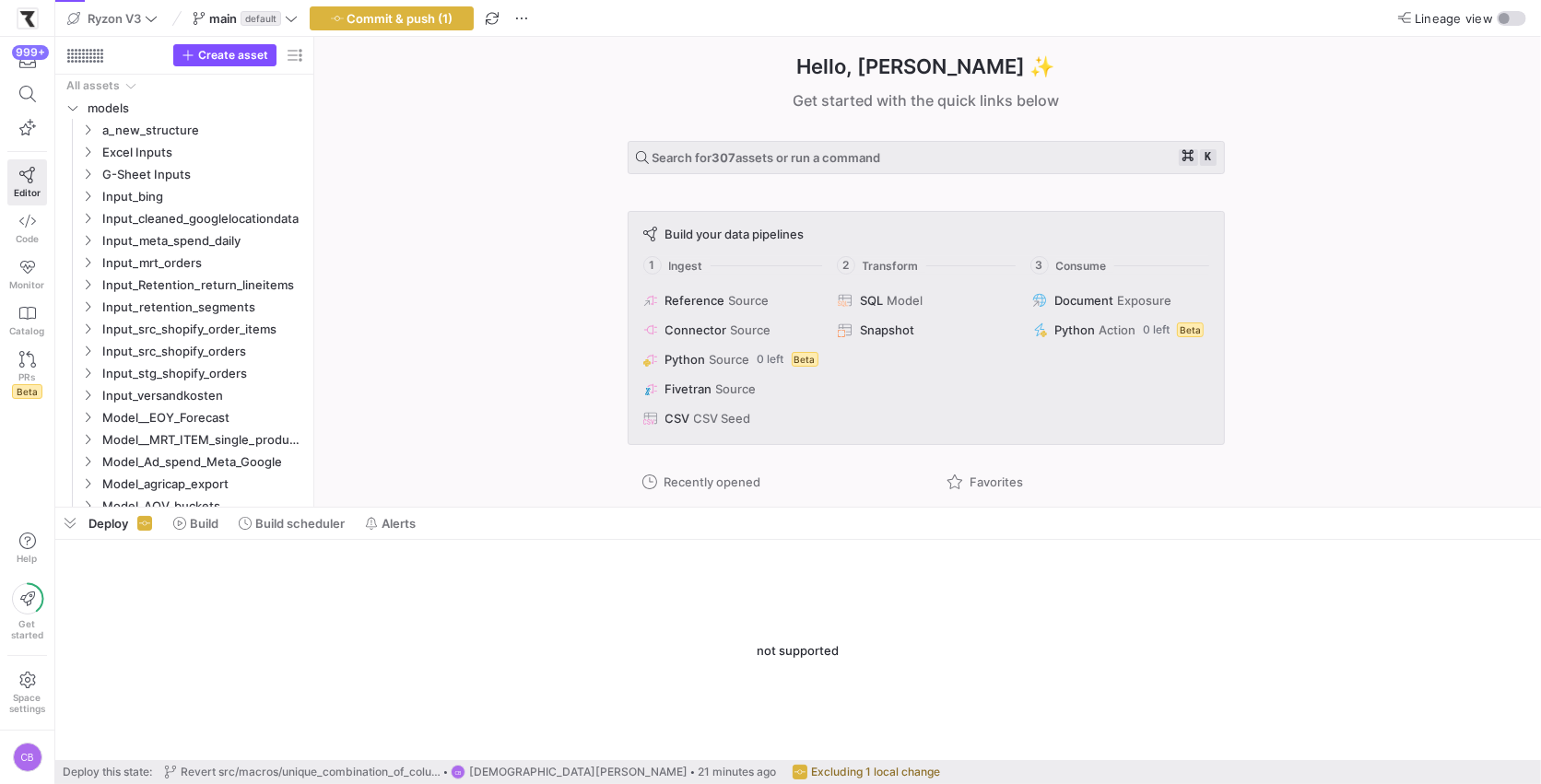 click on "Commit & push (1)" 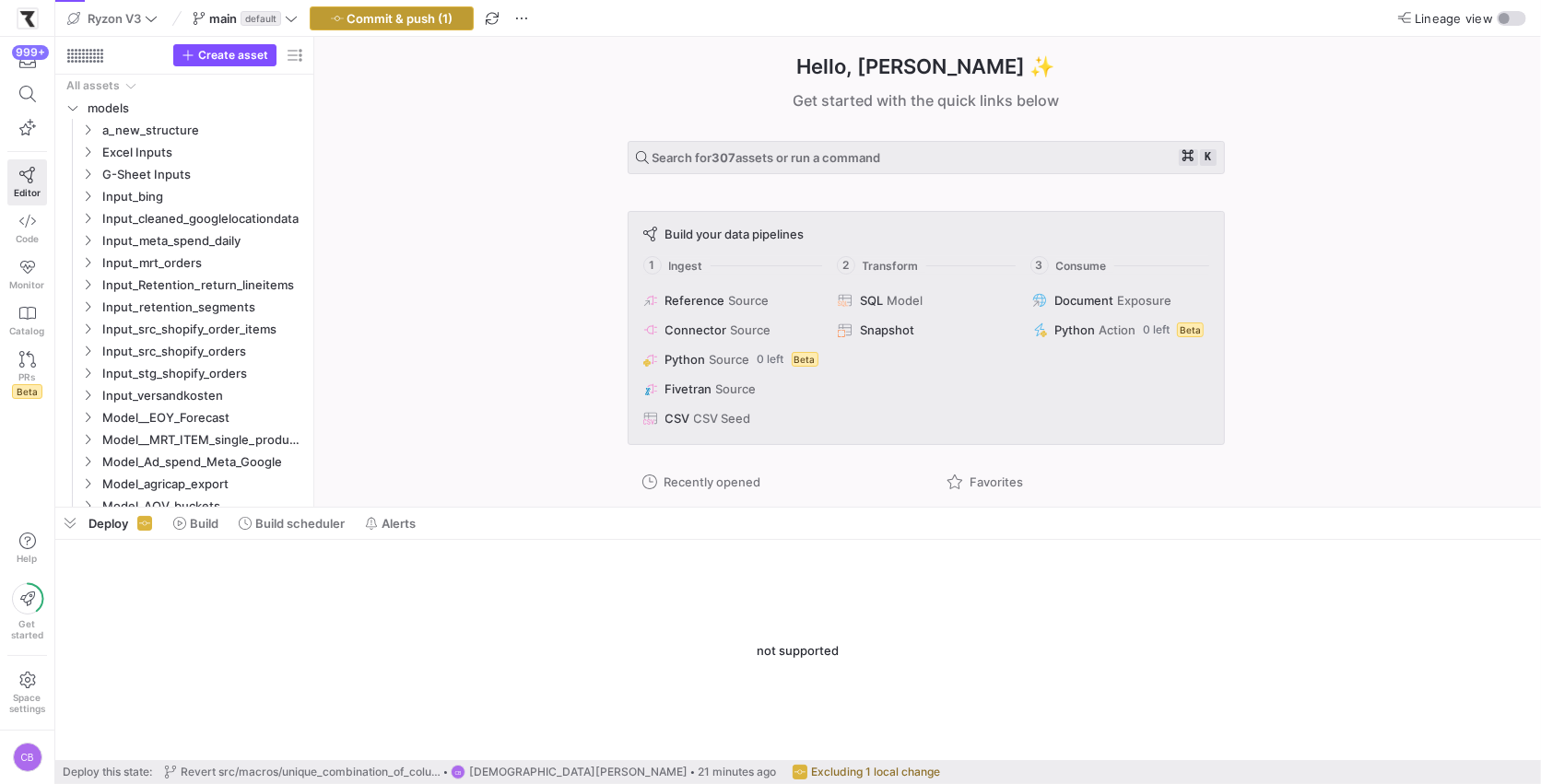 click at bounding box center (392, 18) 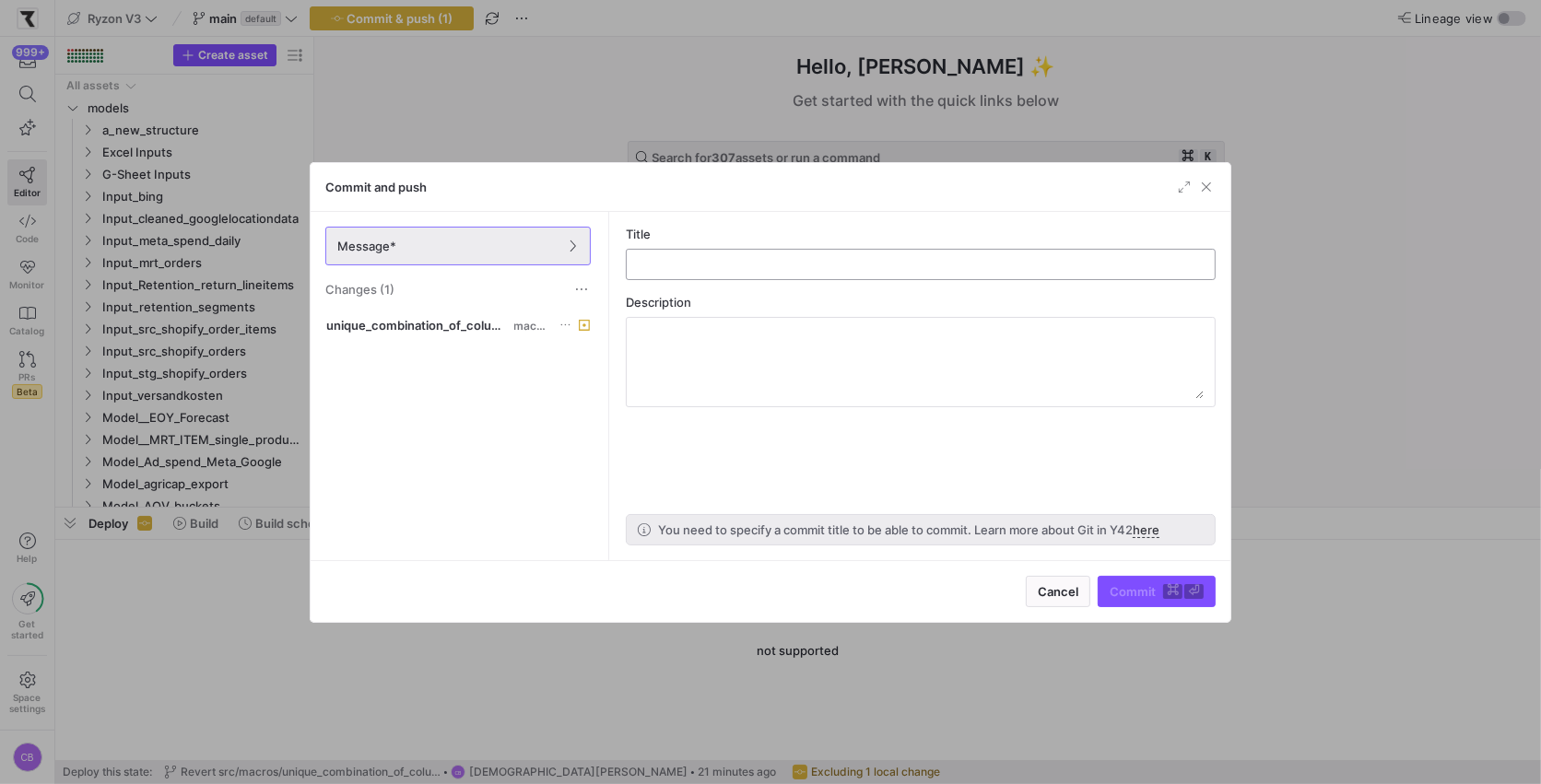 click at bounding box center [921, 264] 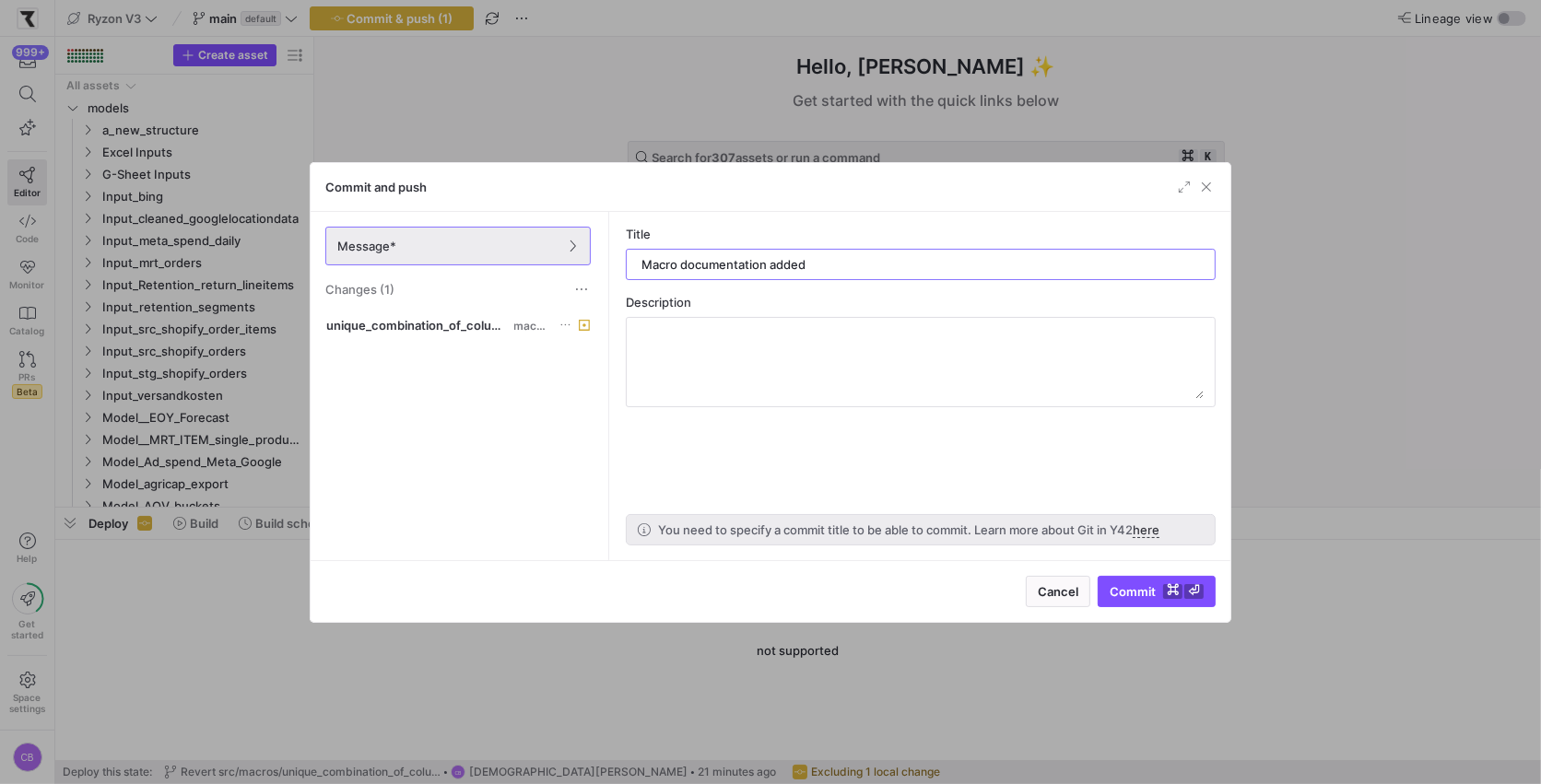 type on "Macro documentation added" 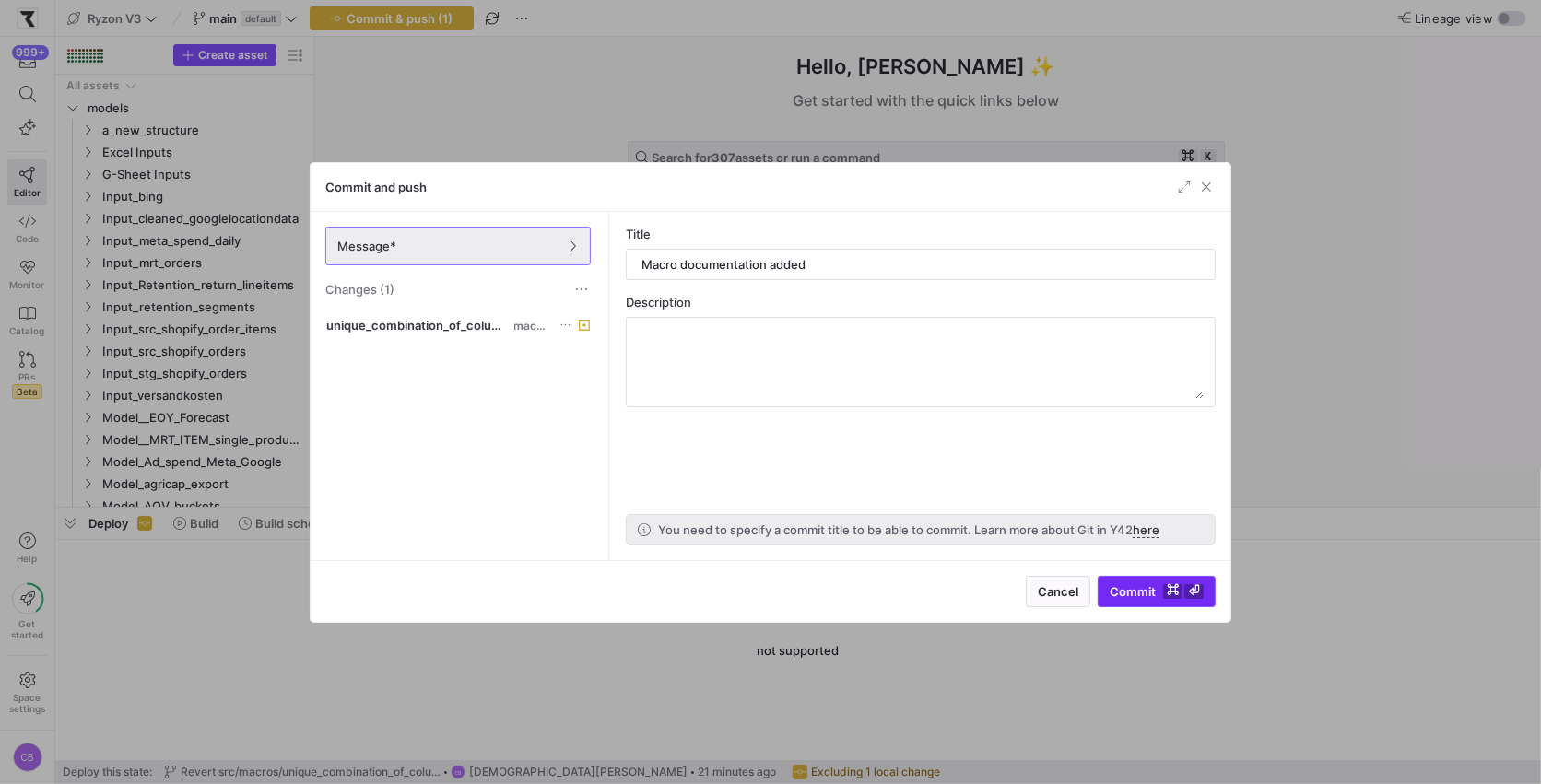 click at bounding box center (1157, 591) 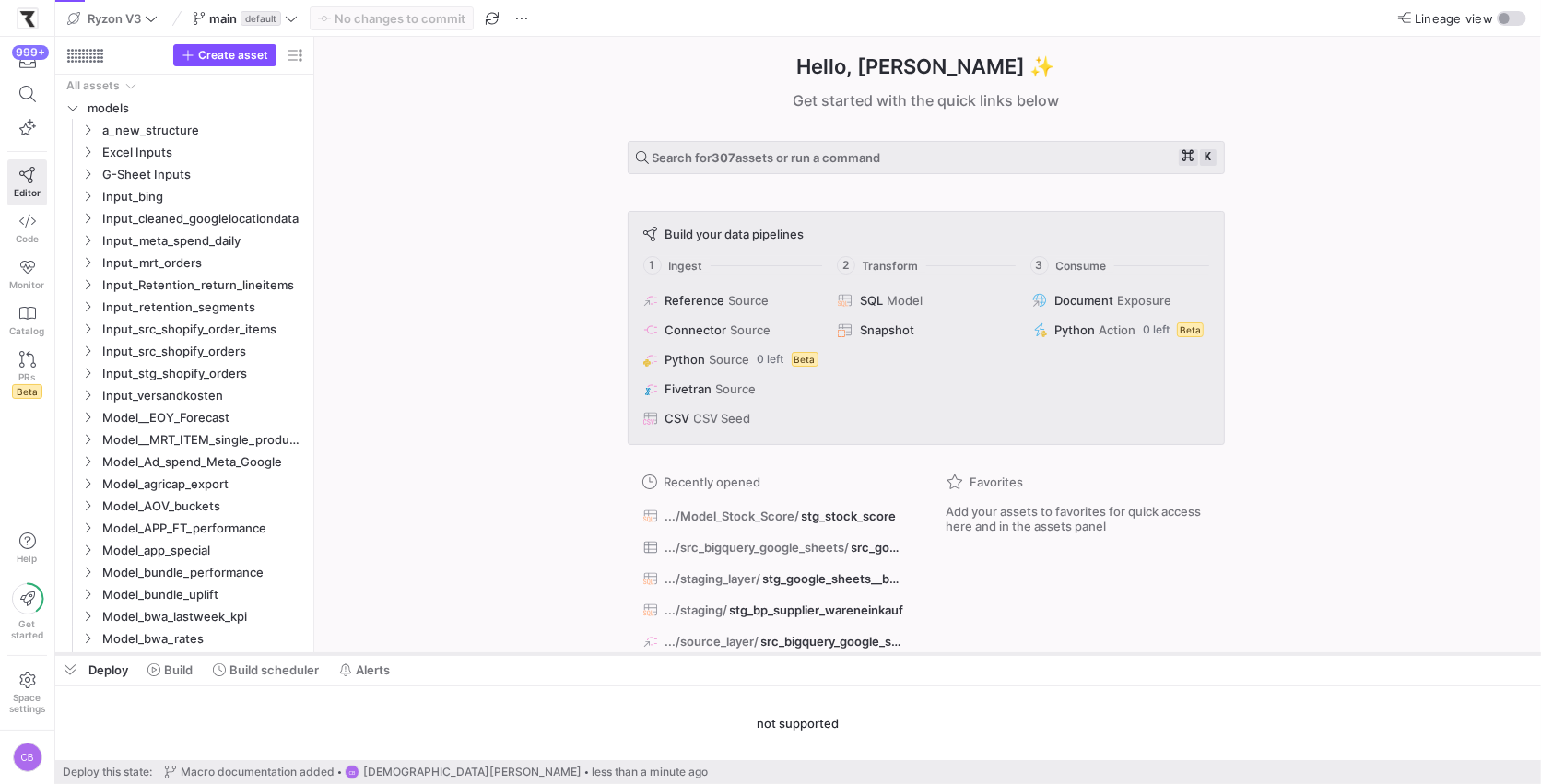 drag, startPoint x: 549, startPoint y: 506, endPoint x: 568, endPoint y: 651, distance: 146.23953 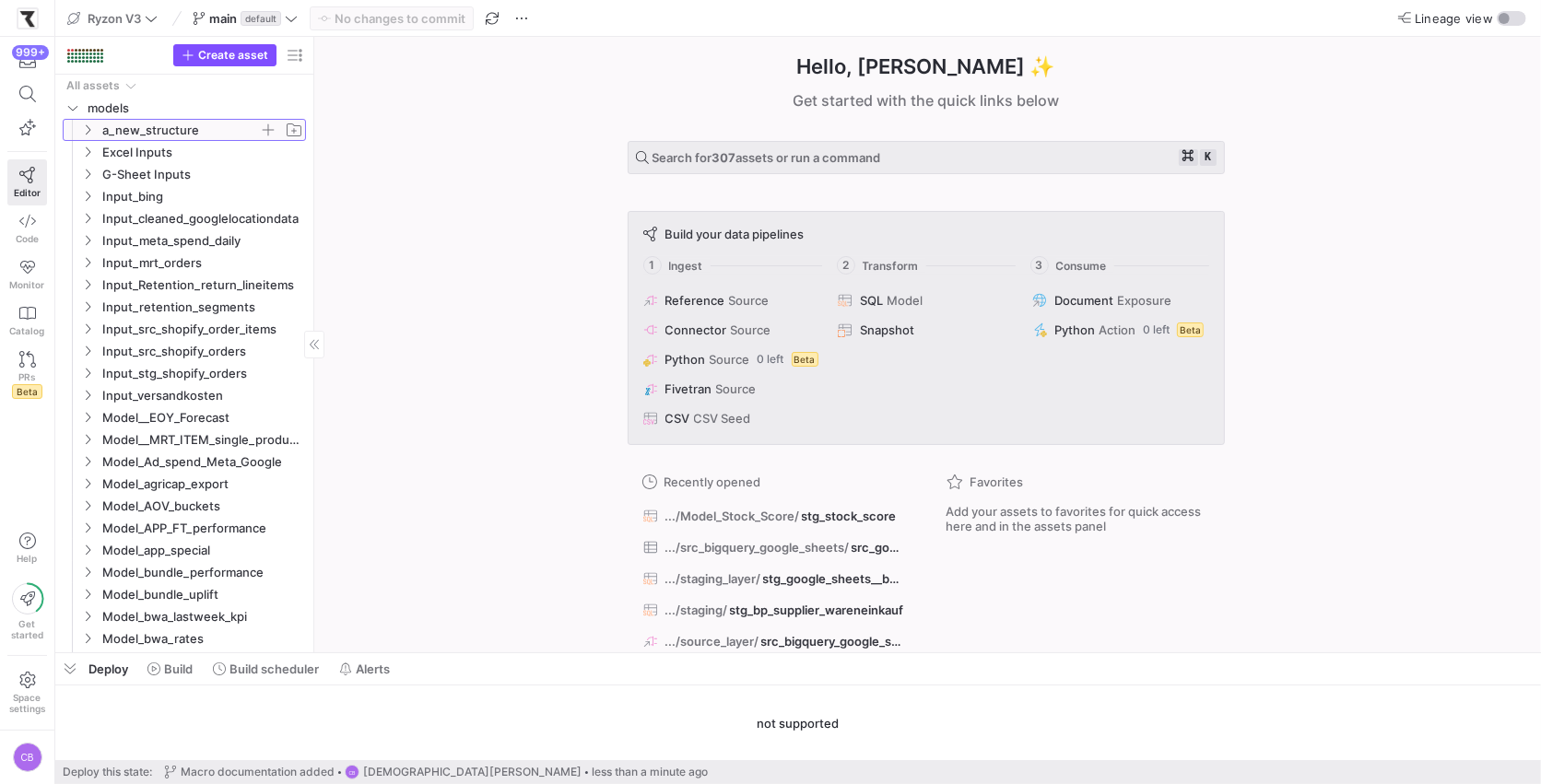 click 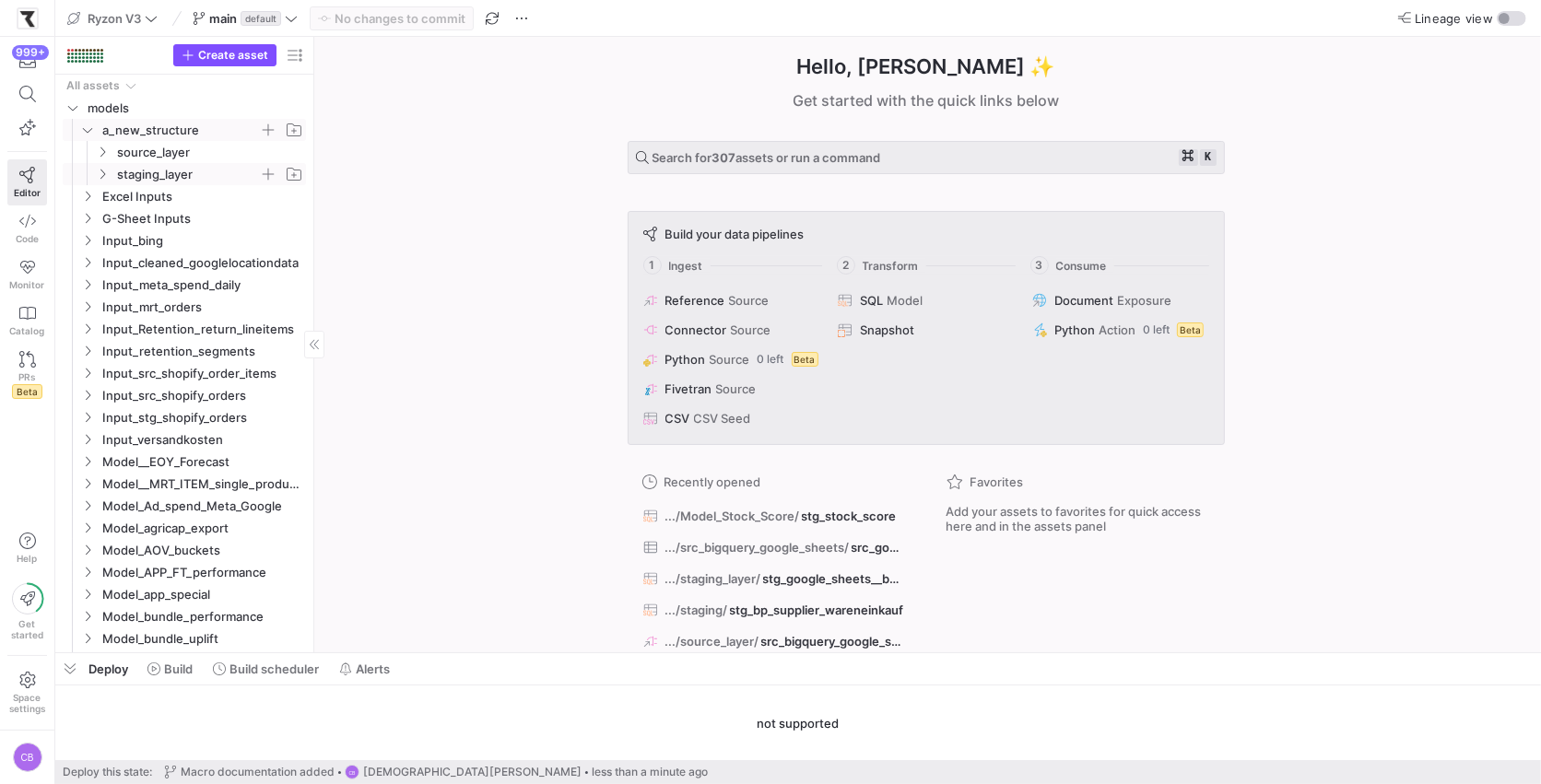 click on "staging_layer" 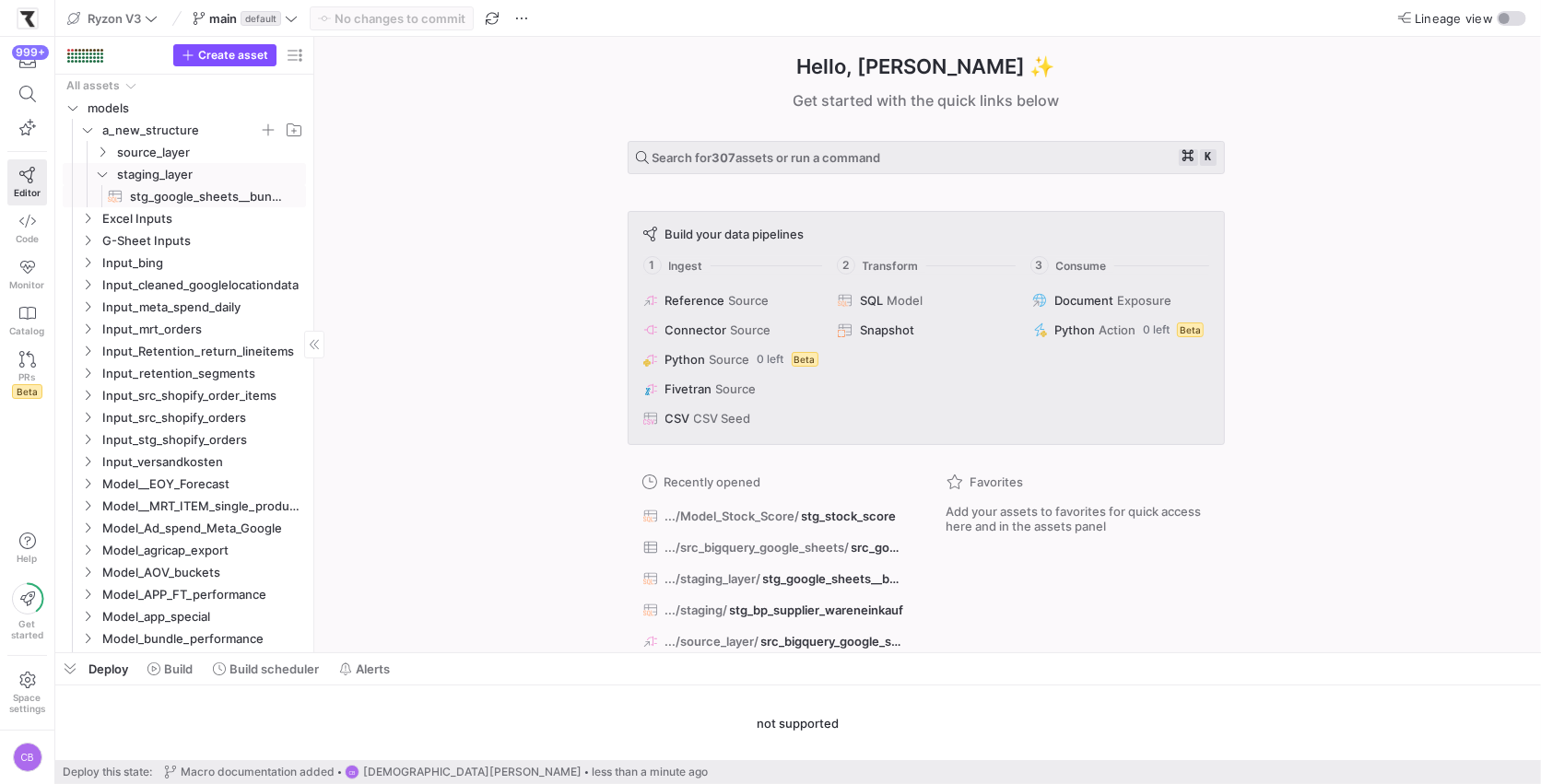 click on "stg_google_sheets__bundles​​​​​​​​​​" 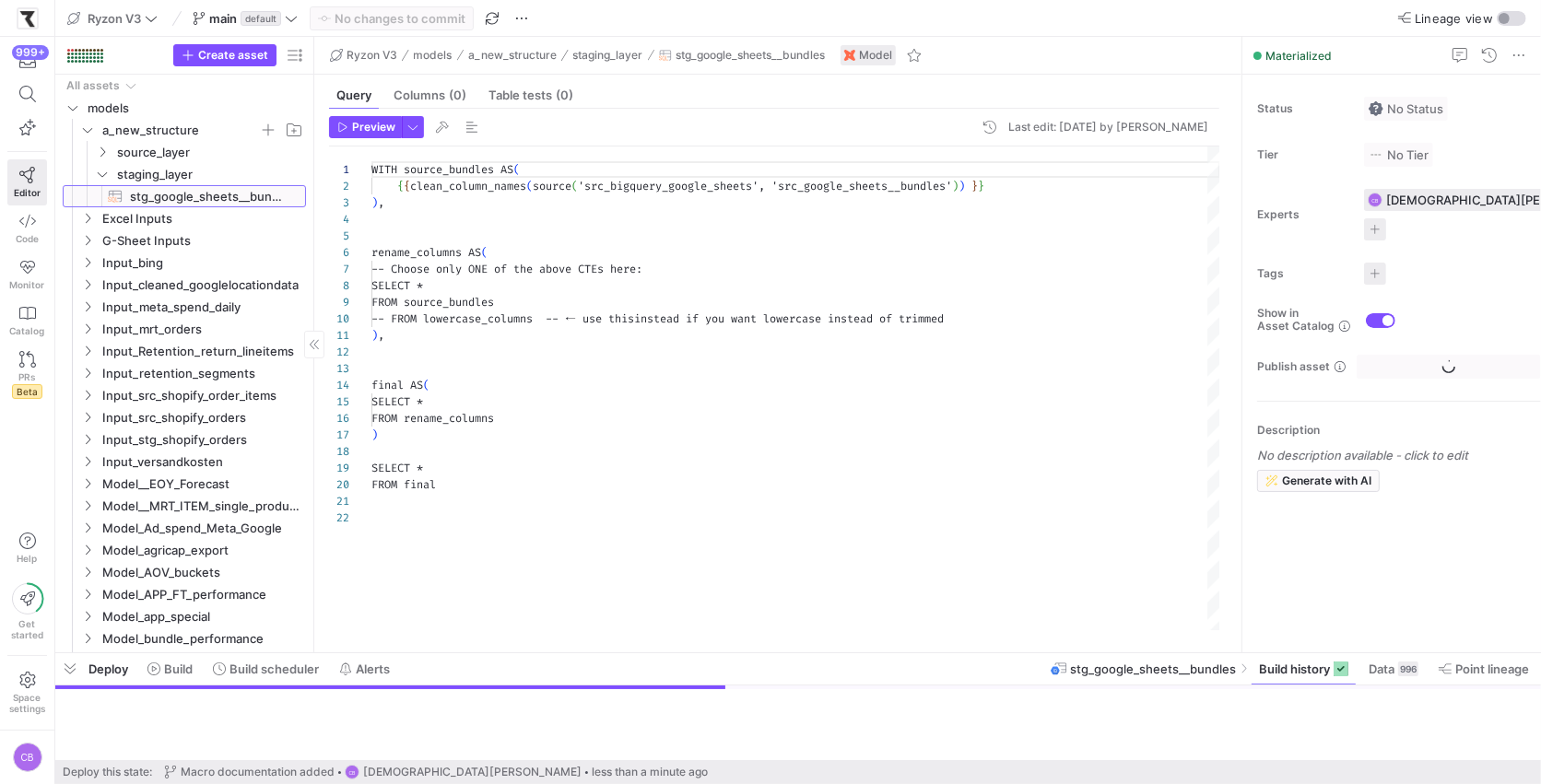 scroll, scrollTop: 166, scrollLeft: 0, axis: vertical 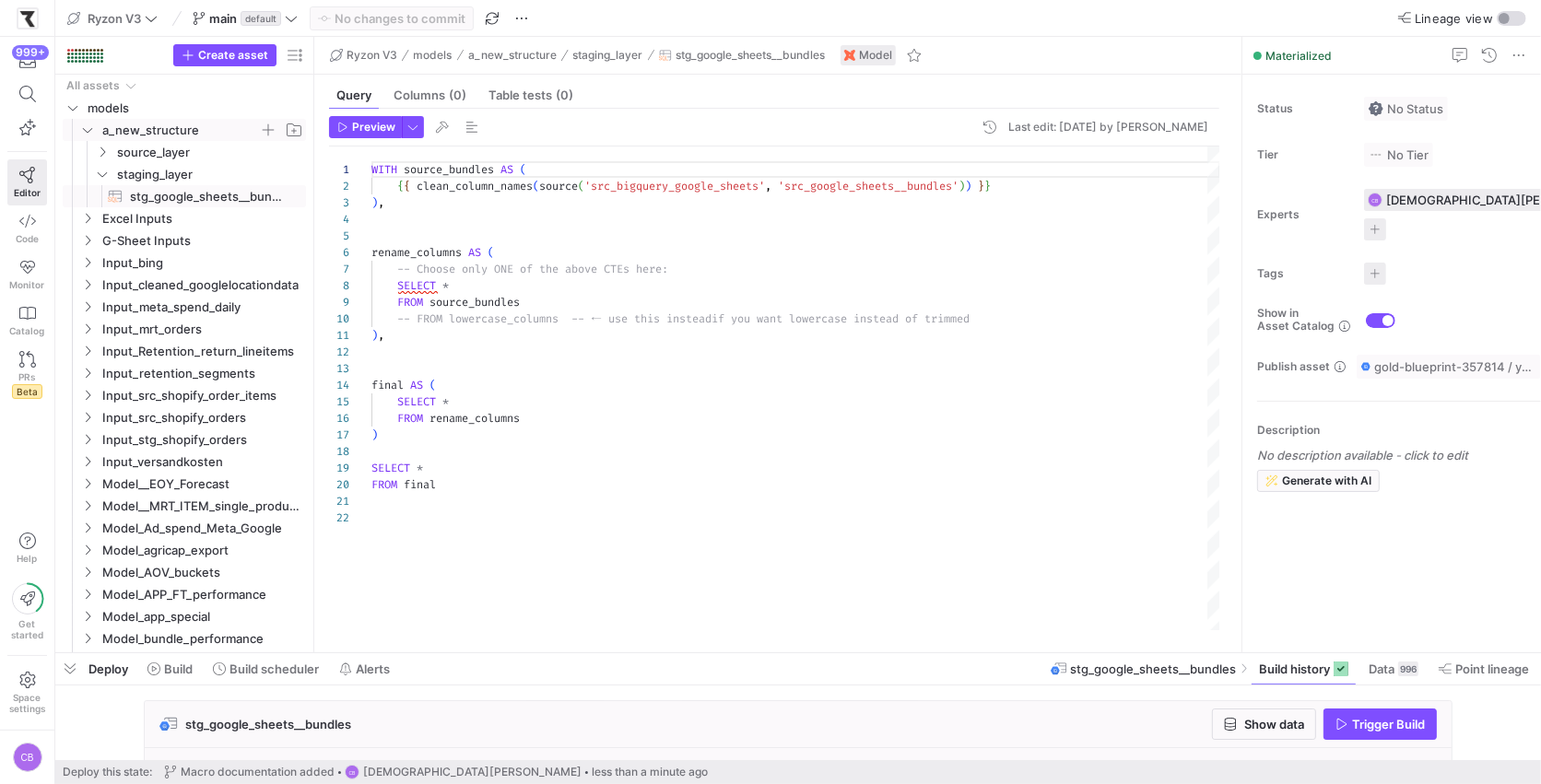 click 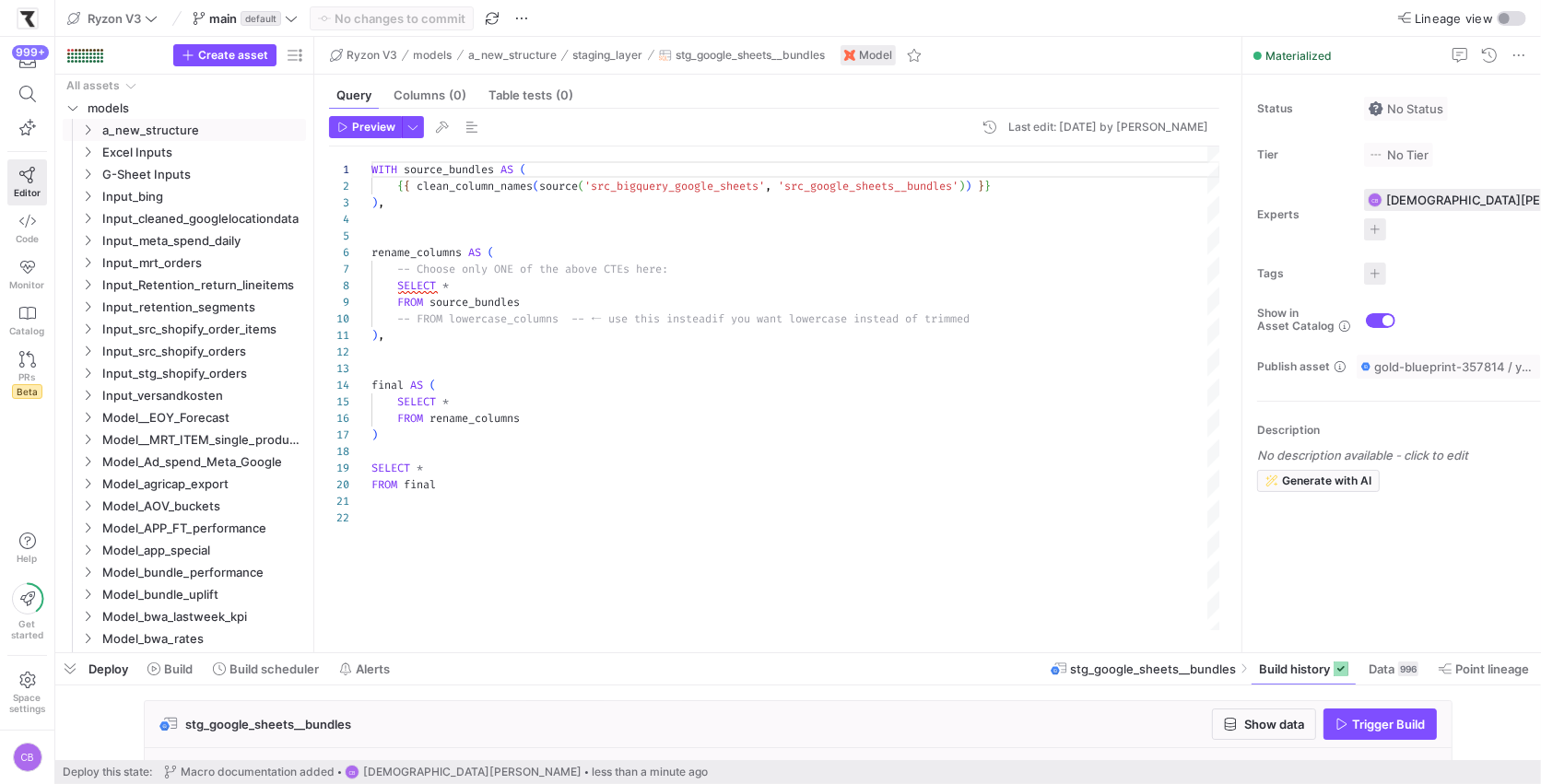 type on "),
final AS (
SELECT *
FROM rename_columns
)
SELECT *
FROM final" 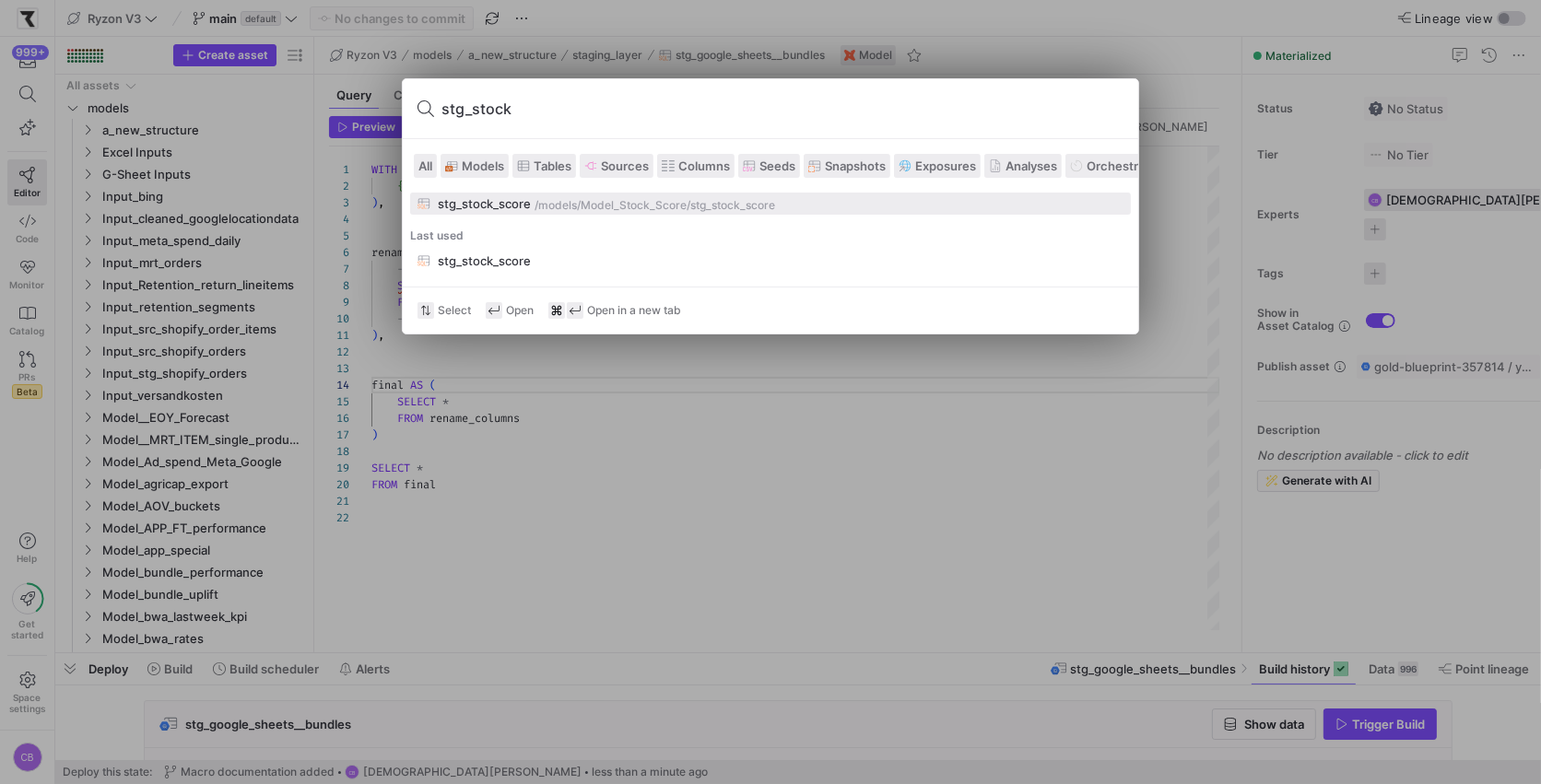 type on "stg_stock" 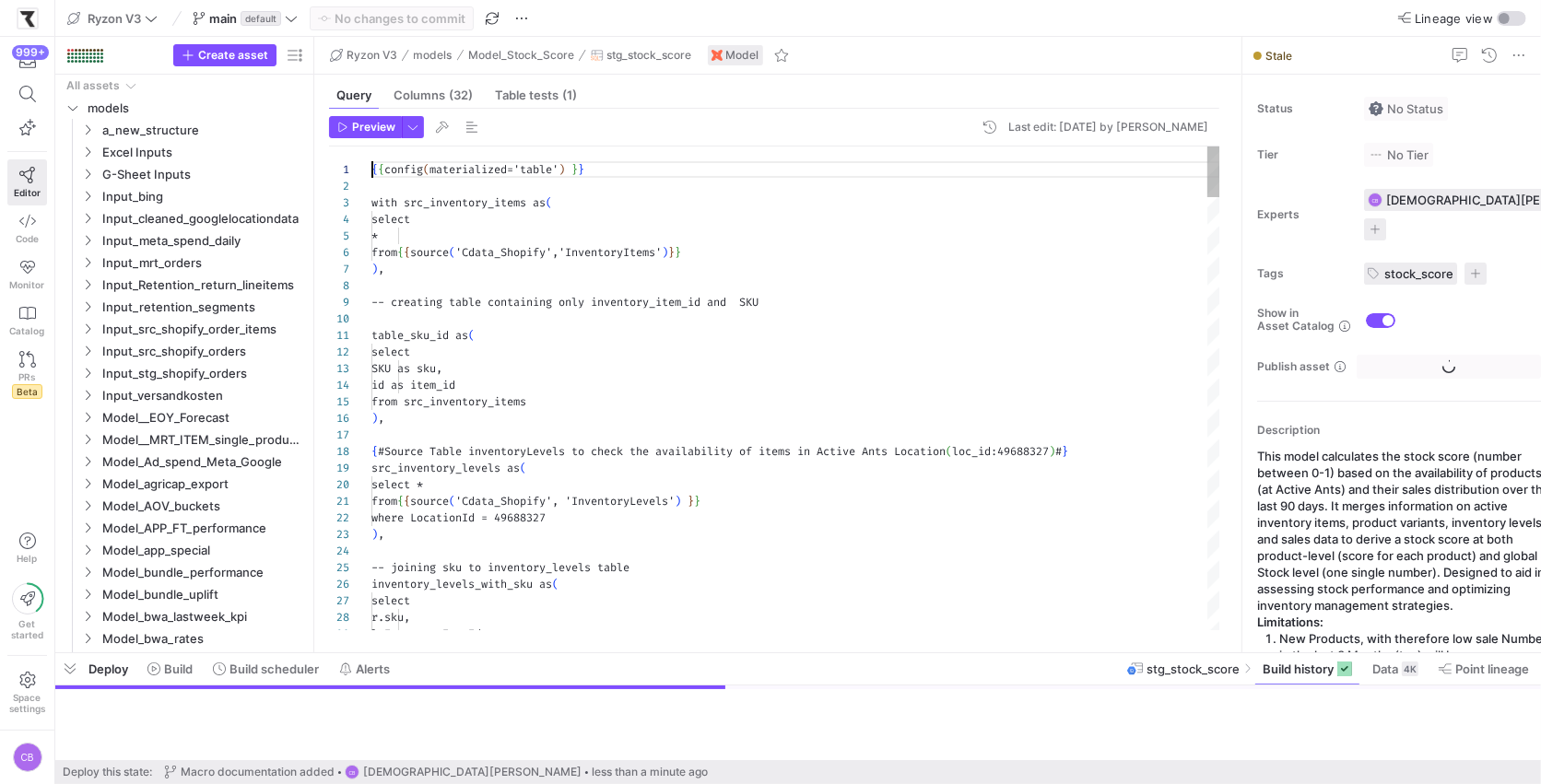 scroll, scrollTop: 0, scrollLeft: 0, axis: both 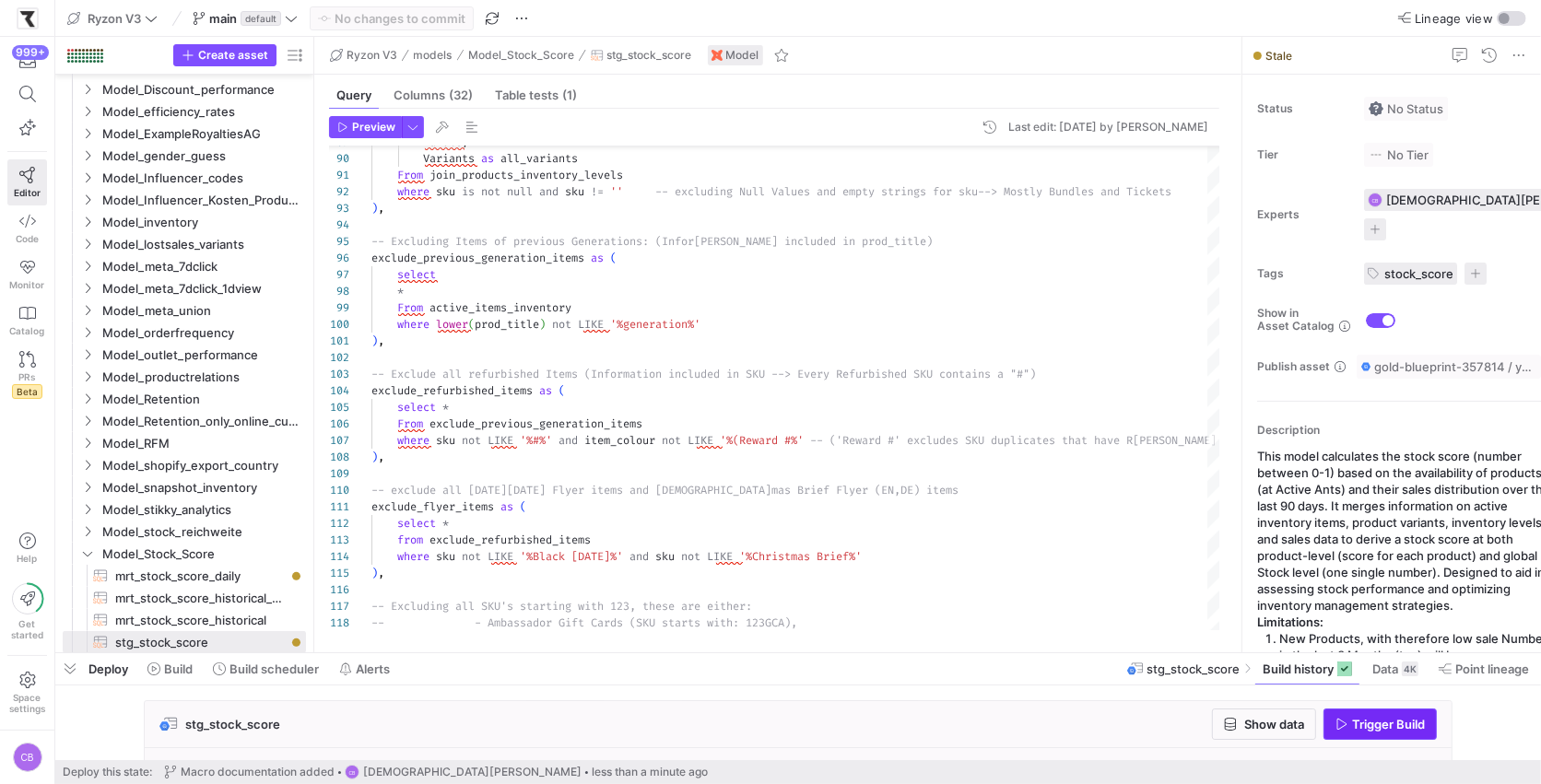 click 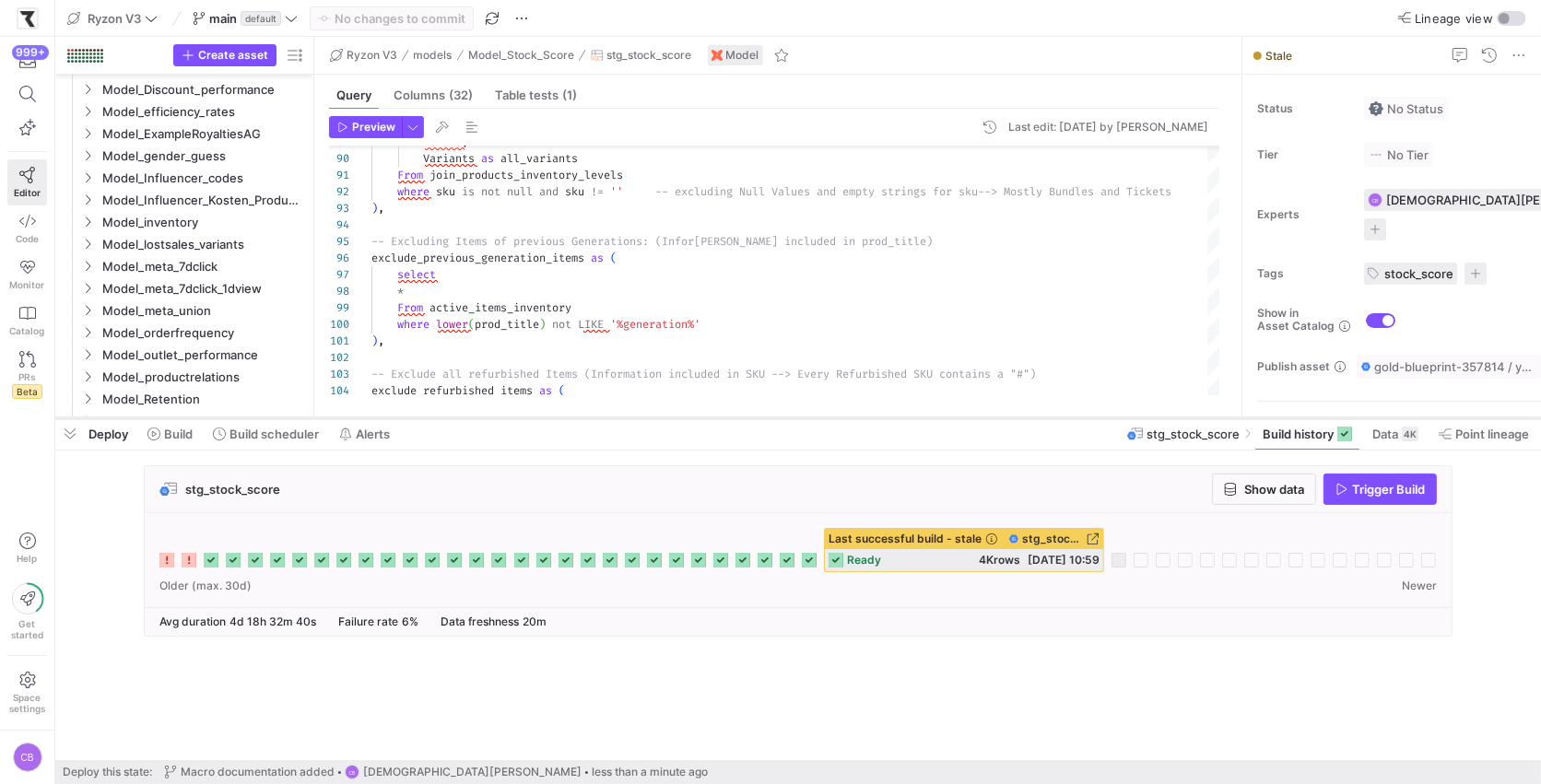 drag, startPoint x: 1103, startPoint y: 656, endPoint x: 1087, endPoint y: 421, distance: 235.5441 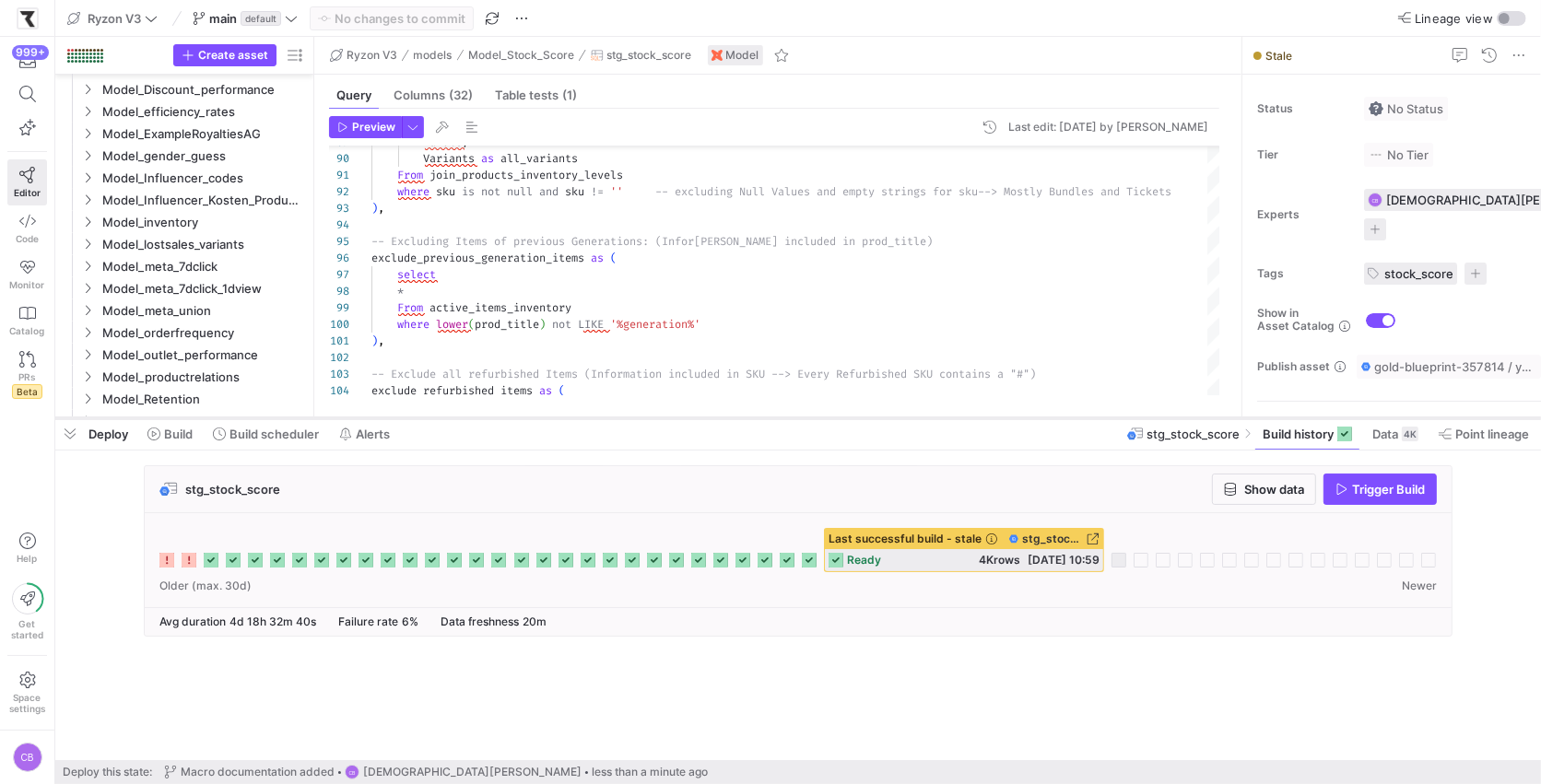 click 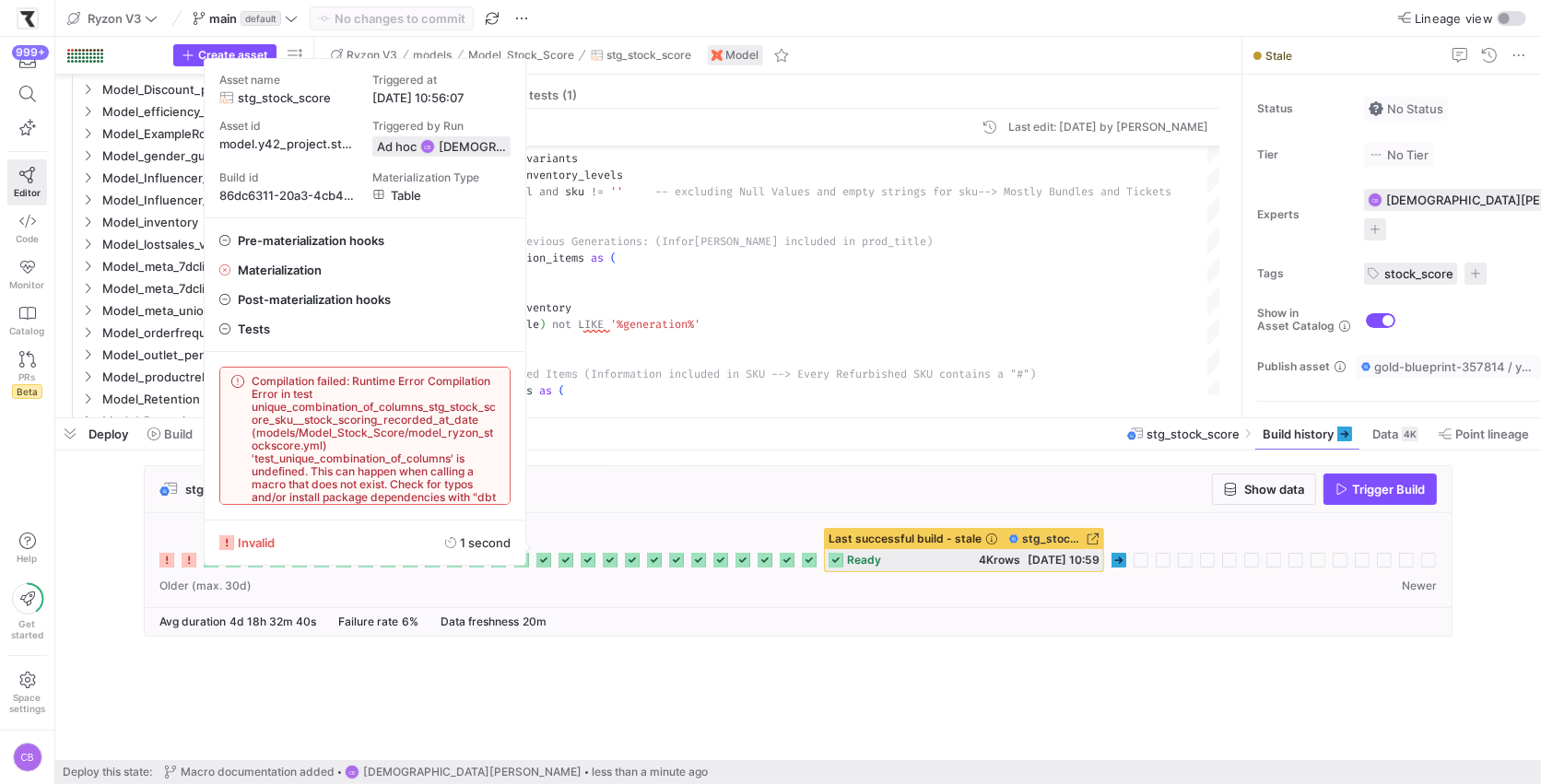 scroll, scrollTop: 19, scrollLeft: 0, axis: vertical 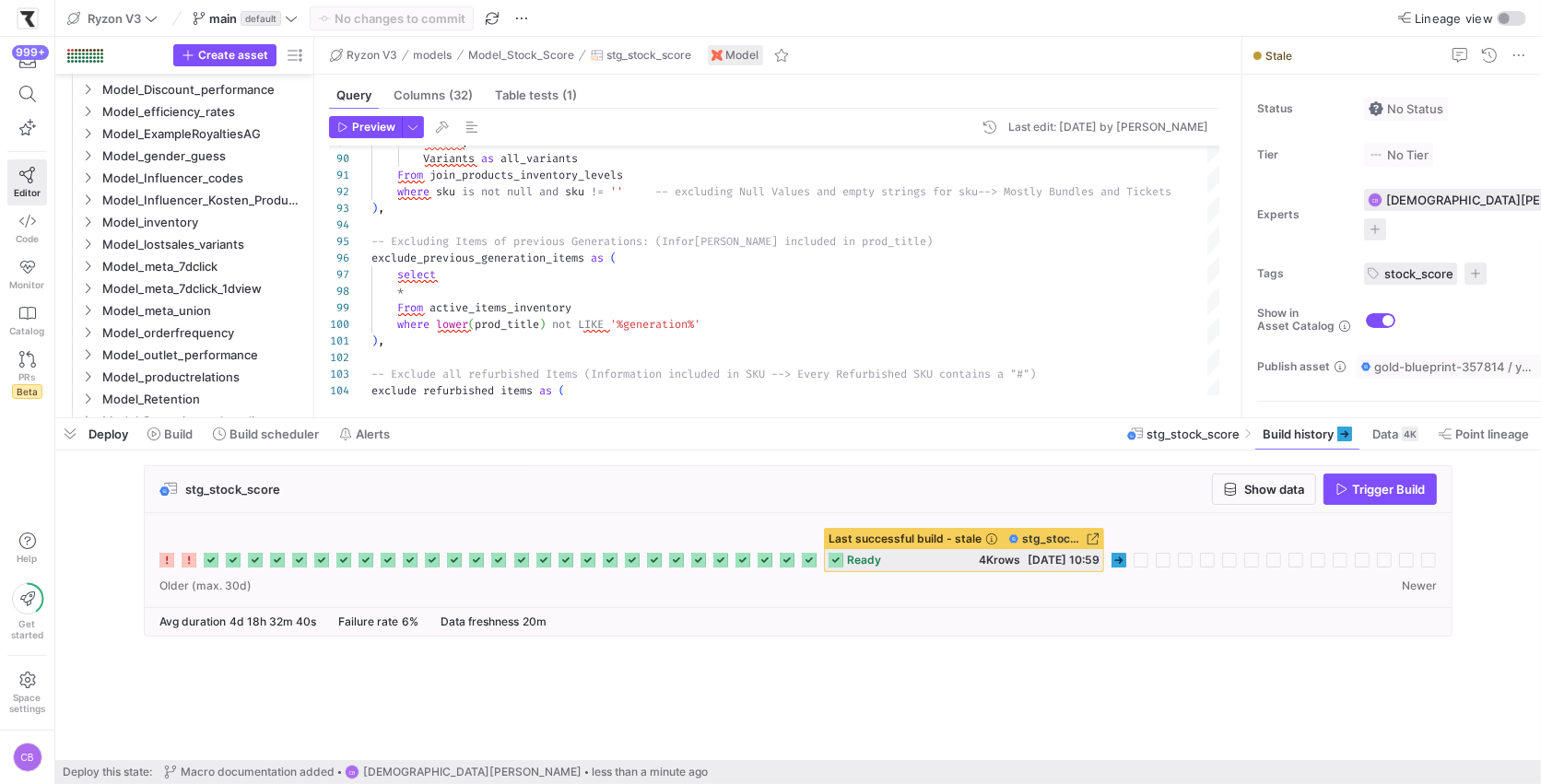 drag, startPoint x: 1081, startPoint y: 417, endPoint x: 912, endPoint y: 110, distance: 350.44258 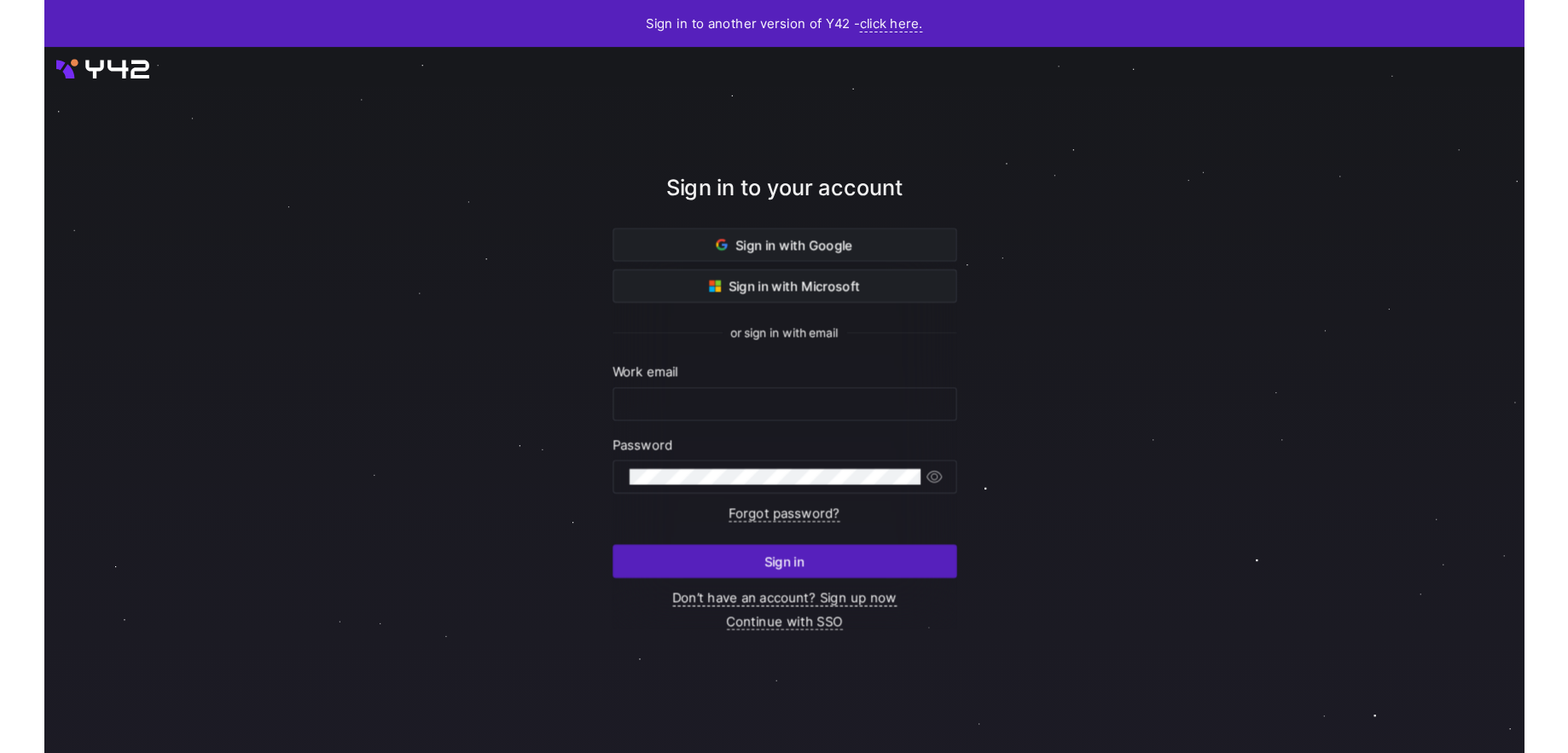 scroll, scrollTop: 0, scrollLeft: 0, axis: both 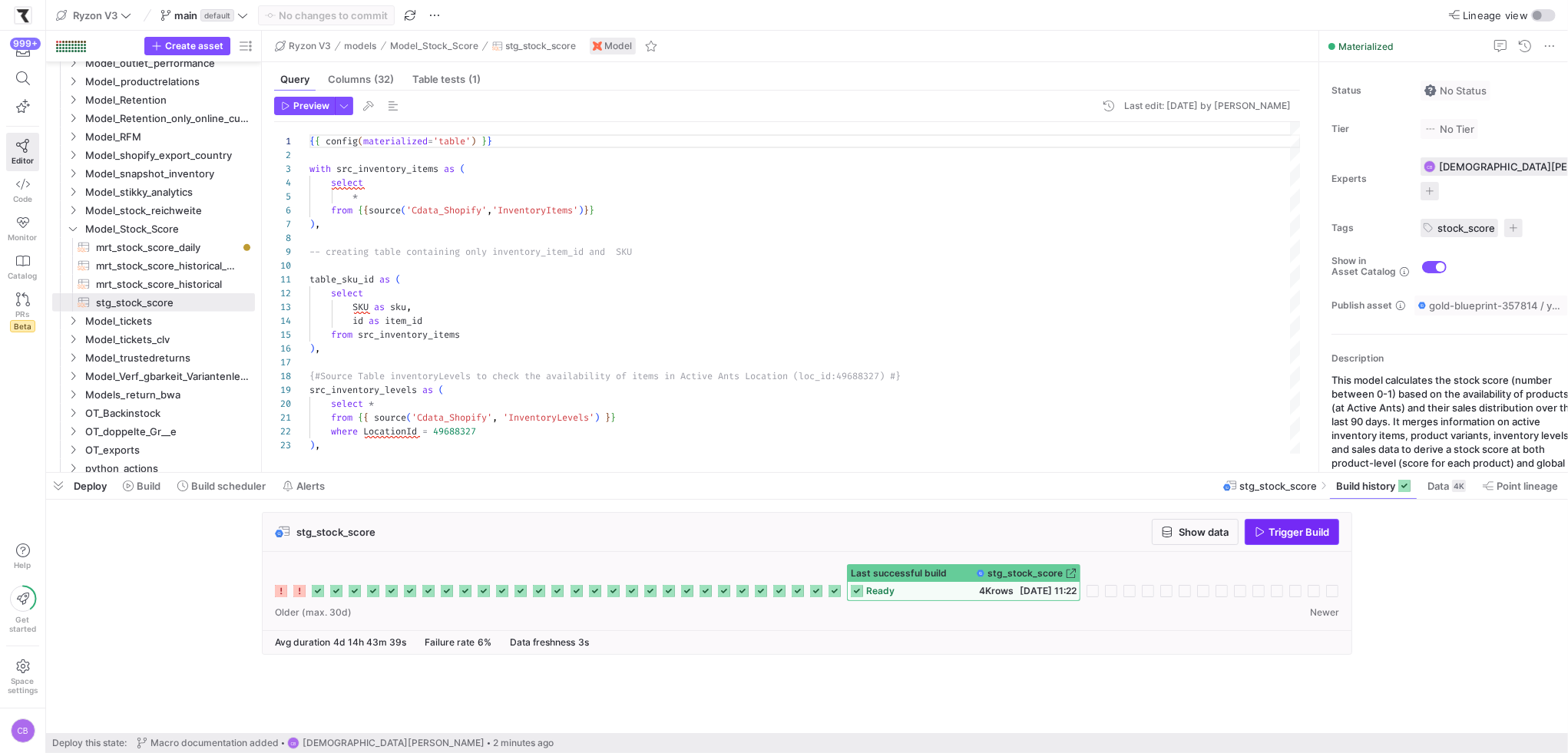 click on "Trigger Build" at bounding box center [1298, 532] 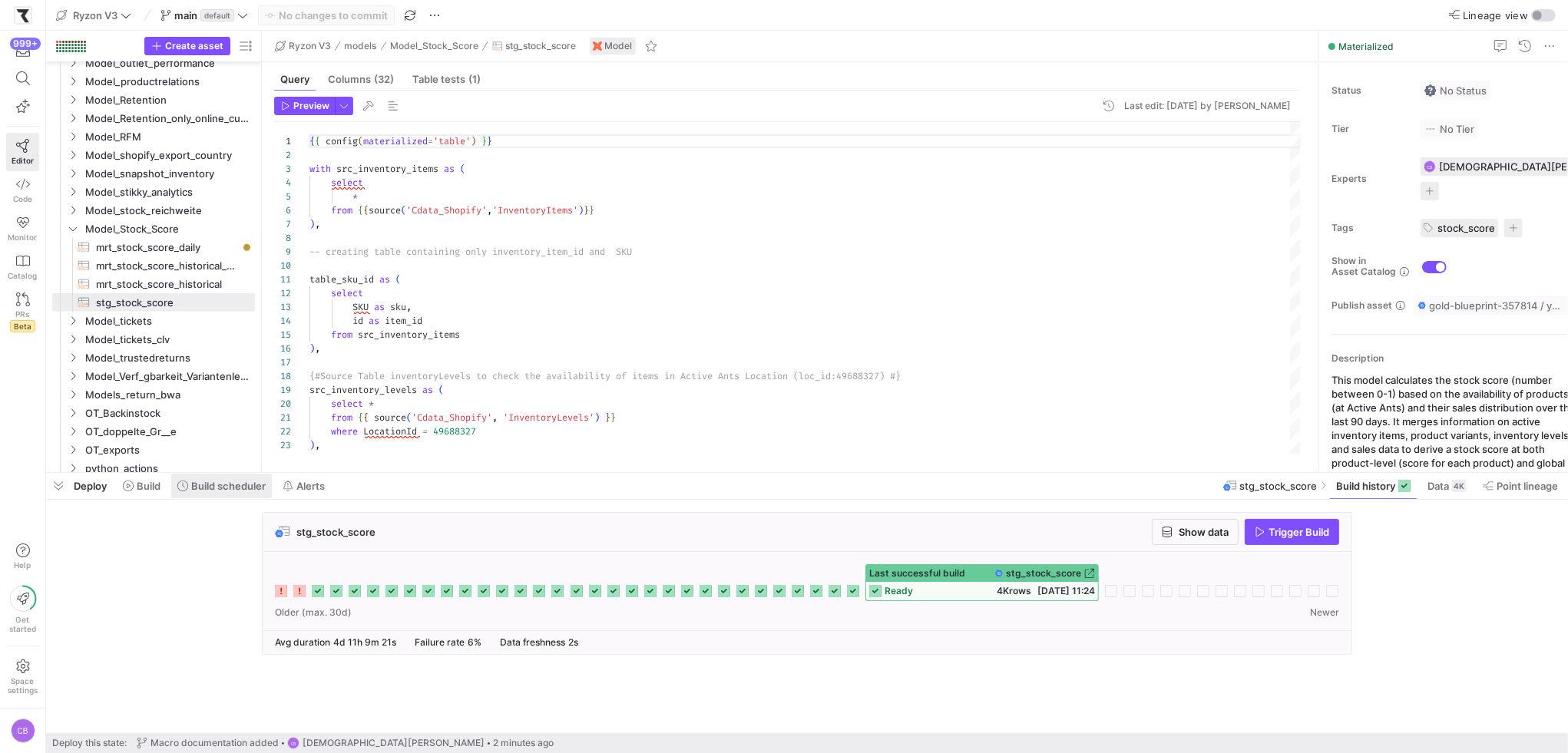 click on "Build scheduler" 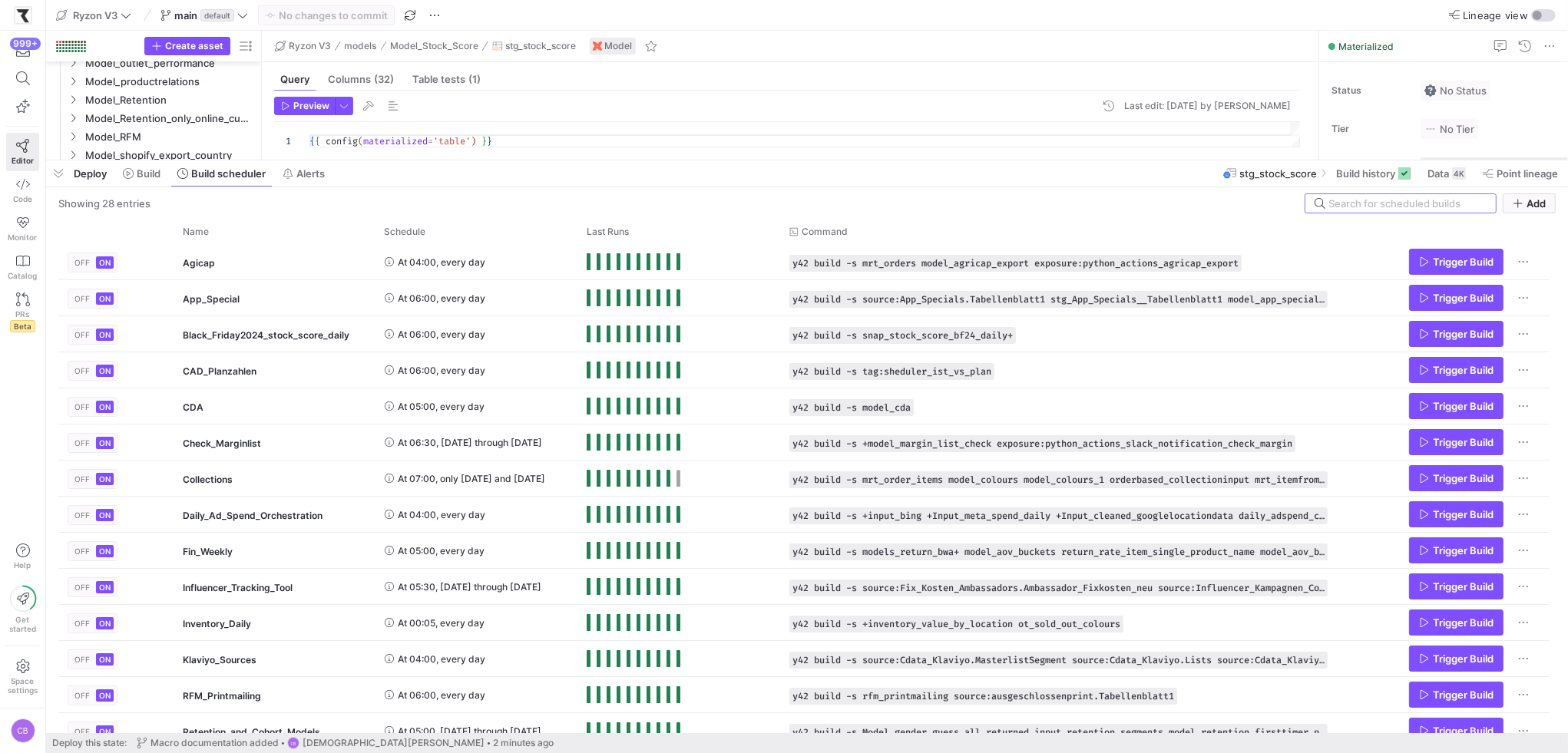 drag, startPoint x: 549, startPoint y: 472, endPoint x: 664, endPoint y: 193, distance: 301.77144 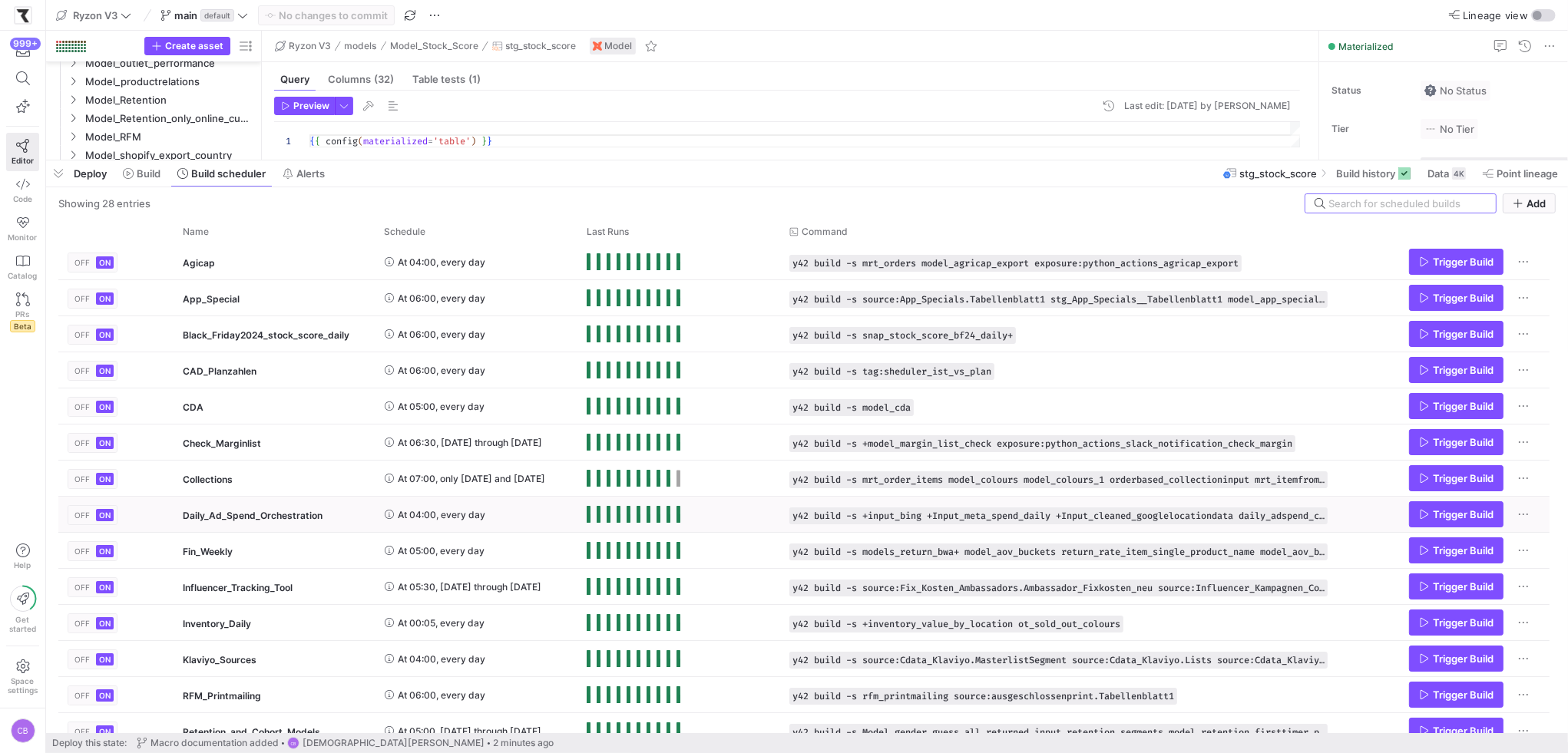 scroll, scrollTop: 520, scrollLeft: 0, axis: vertical 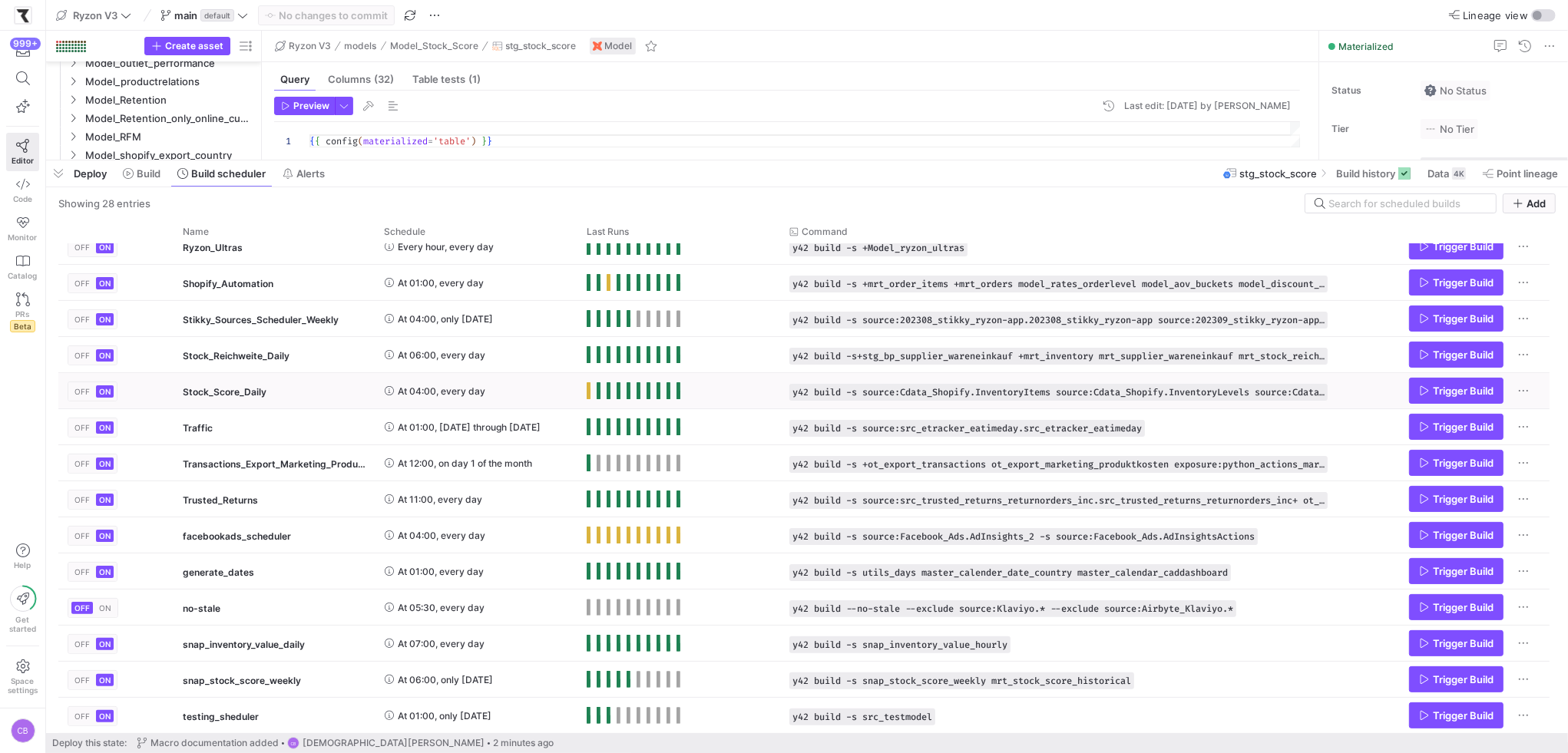 click 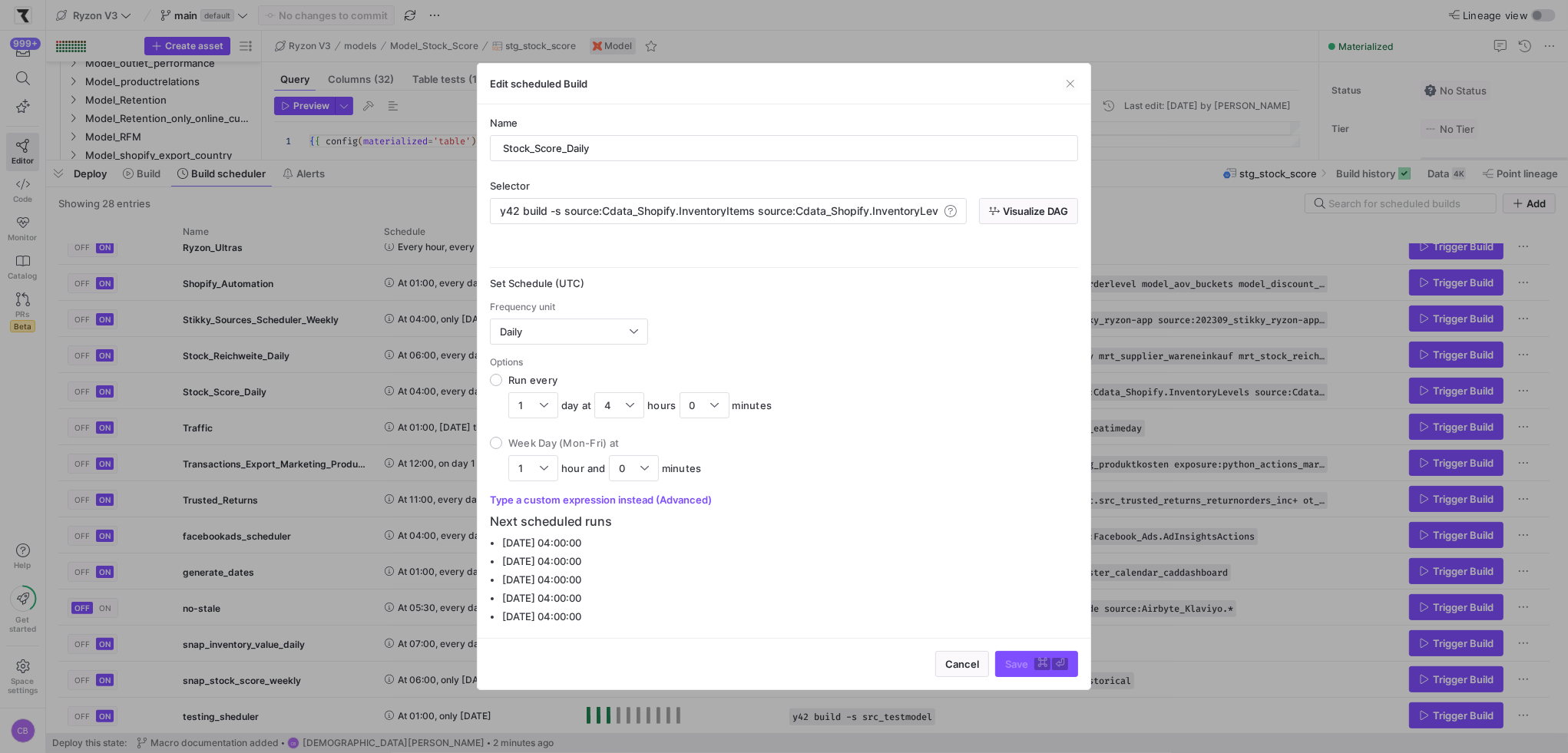 click on "Name Stock_Score_Daily Selector y42 build -s source:Cdata_Shopify.InventoryItems s ource:Cdata_Shopify.InventoryLevels source:Cdata_S hopify.Products source:margin_liste_airbyte.Y42 st g_stock_score mrt_stock_score_daily --full-refresh y42 build -s source:Cdata_Shopify.InventoryItems source:Cdata_Shopify.InventoryLevels source:Cdata_Shopify.Products source:margin_liste_airbyte.Y42 stg_stock_score mrt_stock_score_daily --full-refresh Visualize DAG Schedule options Set Schedule (UTC) Frequency unit Daily Options Run every 1 day at 4 hours 0 minutes Week Day (Mon-Fri) at 1 hour and 0 minutes  Type a custom expression instead (Advanced)  Next scheduled runs Thursday 10 July 2025 at 04:00:00 Friday 11 July 2025 at 04:00:00 Saturday 12 July 2025 at 04:00:00 Sunday 13 July 2025 at 04:00:00 Monday 14 July 2025 at 04:00:00" at bounding box center [784, 372] 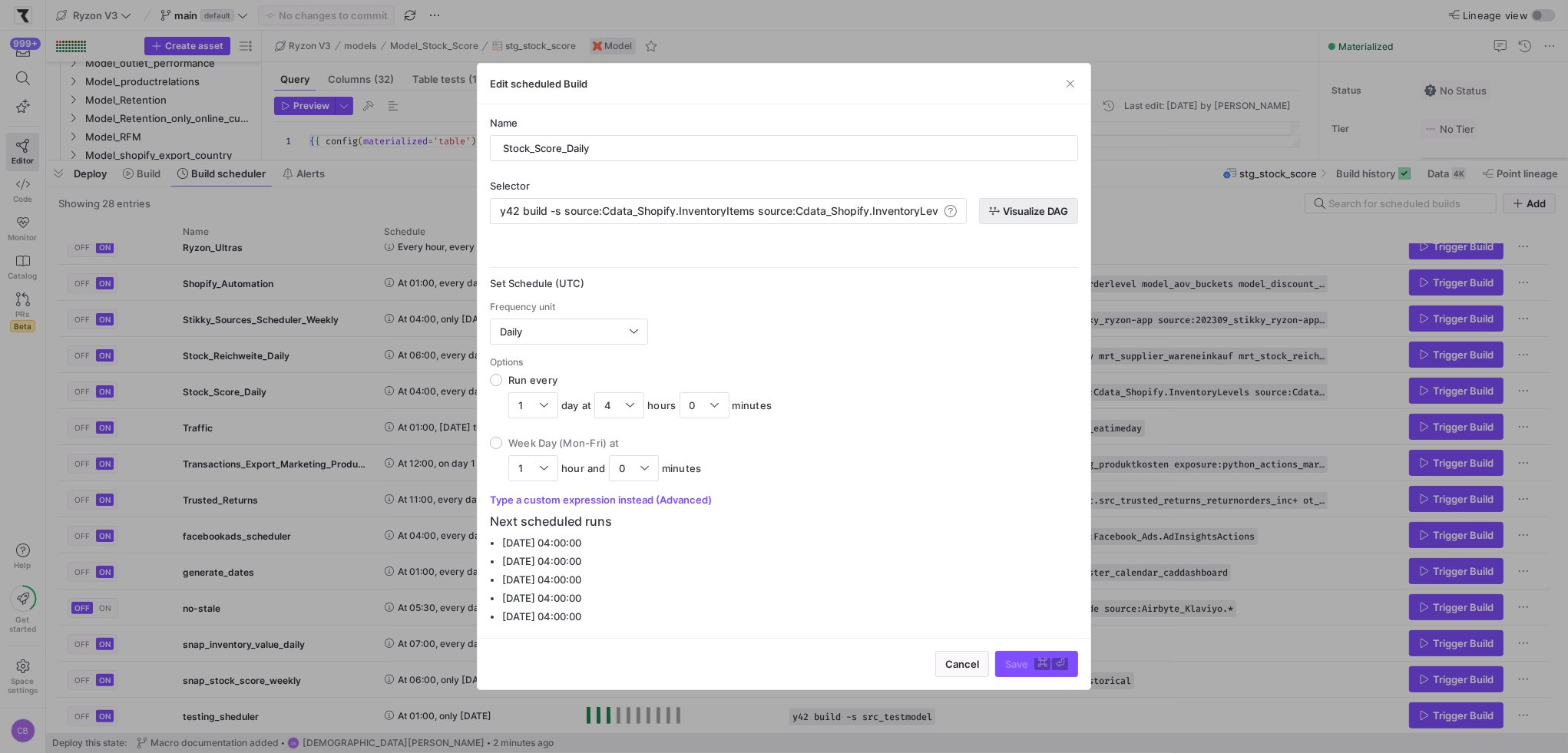 click on "Visualize DAG" at bounding box center (1035, 211) 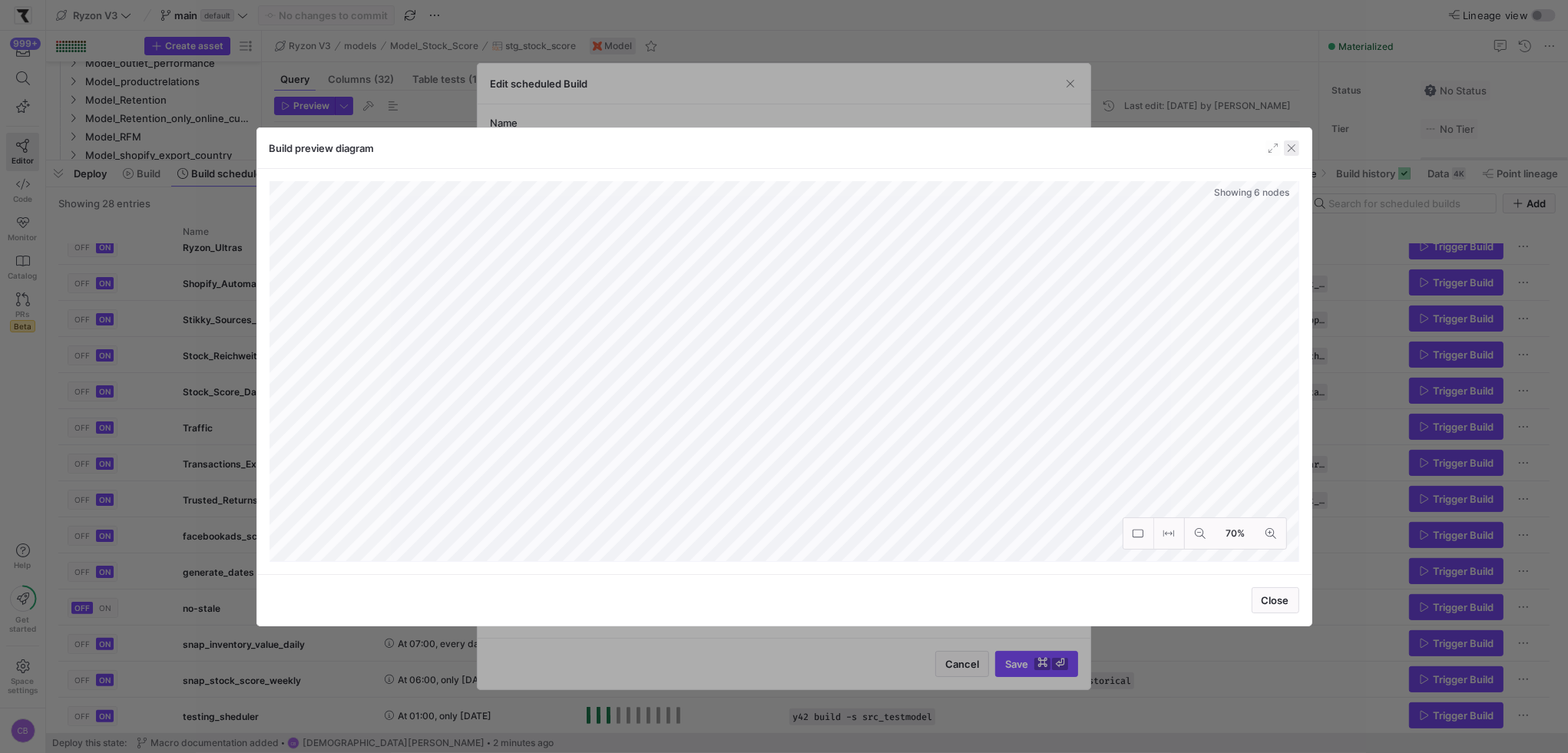 click 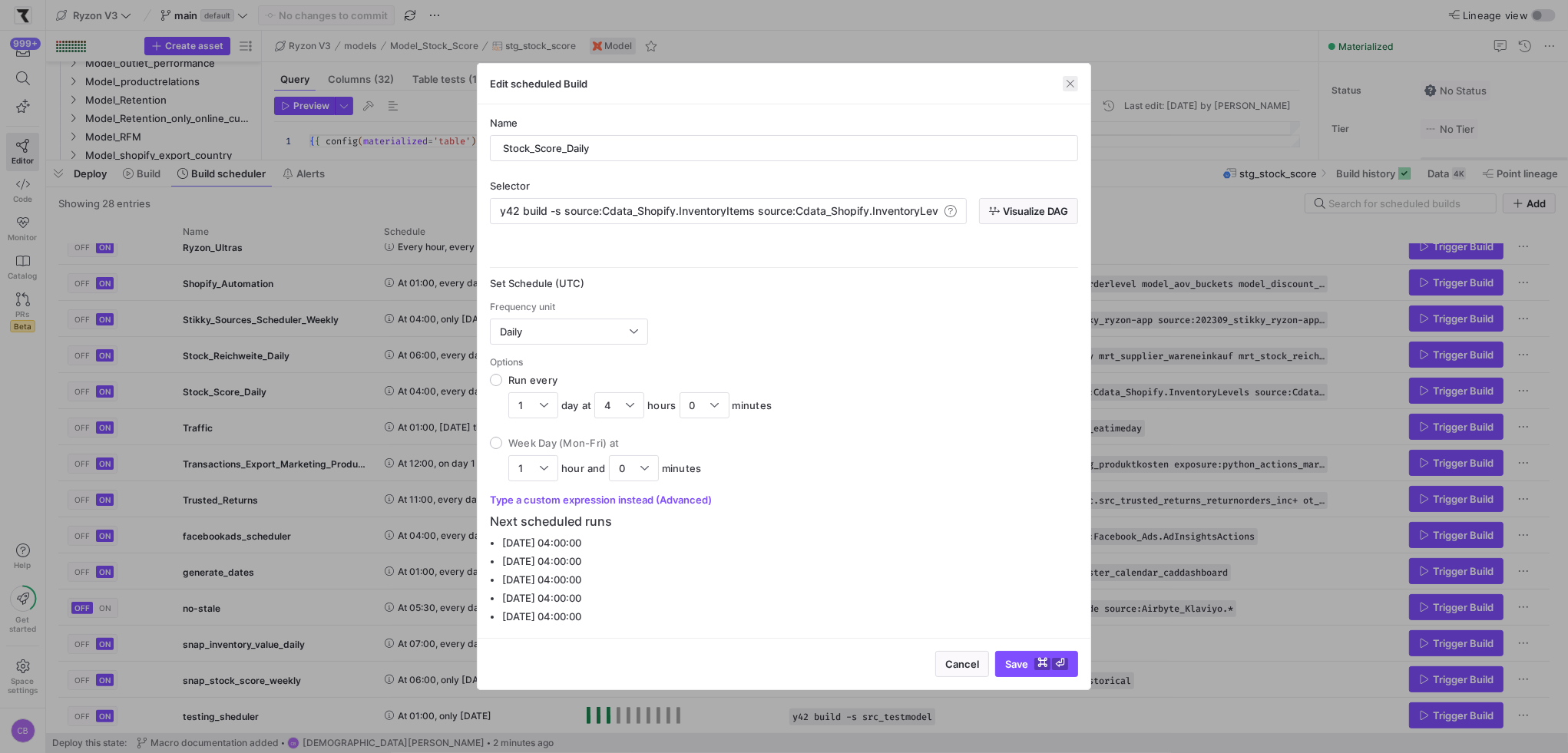 click at bounding box center [1070, 84] 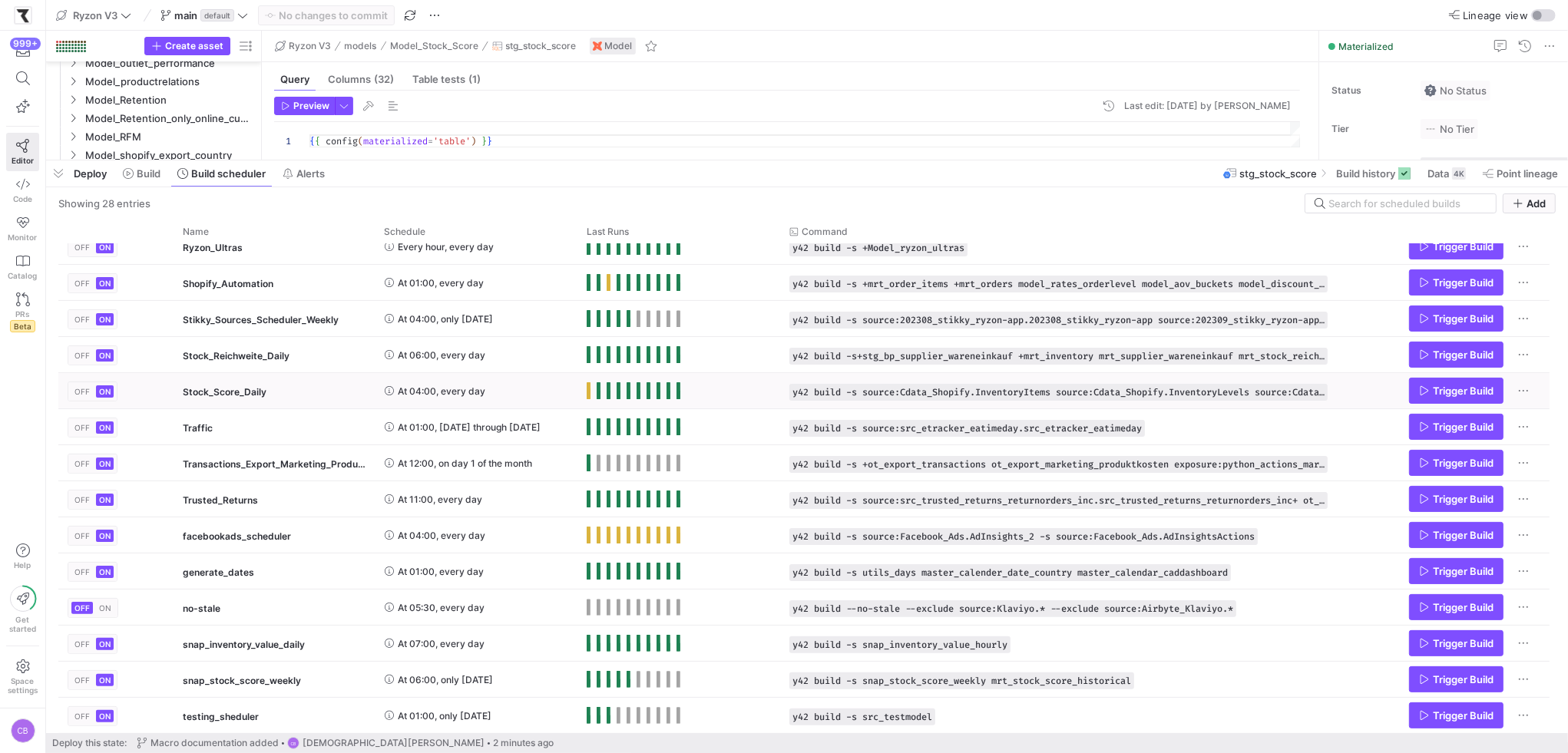 drag, startPoint x: 1374, startPoint y: 392, endPoint x: 1376, endPoint y: 381, distance: 11.1803399 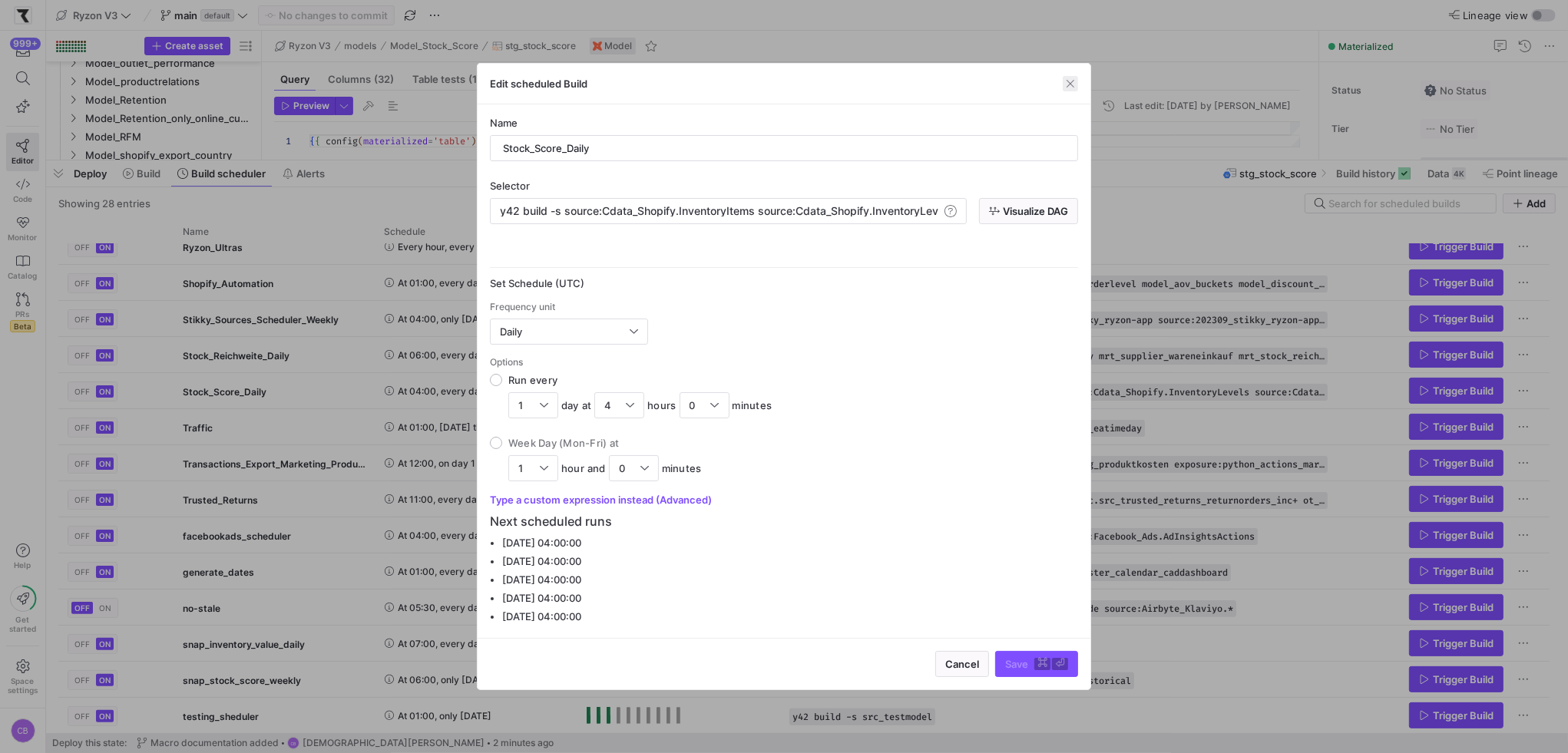 click at bounding box center (1070, 84) 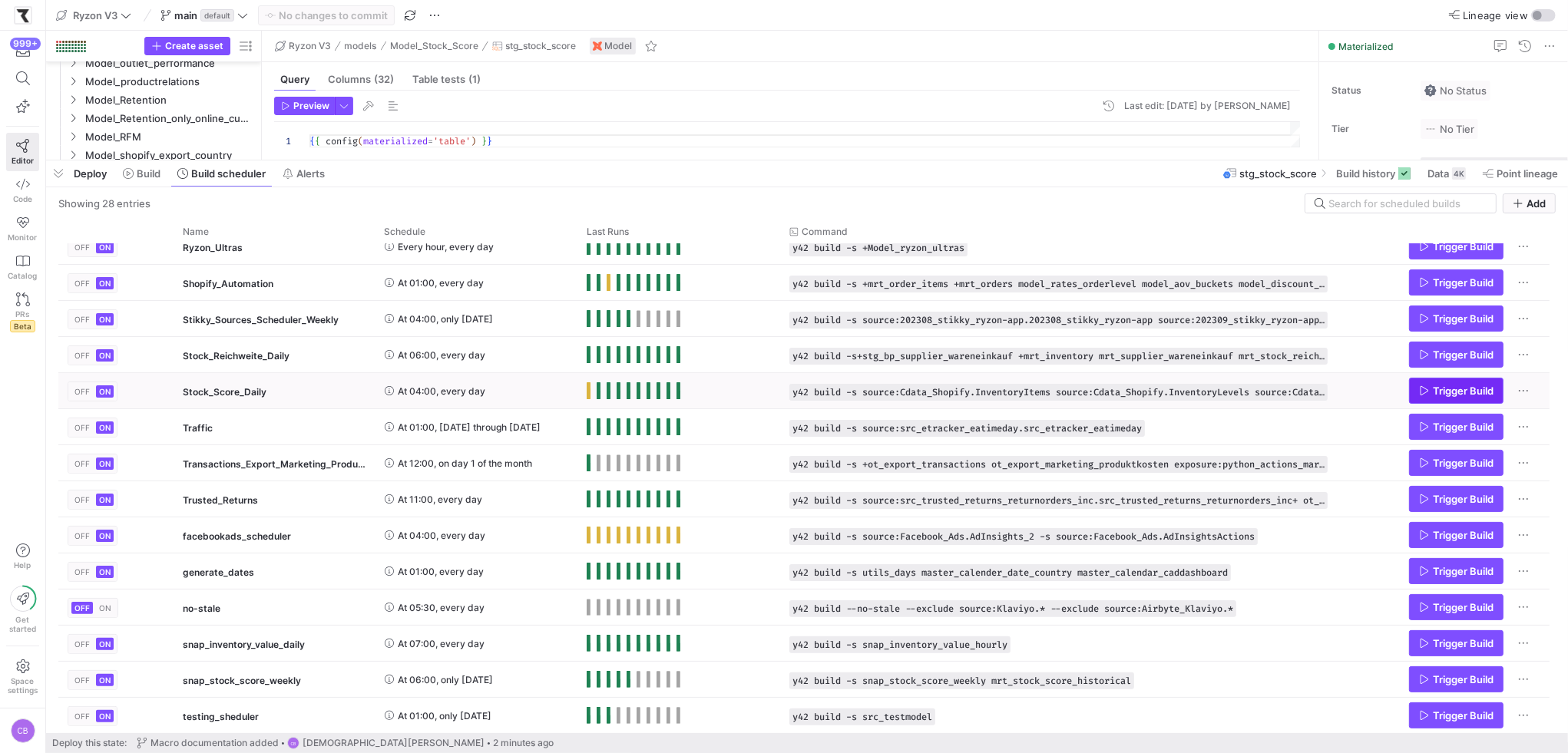 click on "Trigger Build" at bounding box center (1463, 391) 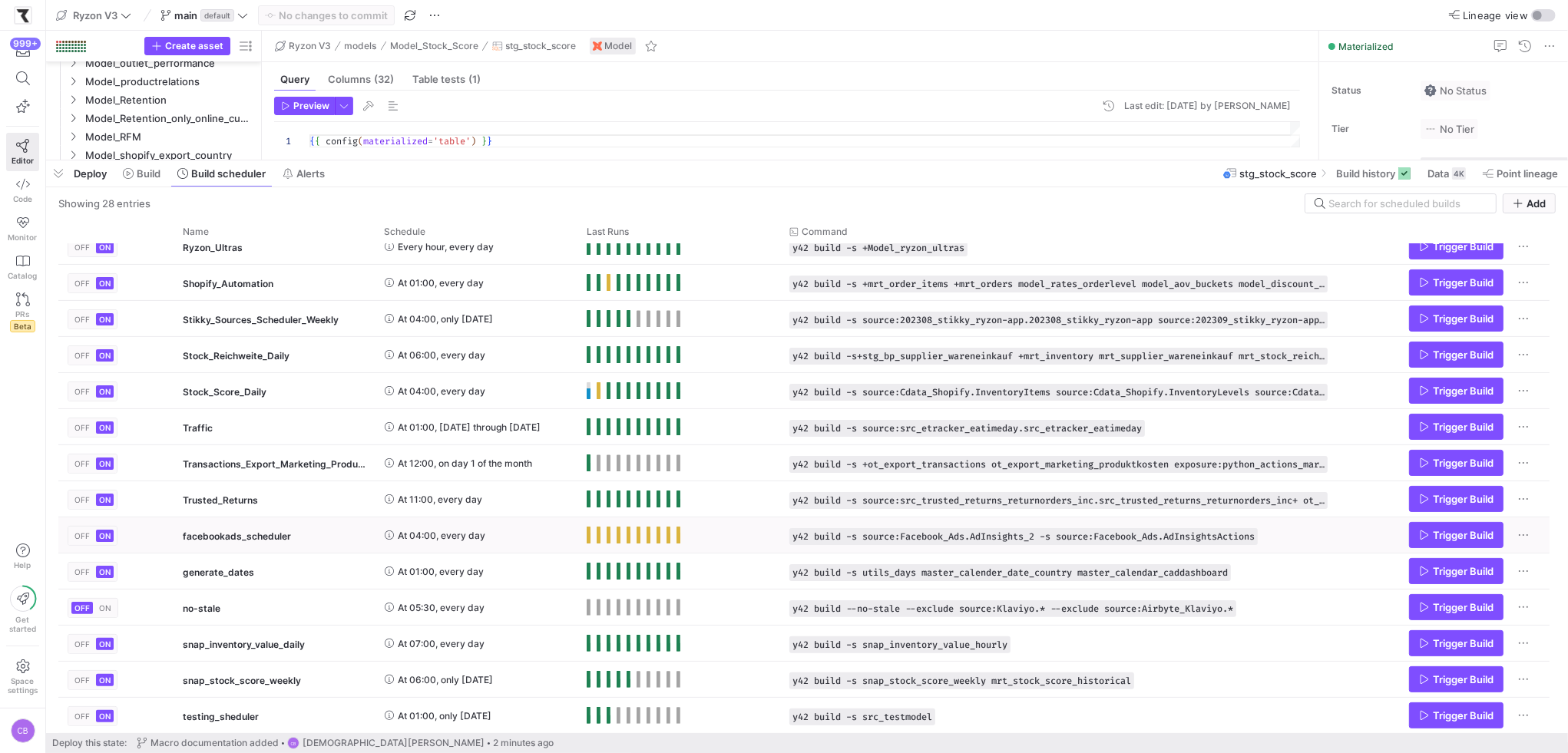 scroll, scrollTop: 0, scrollLeft: 0, axis: both 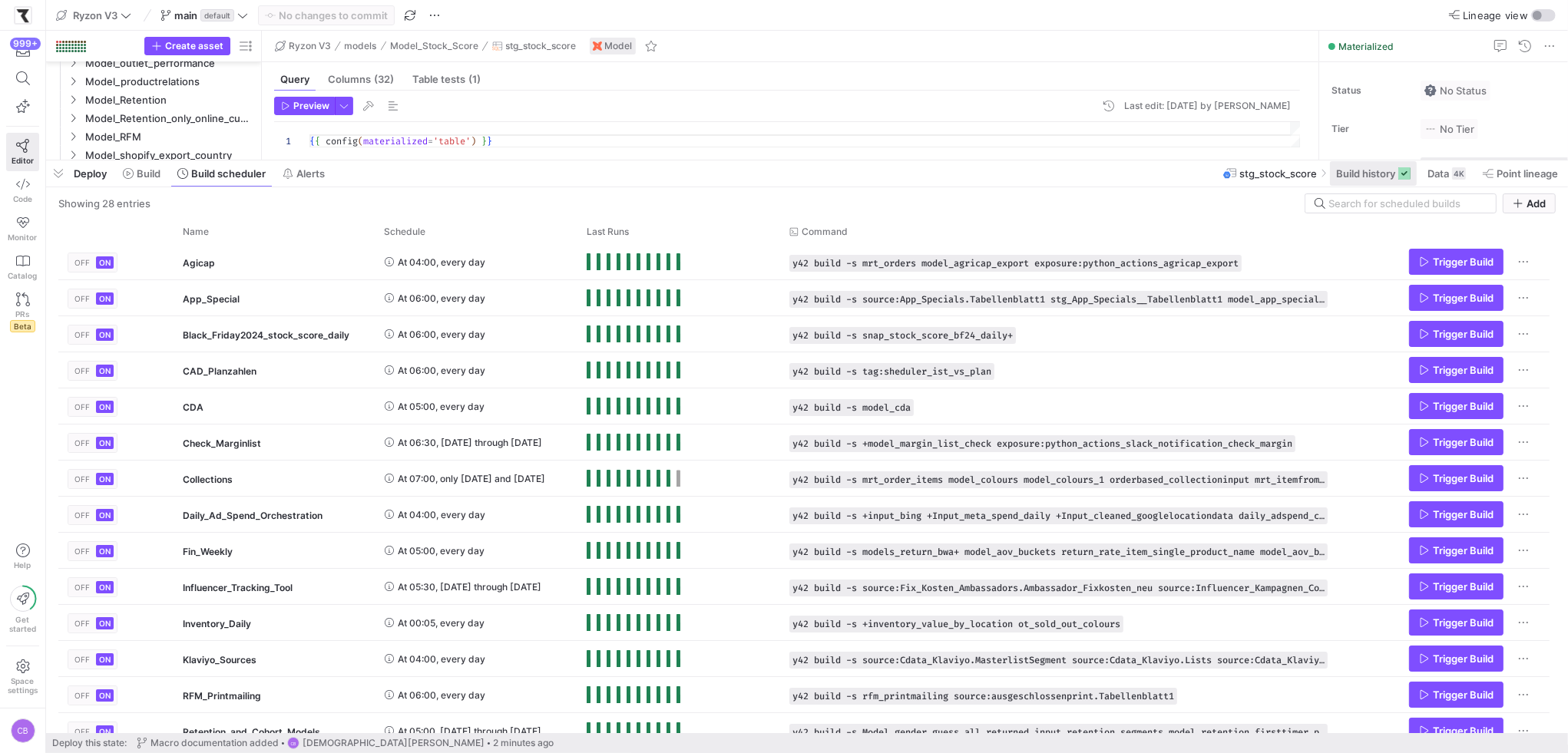 click on "Build history" 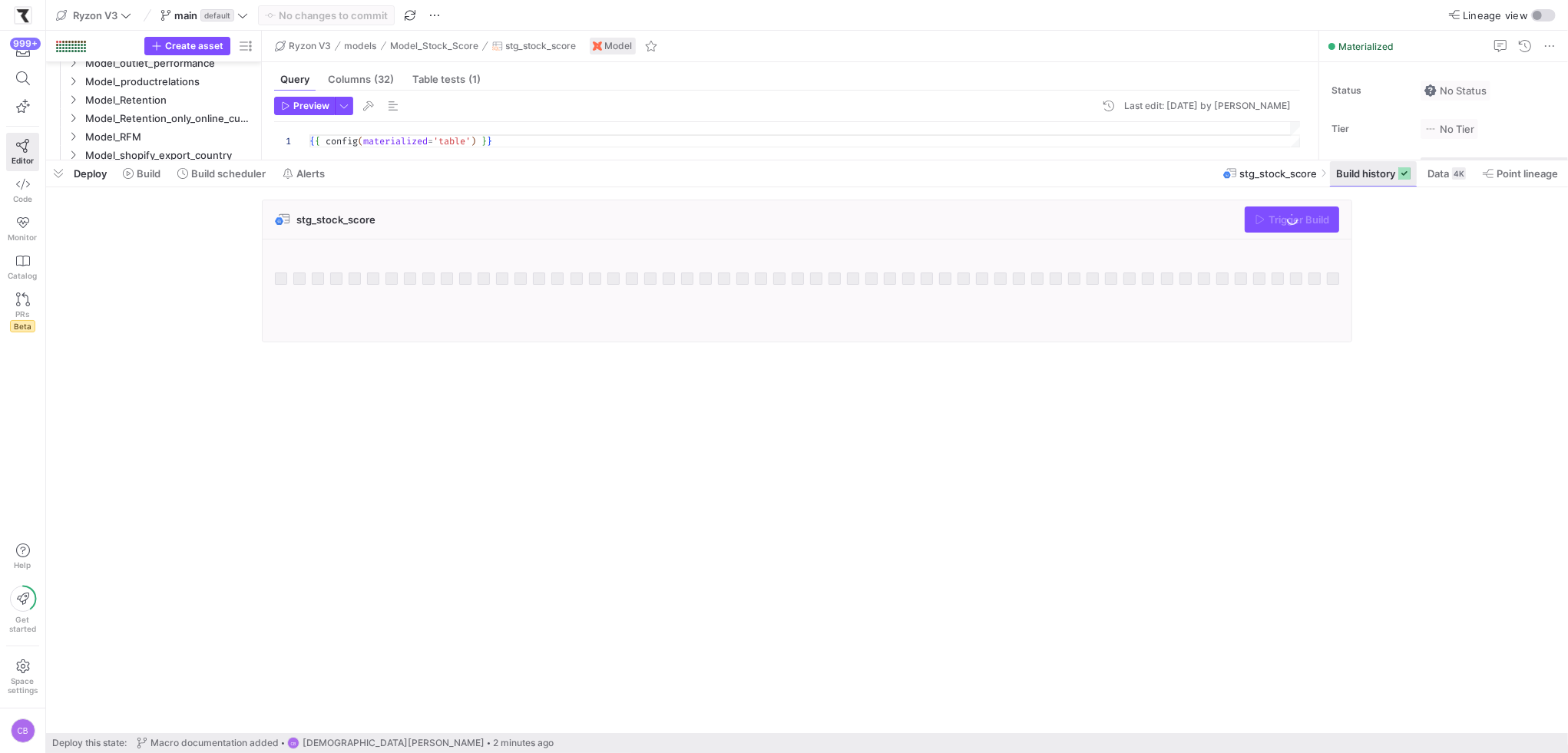 click on "Build history" 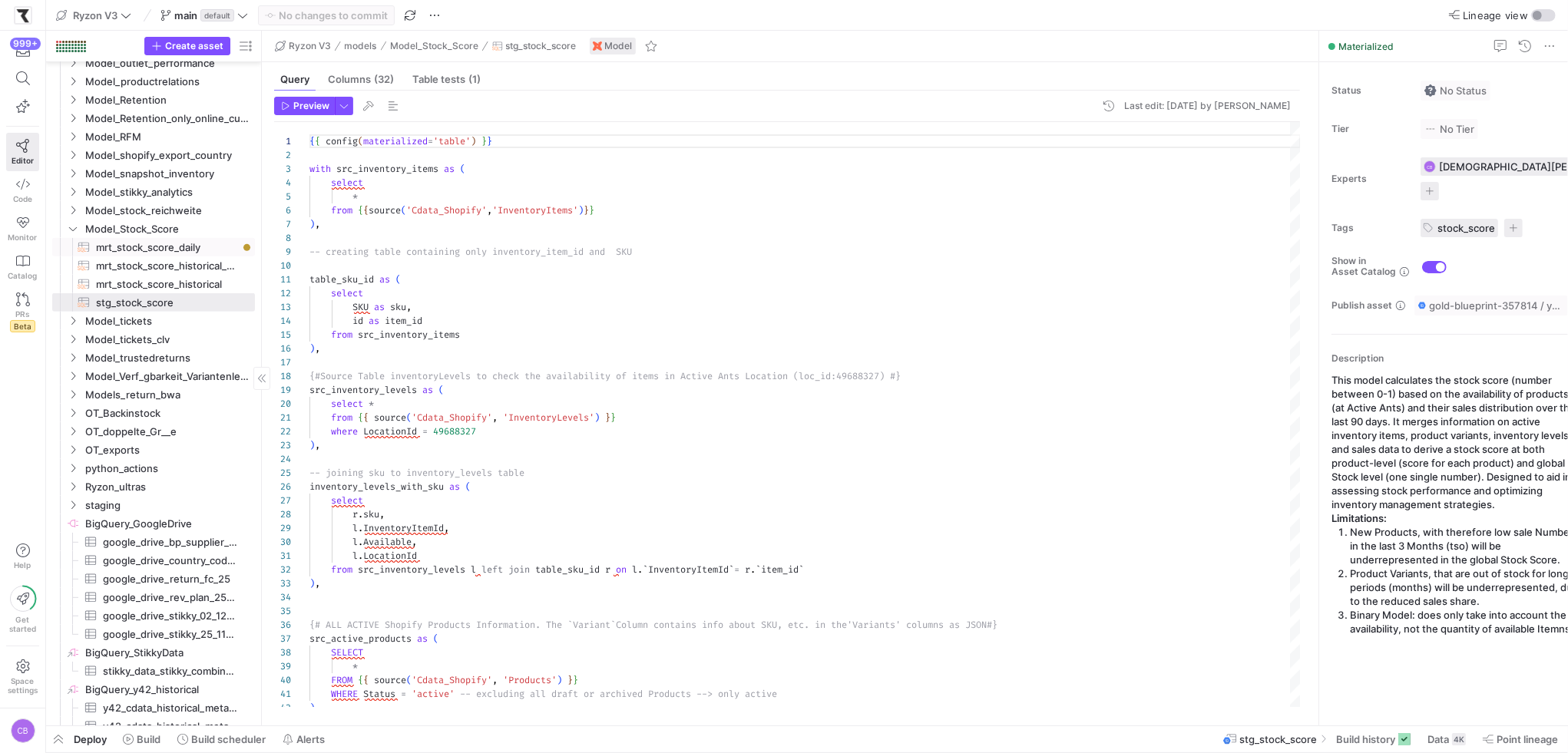 click on "mrt_stock_score_daily​​​​​​​​​​" 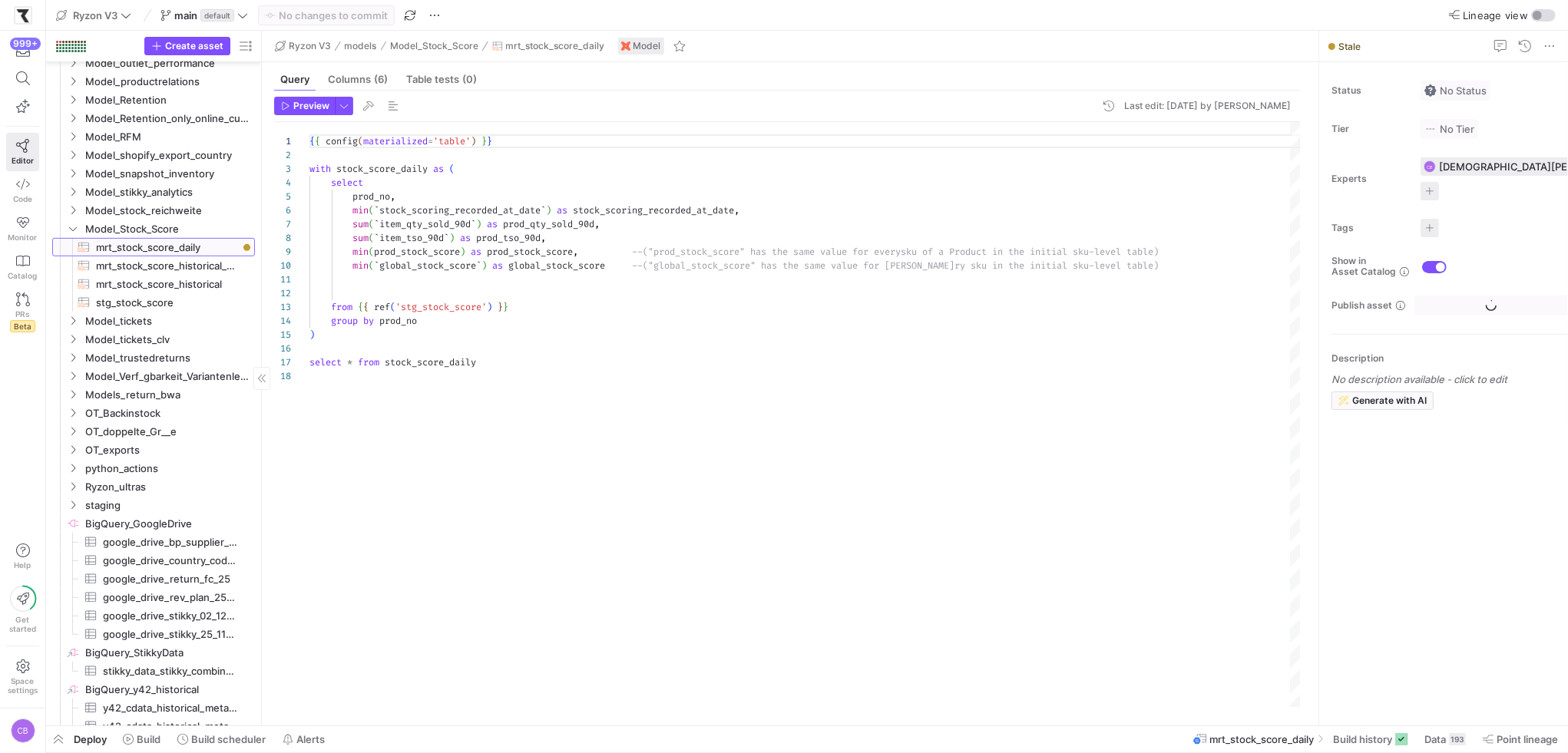 scroll, scrollTop: 124, scrollLeft: 0, axis: vertical 